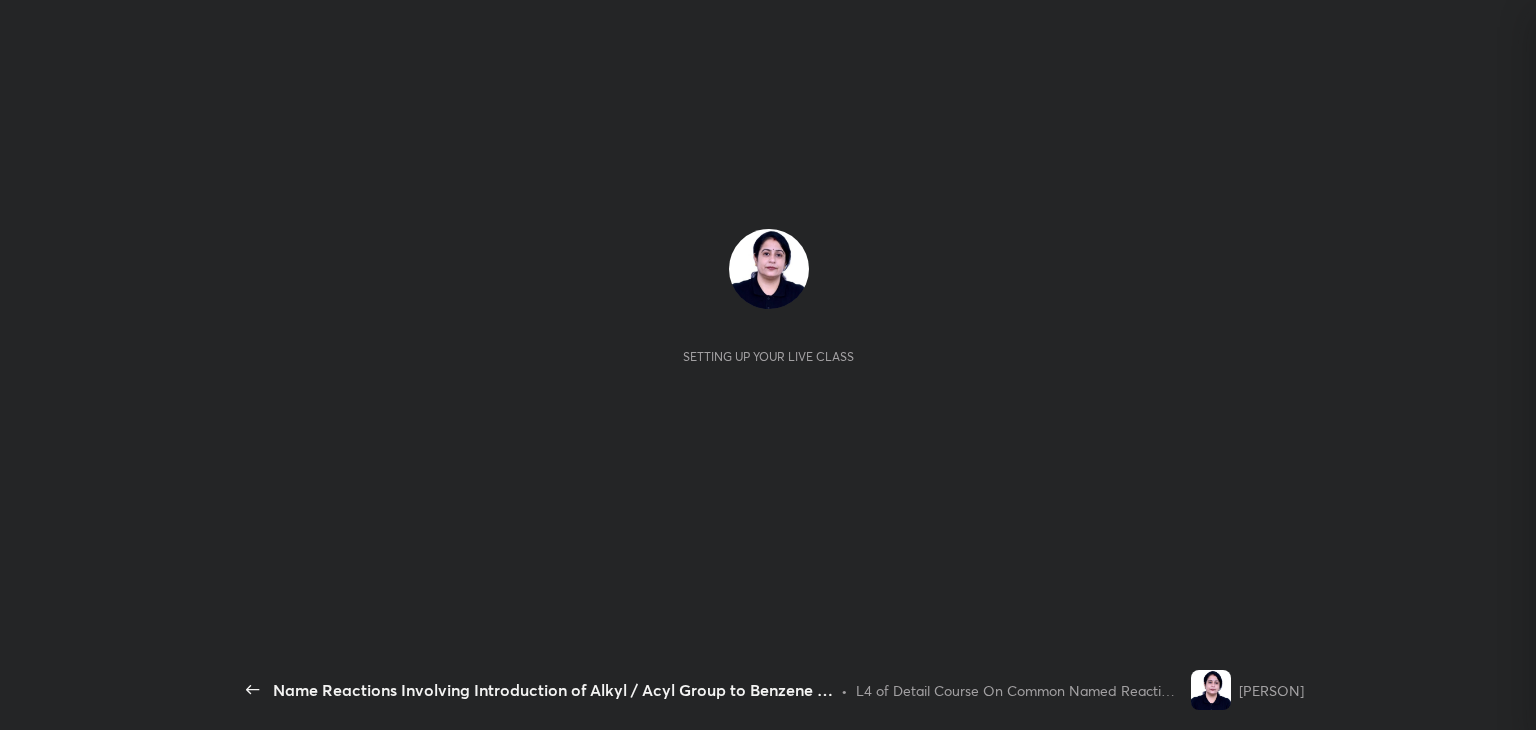 scroll, scrollTop: 0, scrollLeft: 0, axis: both 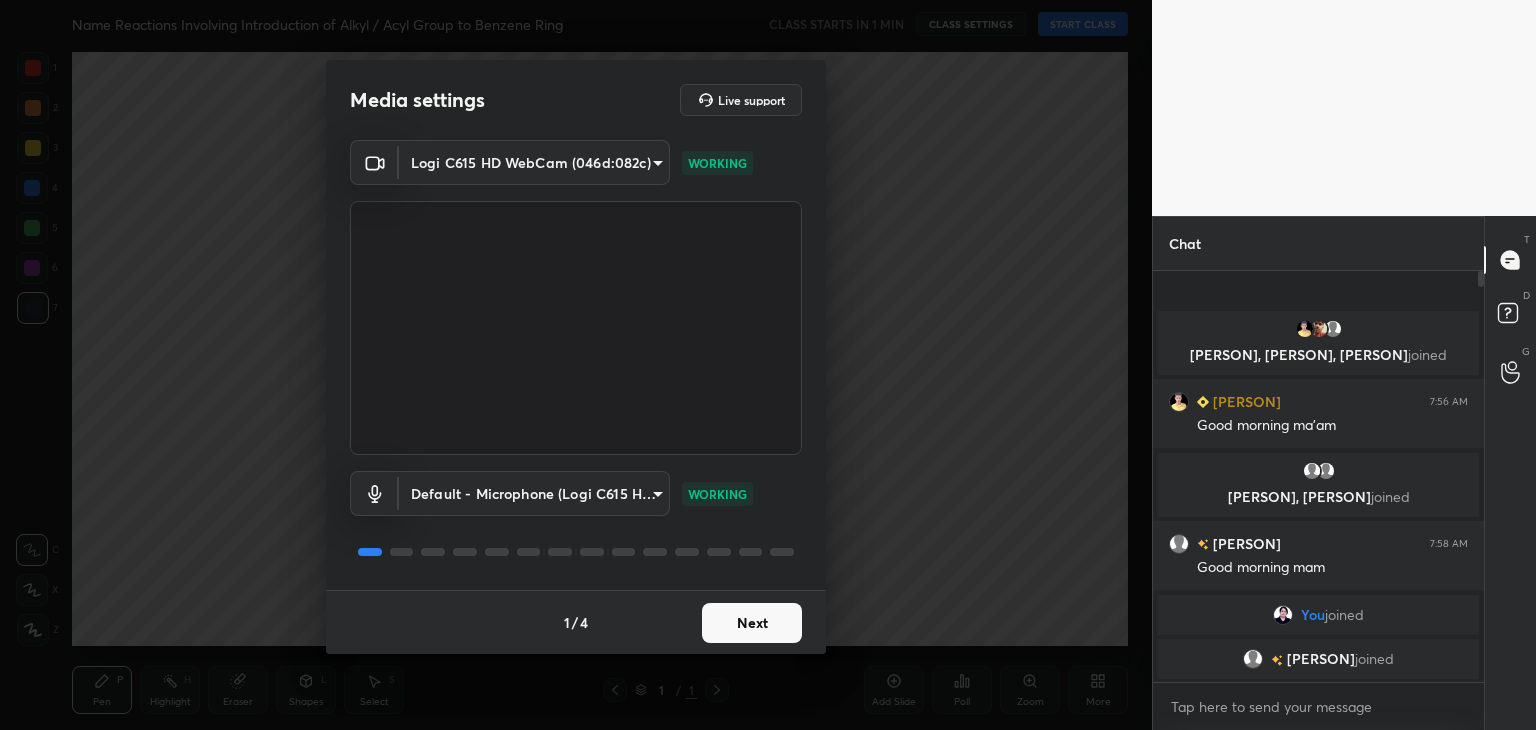 click on "Next" at bounding box center (752, 623) 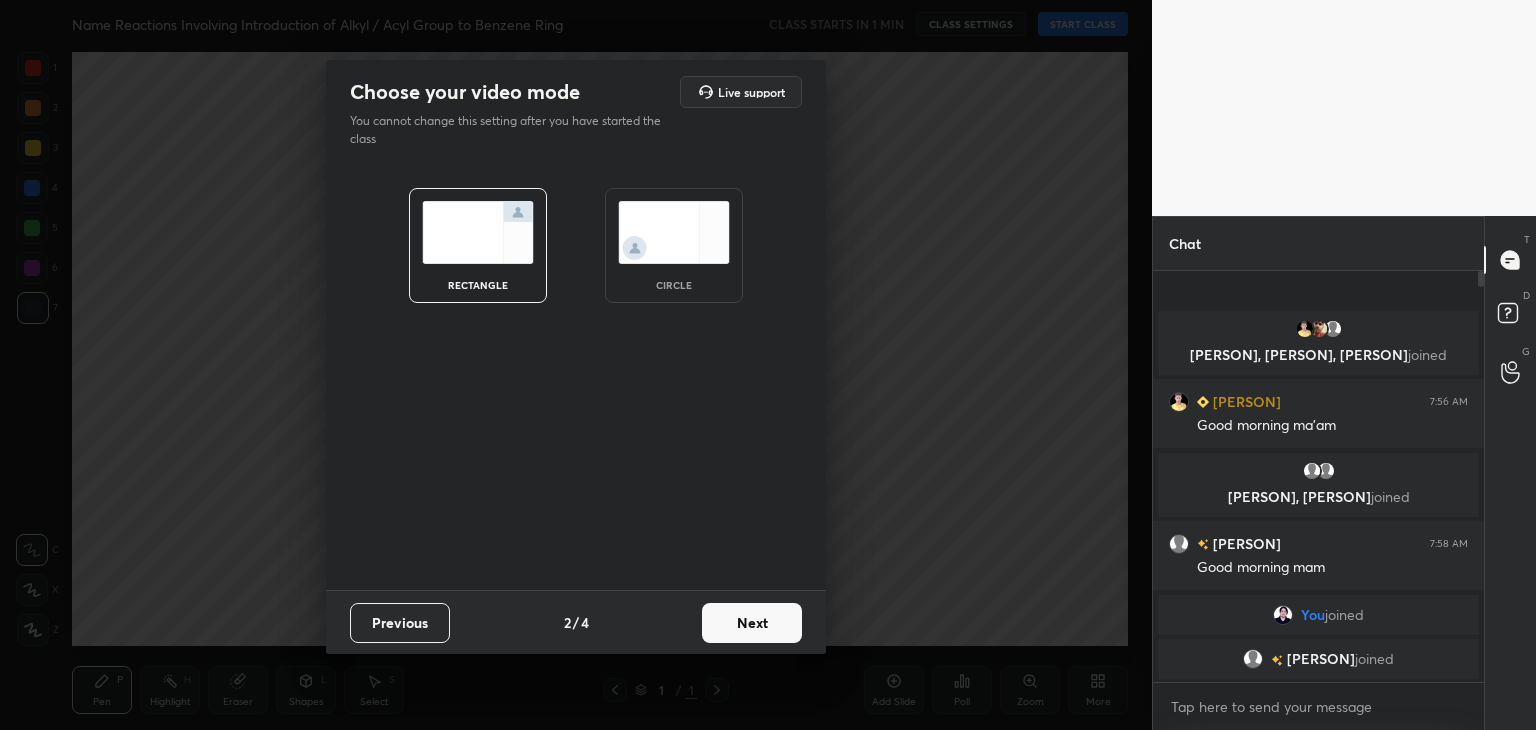 click on "Next" at bounding box center [752, 623] 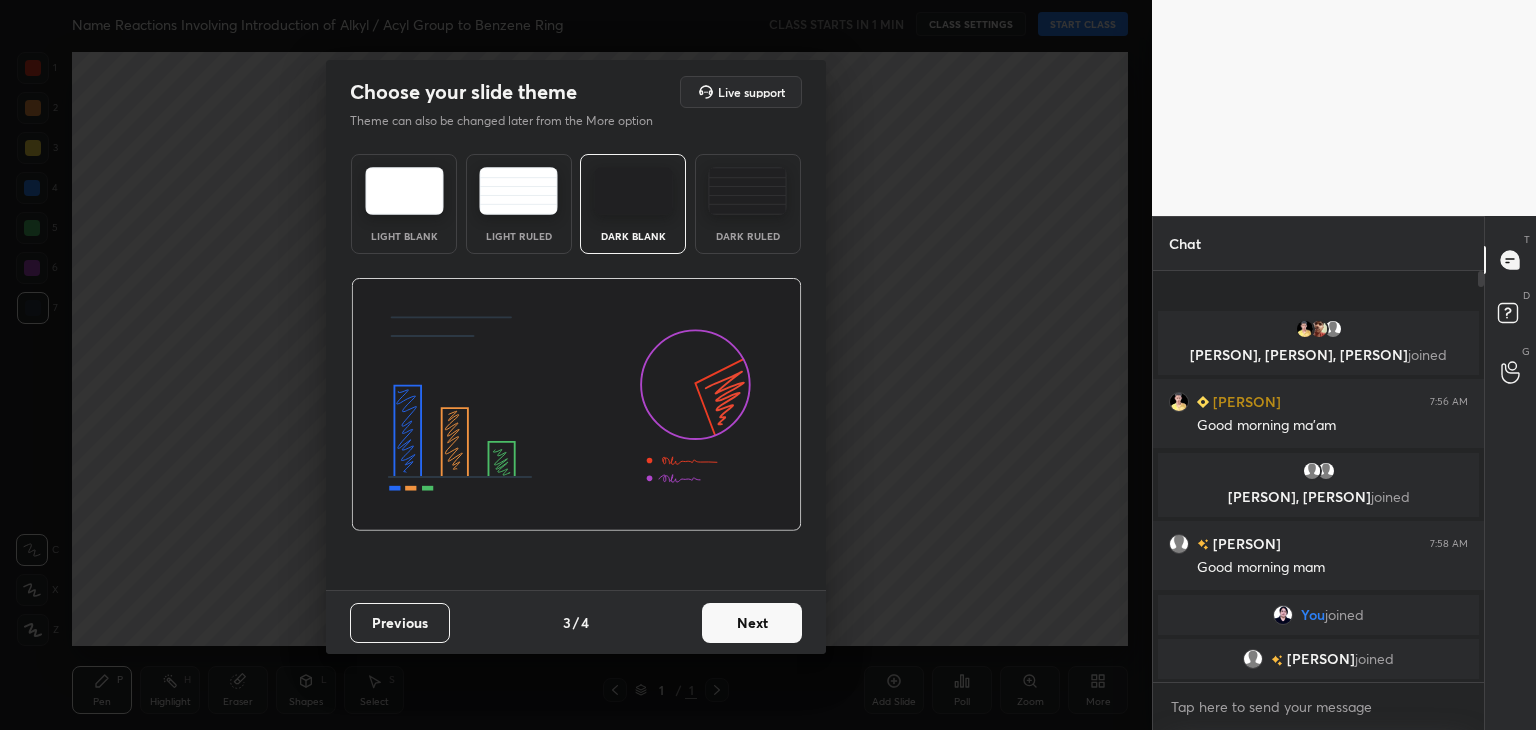 click on "Previous" at bounding box center (400, 623) 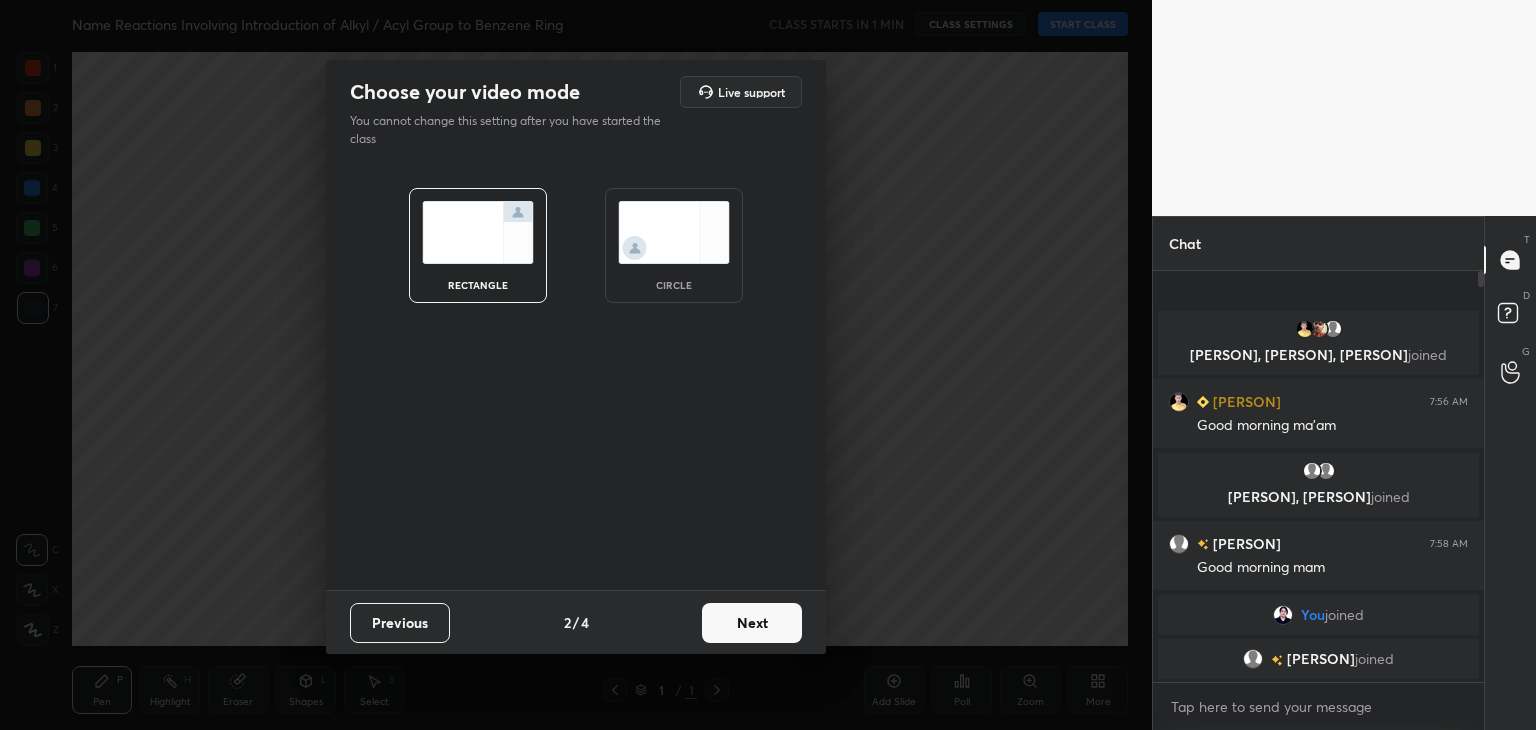 click on "circle" at bounding box center (674, 245) 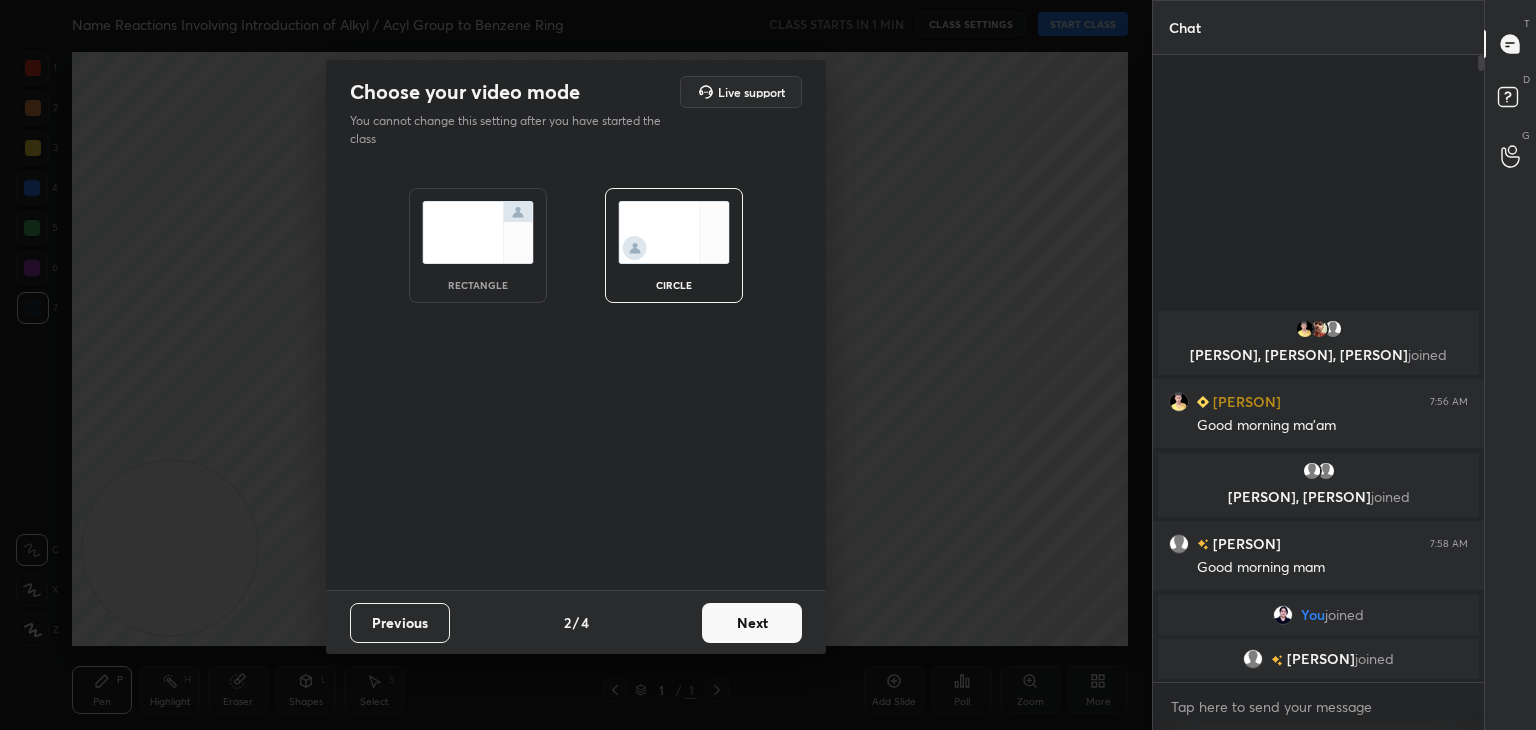 scroll, scrollTop: 6, scrollLeft: 6, axis: both 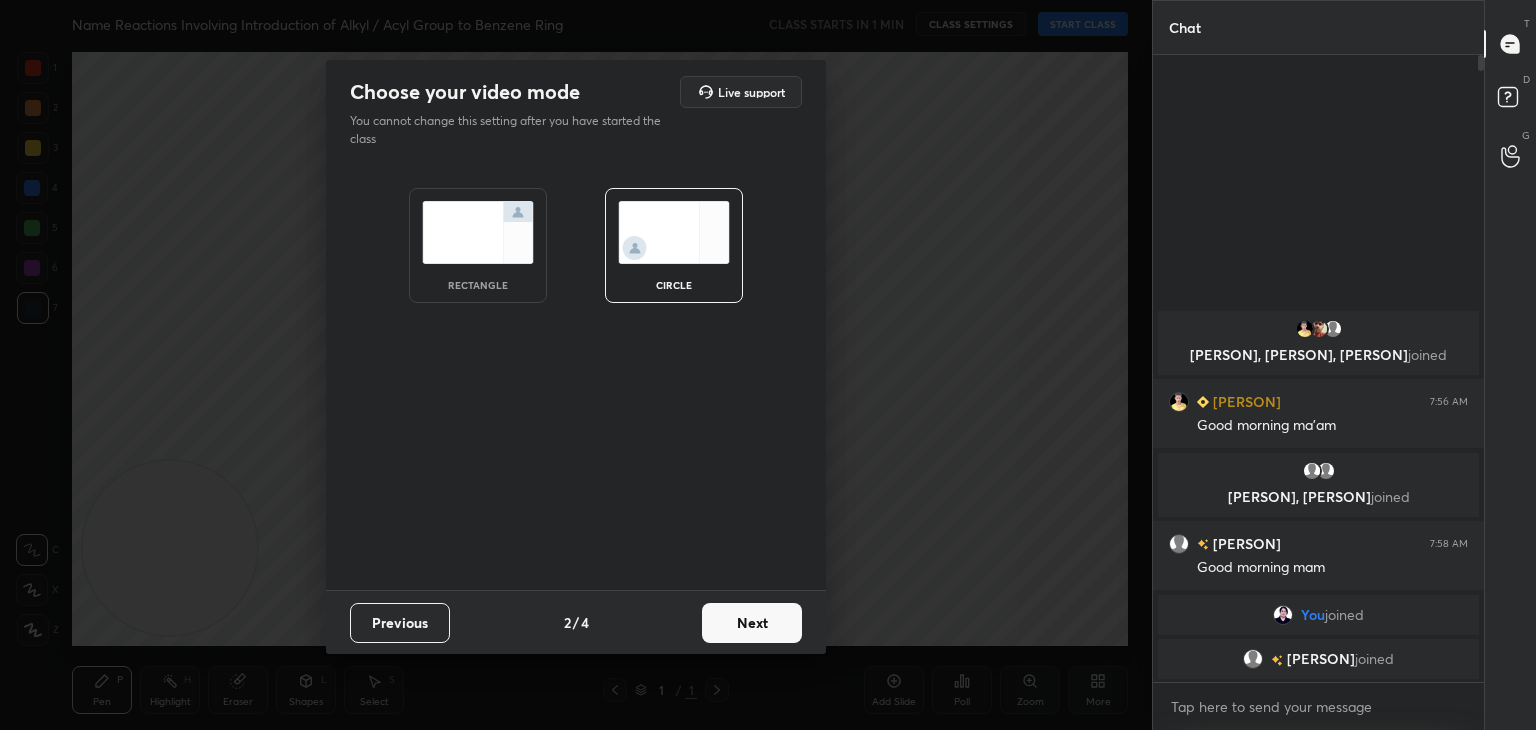 click on "Next" at bounding box center [752, 623] 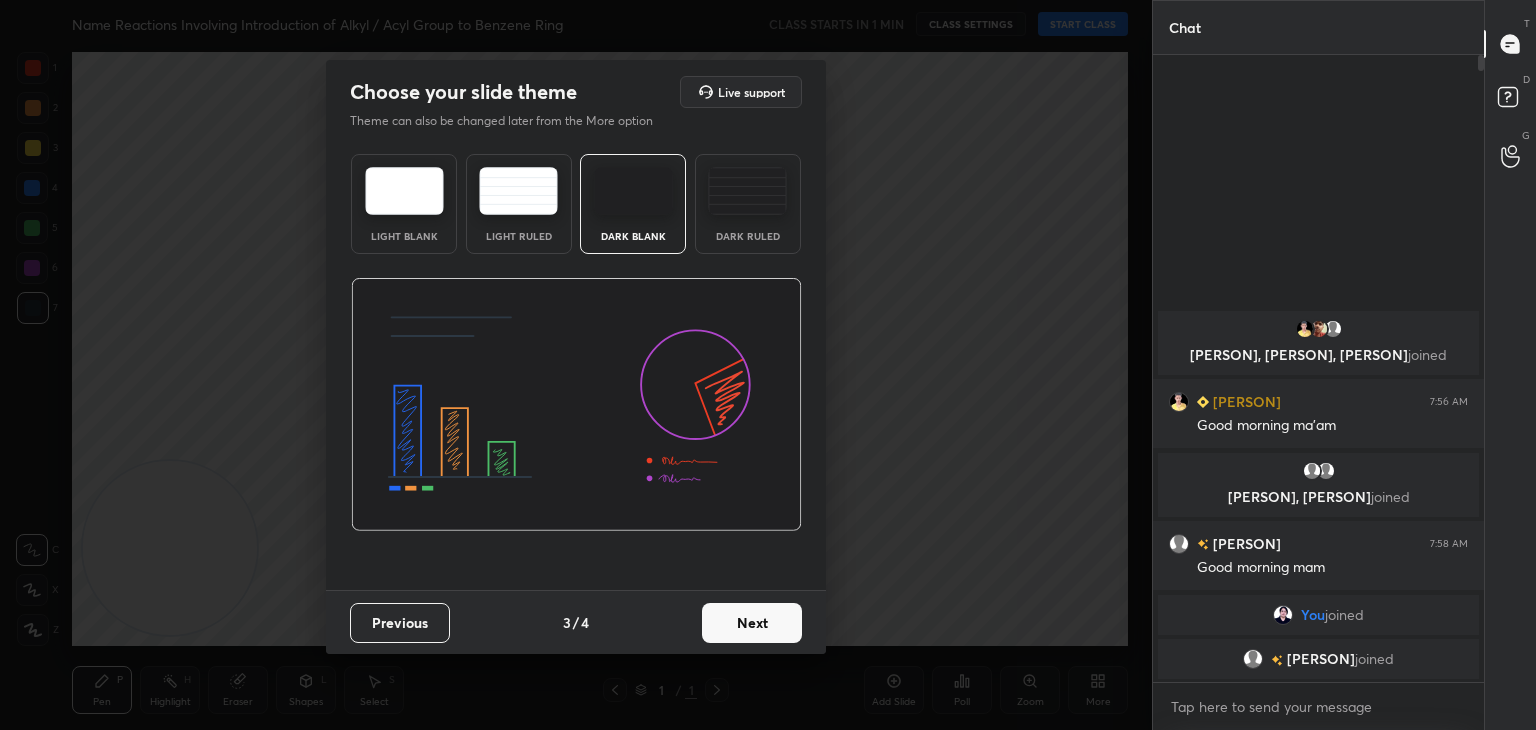 click on "Next" at bounding box center [752, 623] 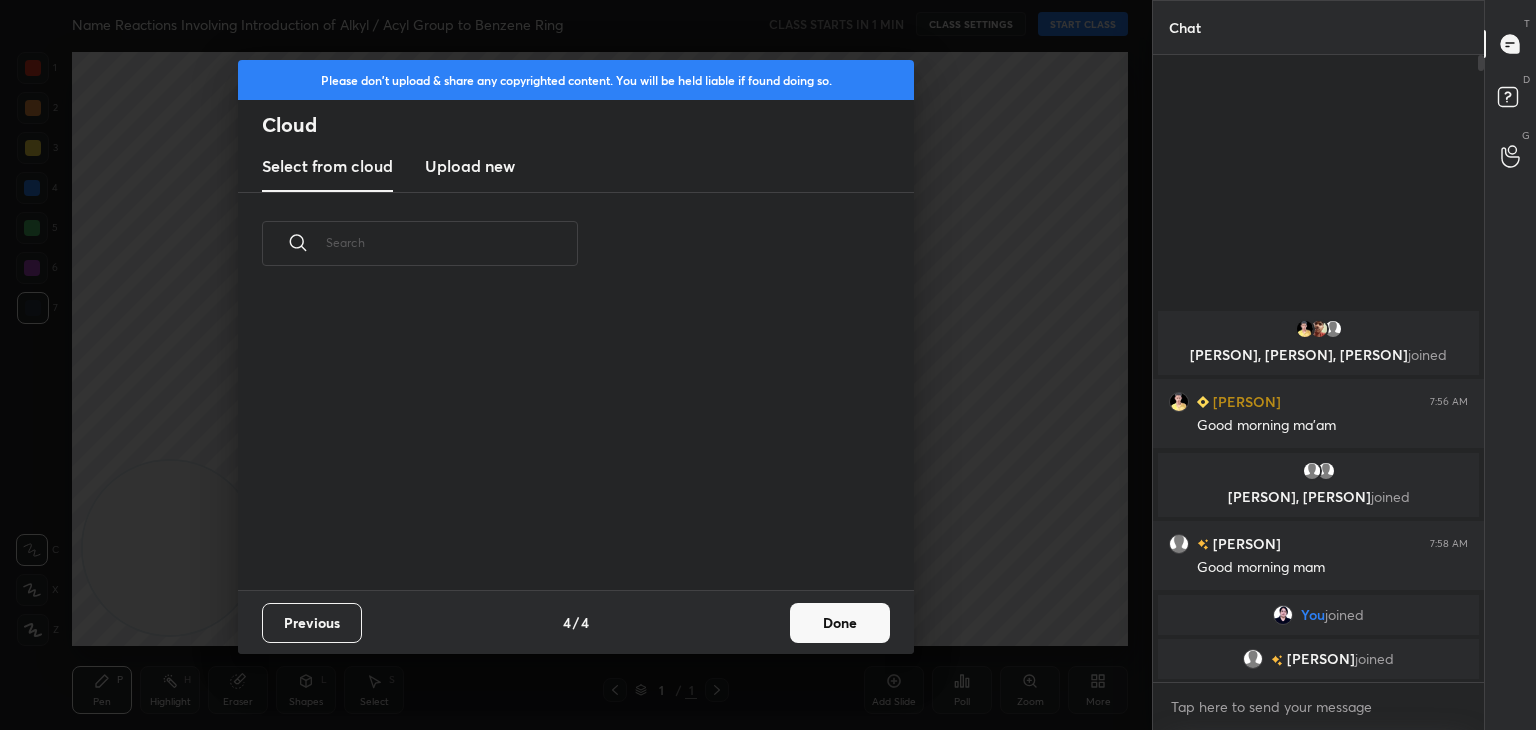 scroll, scrollTop: 6, scrollLeft: 10, axis: both 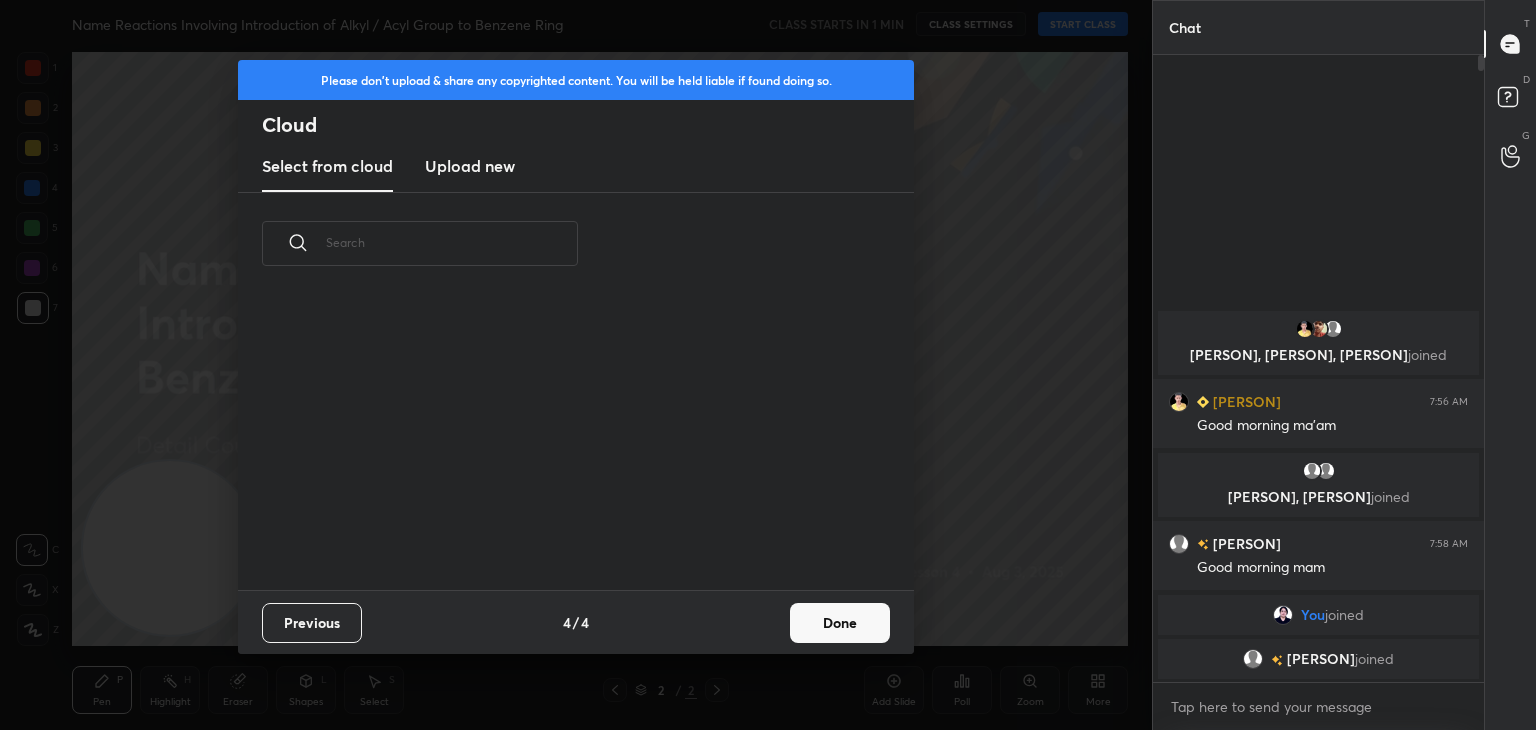 click on "Upload new" at bounding box center [470, 166] 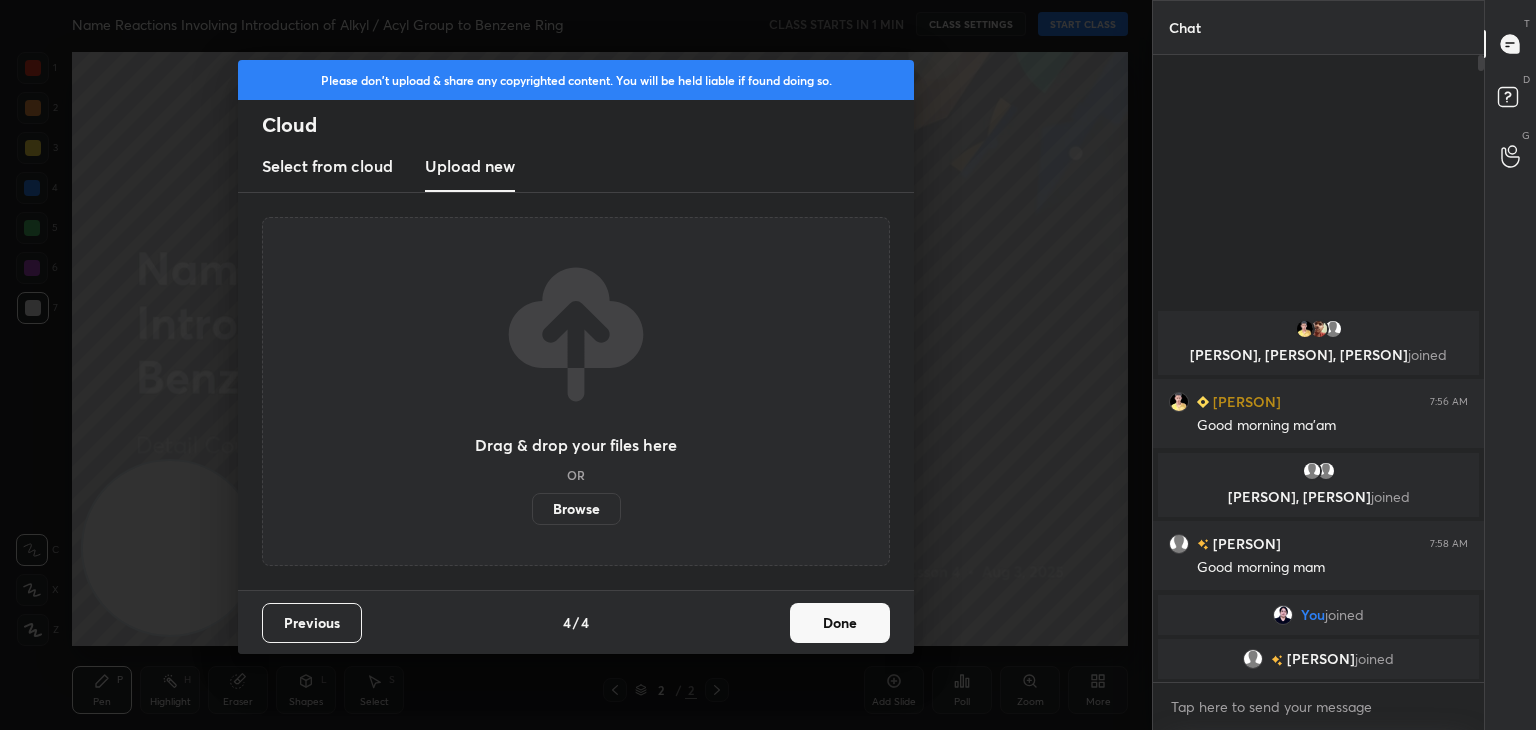 click on "Browse" at bounding box center [576, 509] 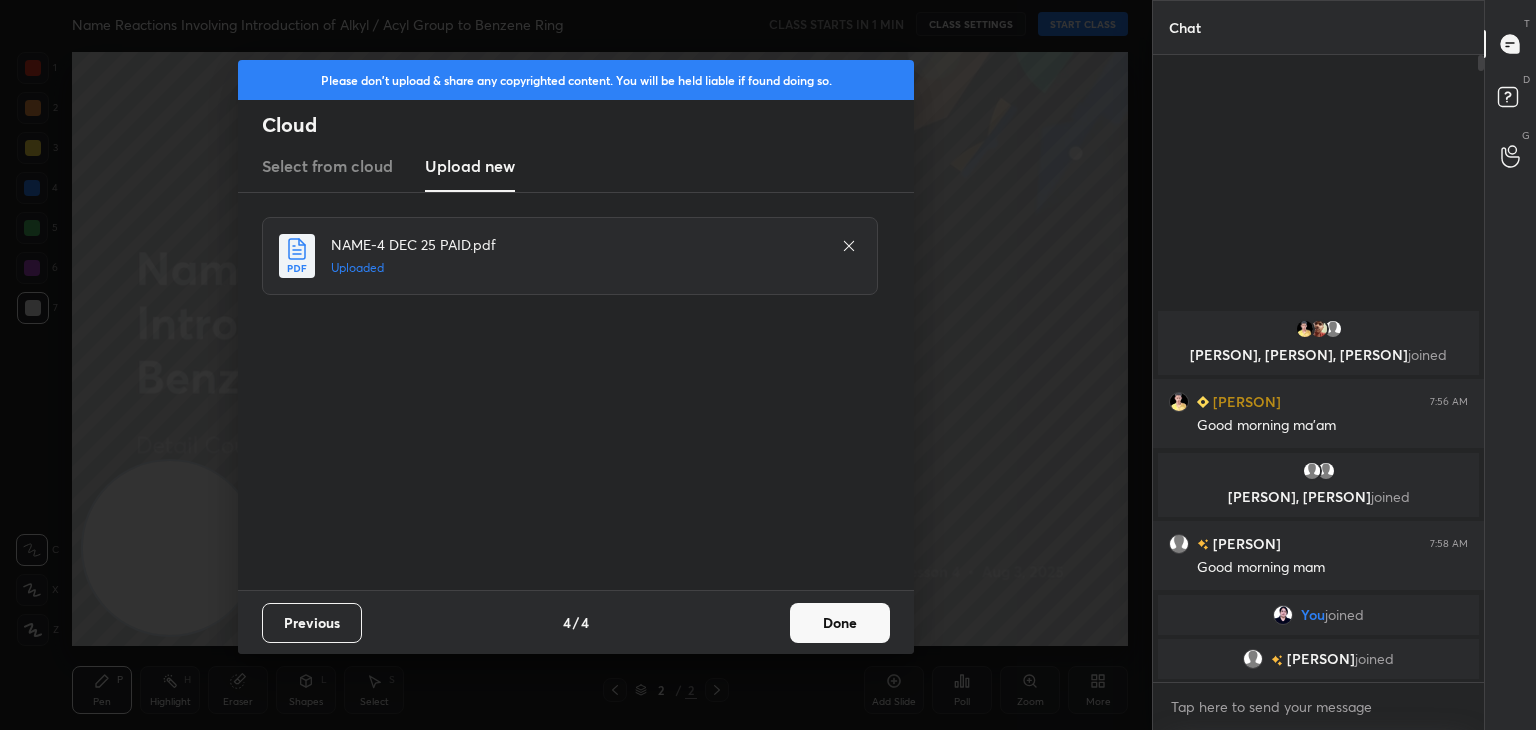 click on "Done" at bounding box center [840, 623] 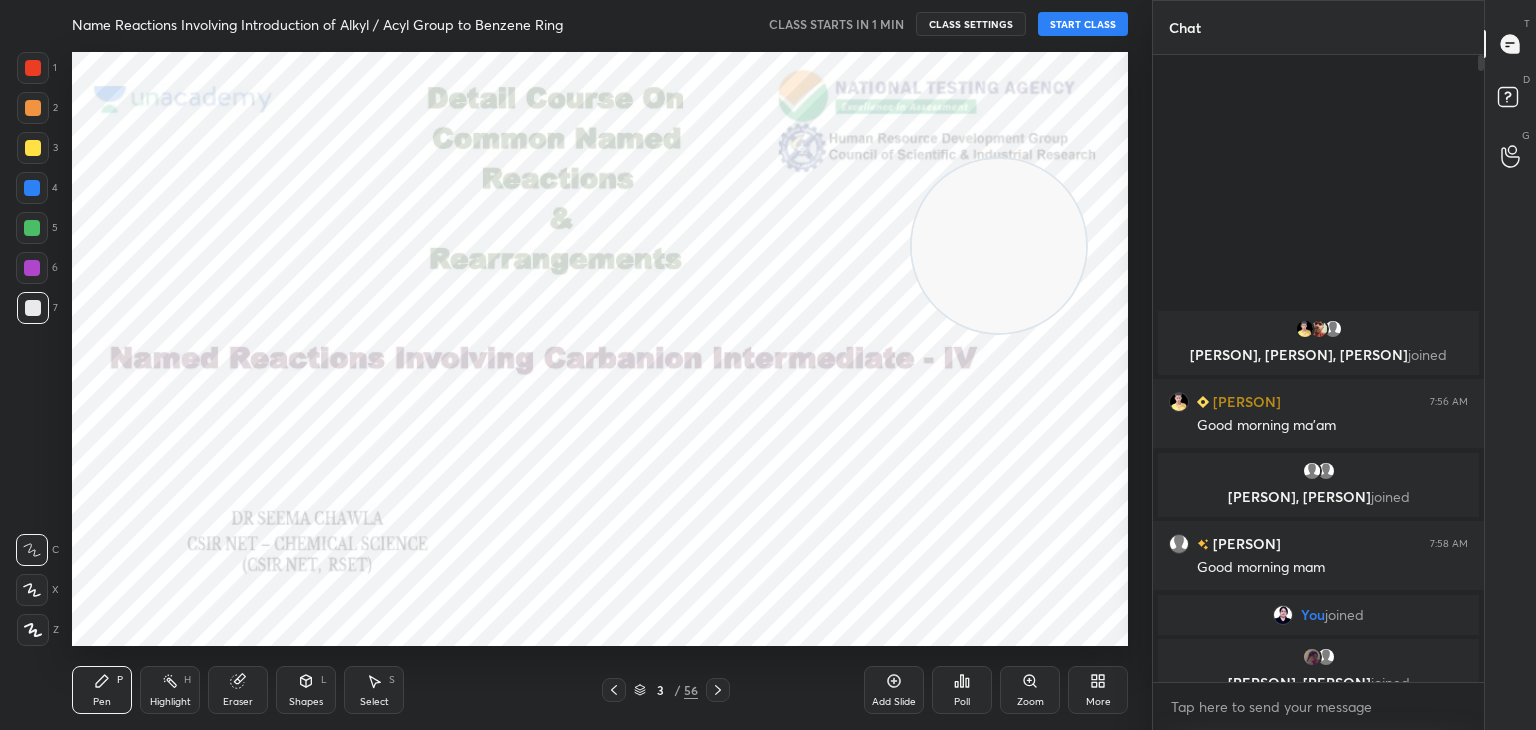 drag, startPoint x: 149, startPoint y: 602, endPoint x: 979, endPoint y: 299, distance: 883.5774 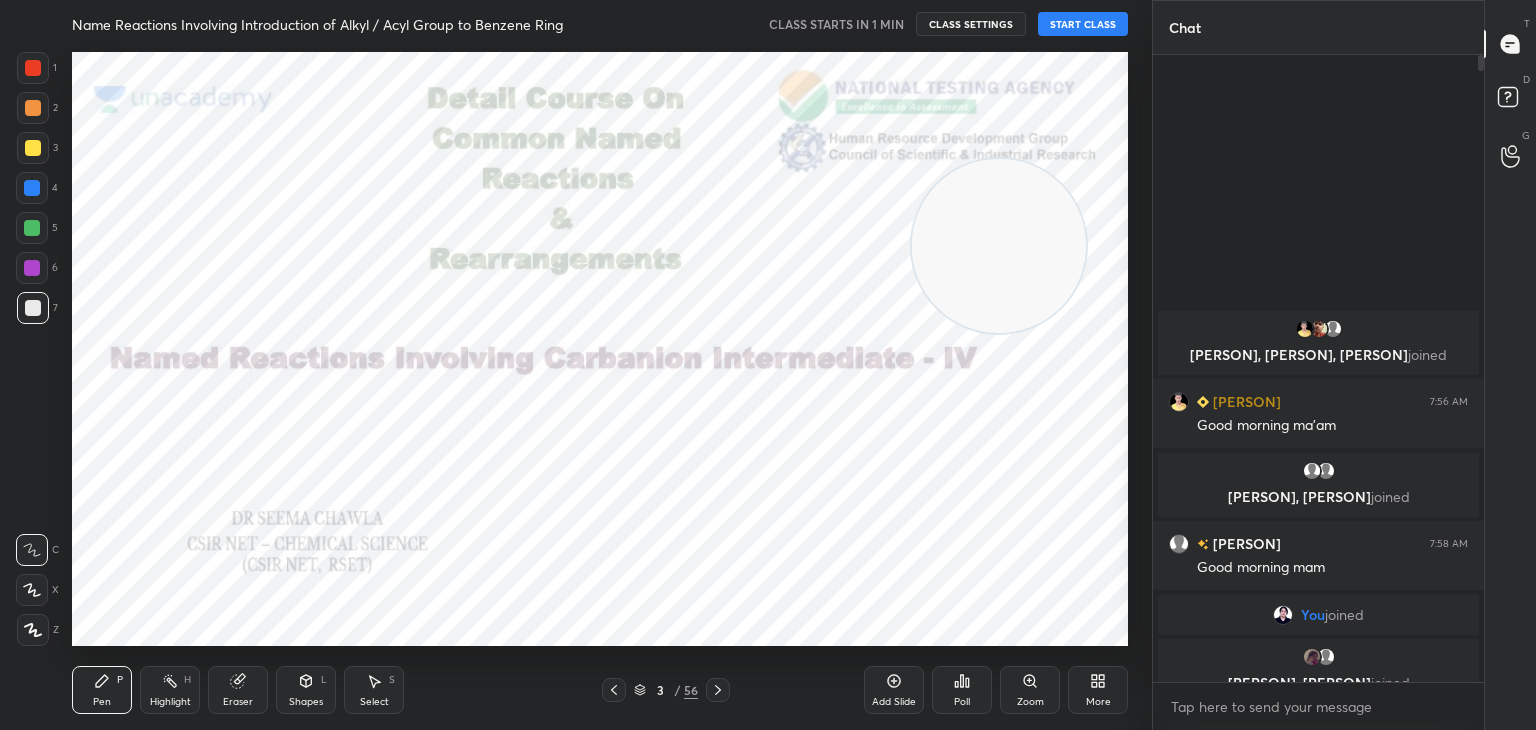 click at bounding box center (999, 246) 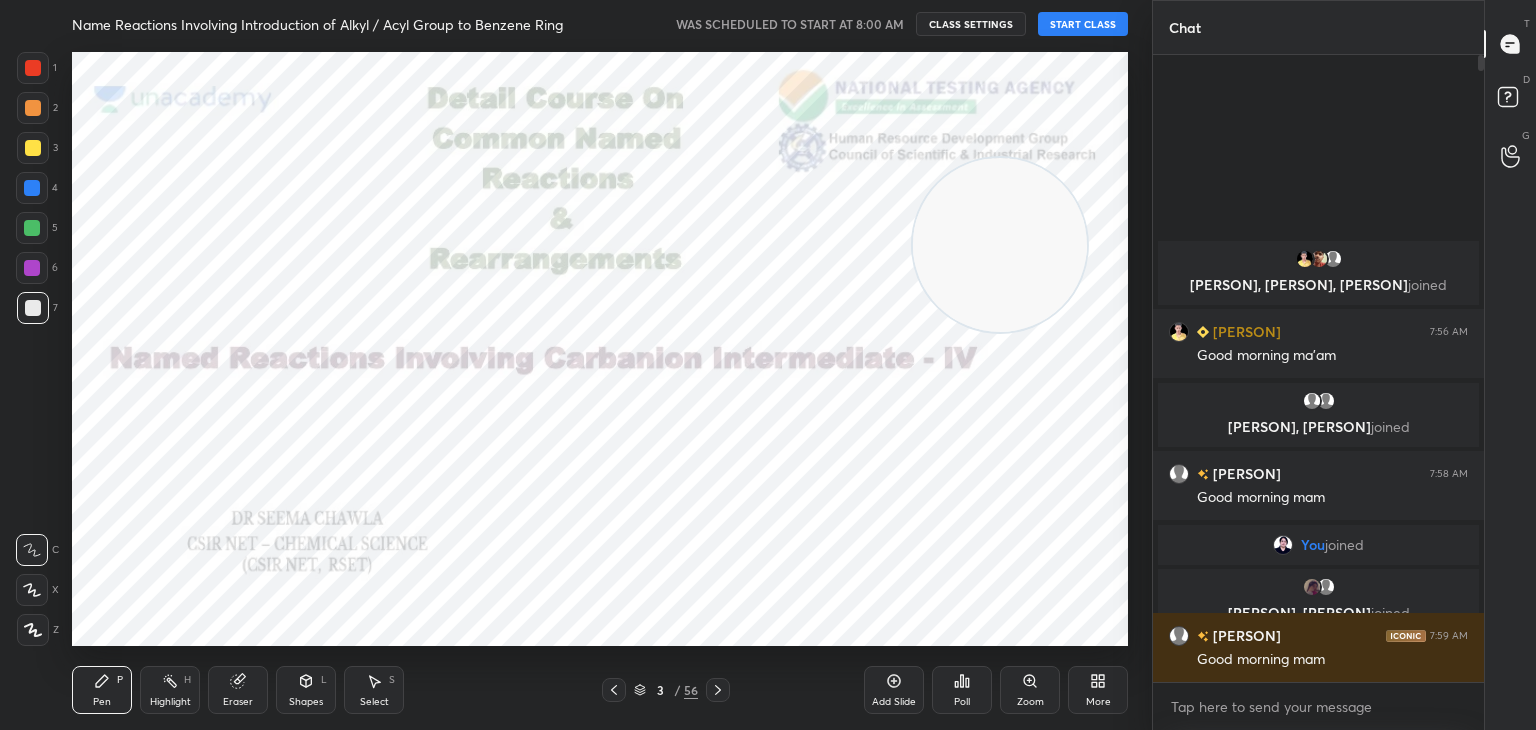click on "START CLASS" at bounding box center [1083, 24] 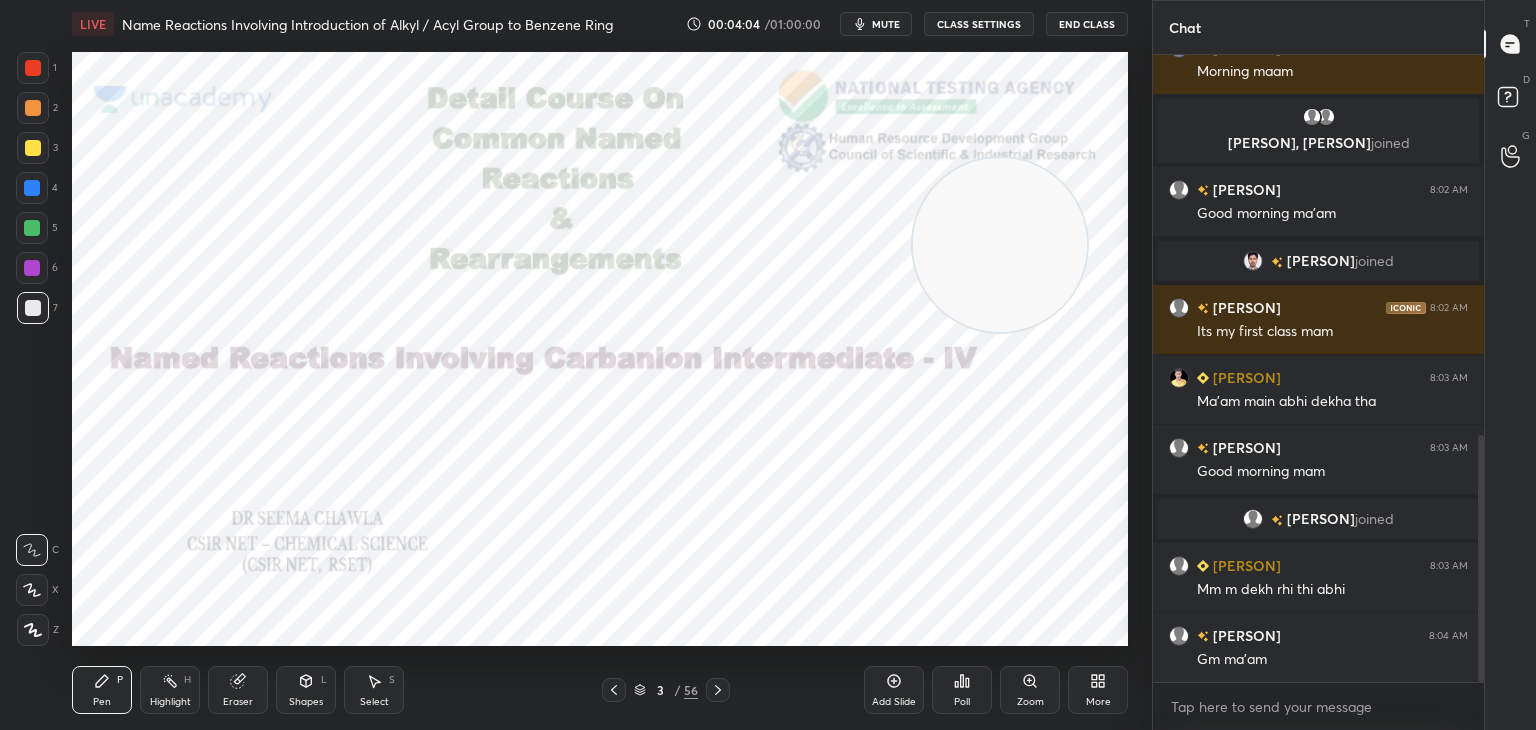 scroll, scrollTop: 1036, scrollLeft: 0, axis: vertical 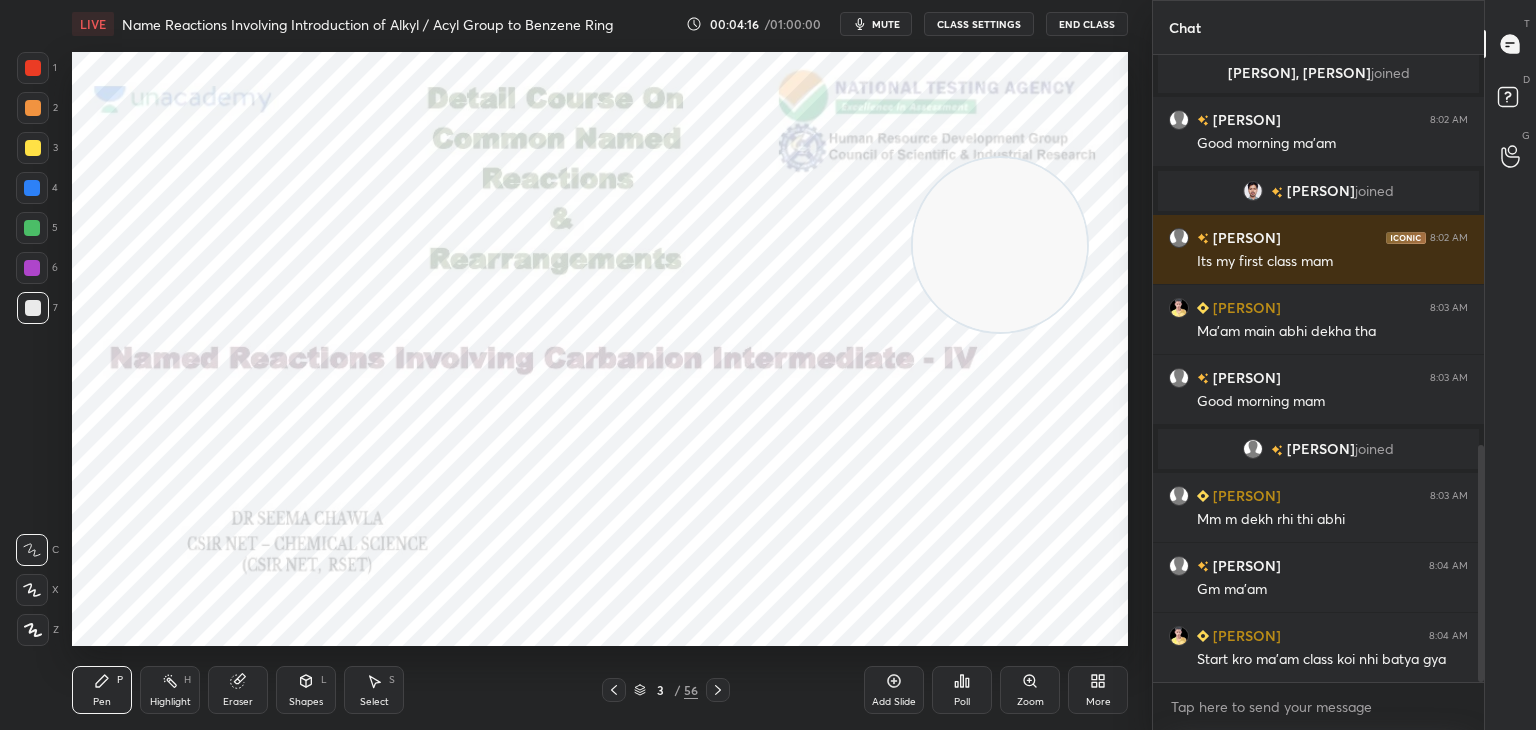 click at bounding box center (33, 68) 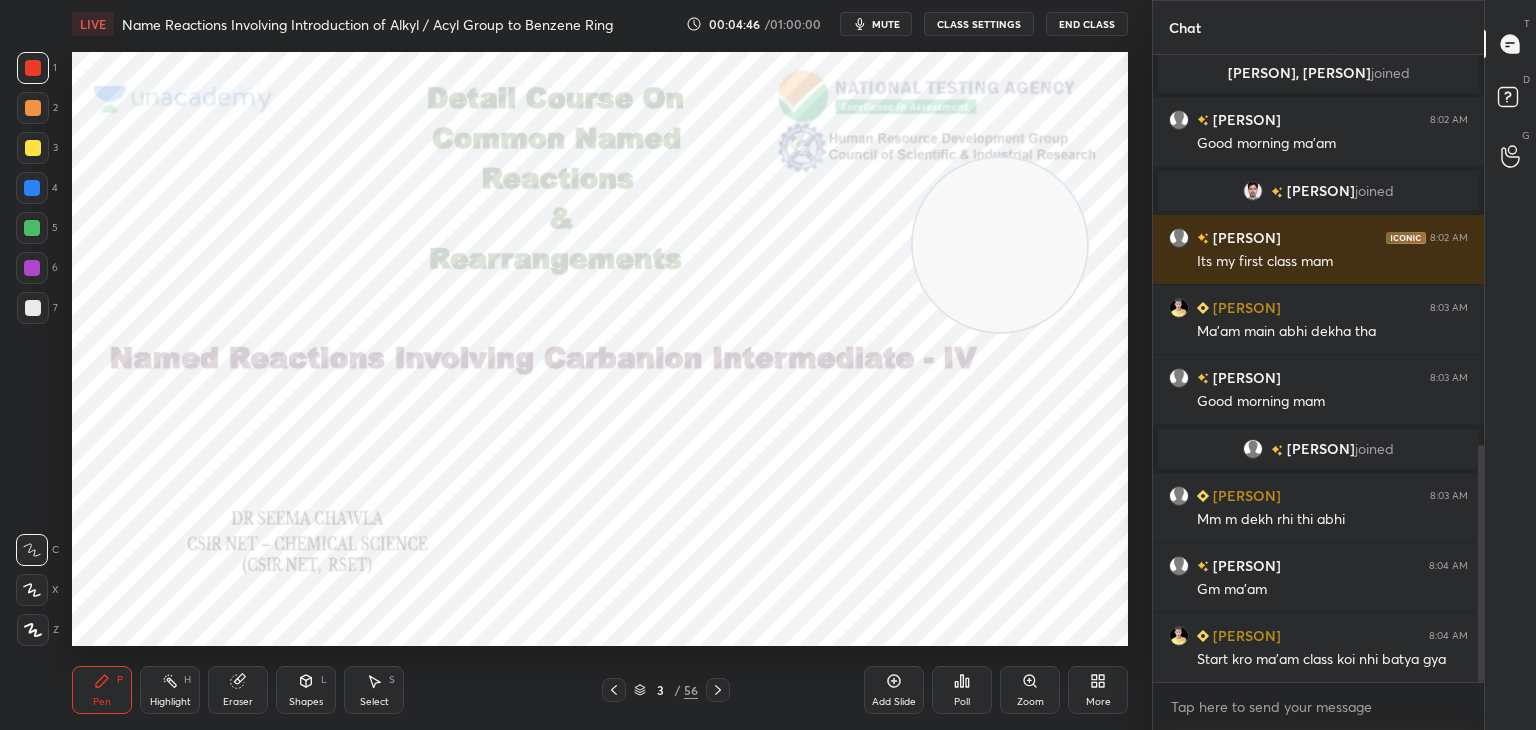 click 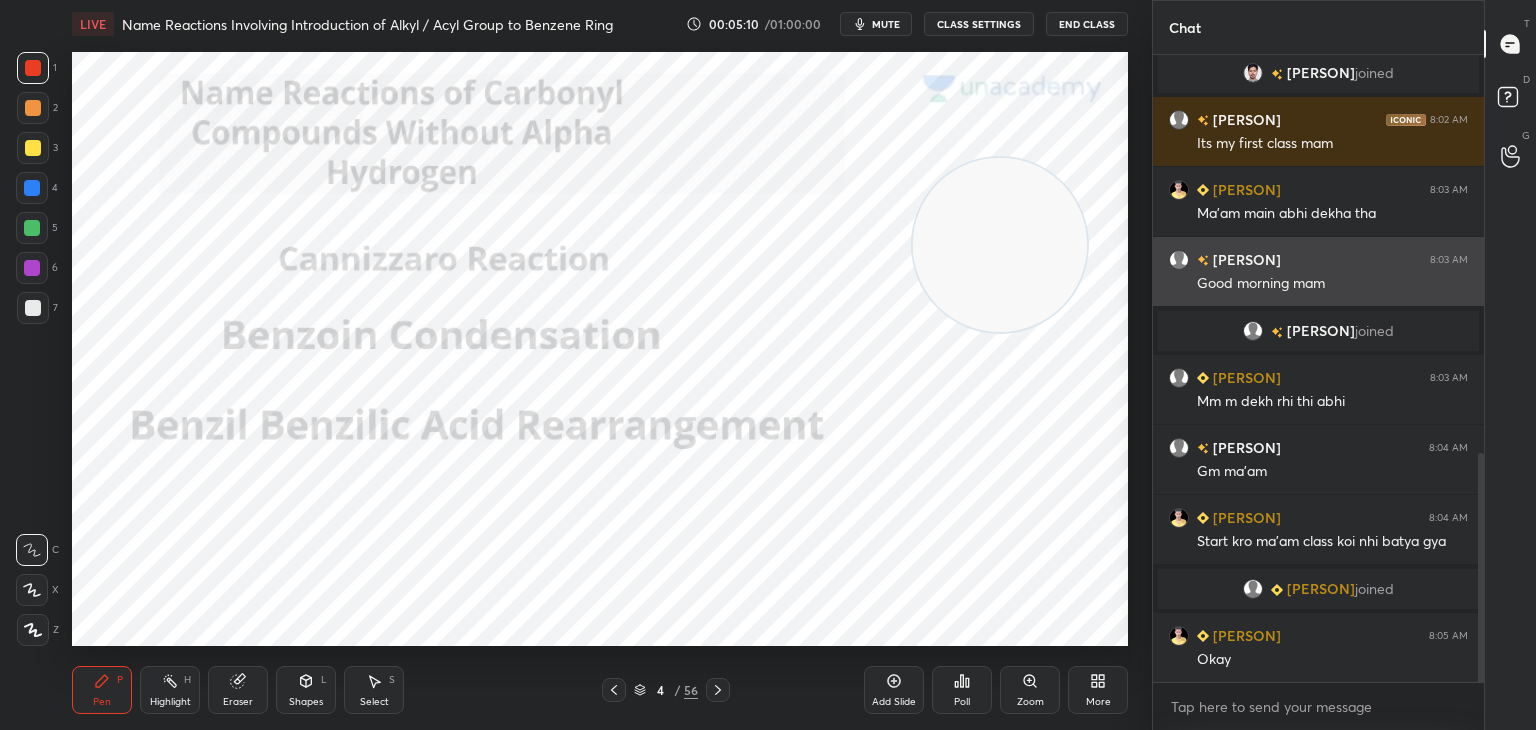 scroll, scrollTop: 1140, scrollLeft: 0, axis: vertical 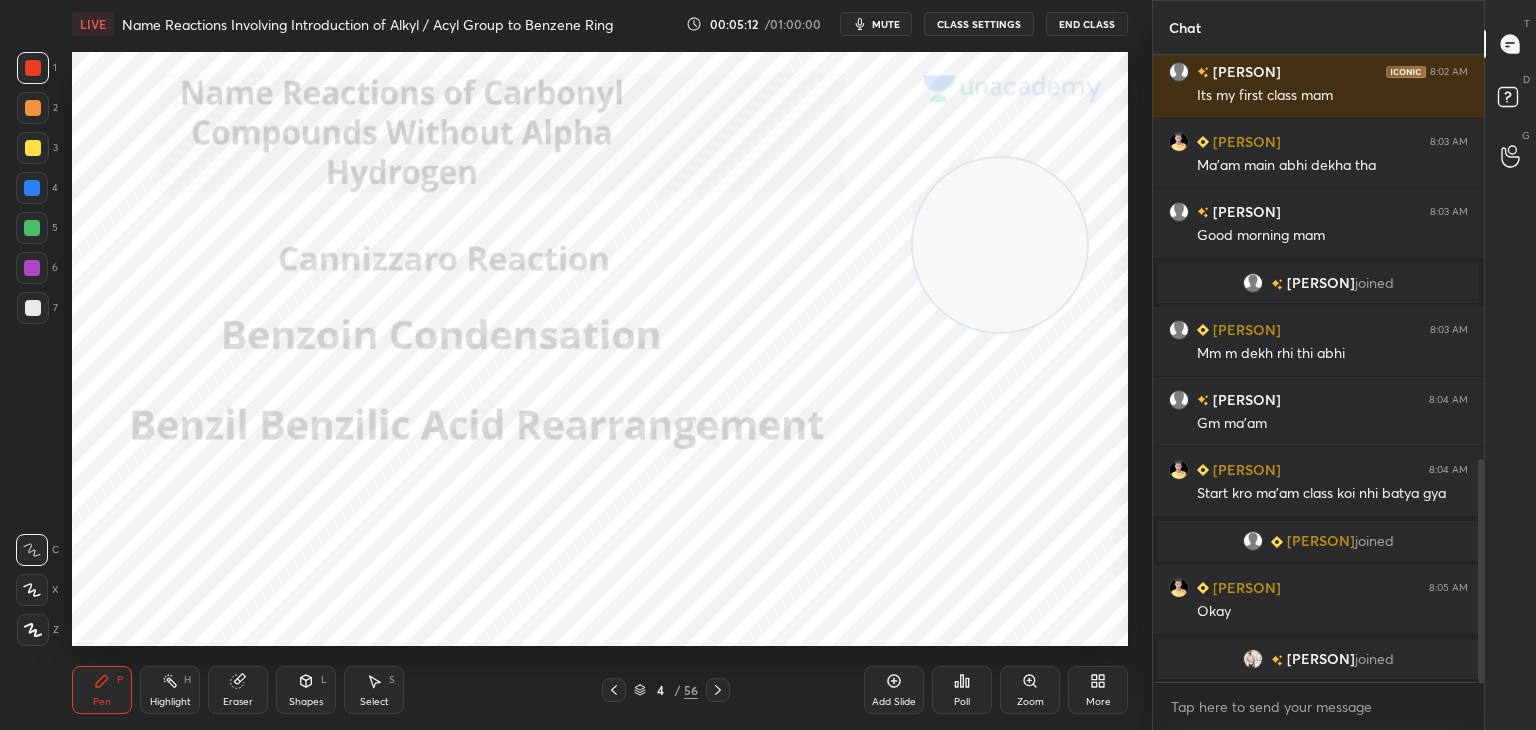 click 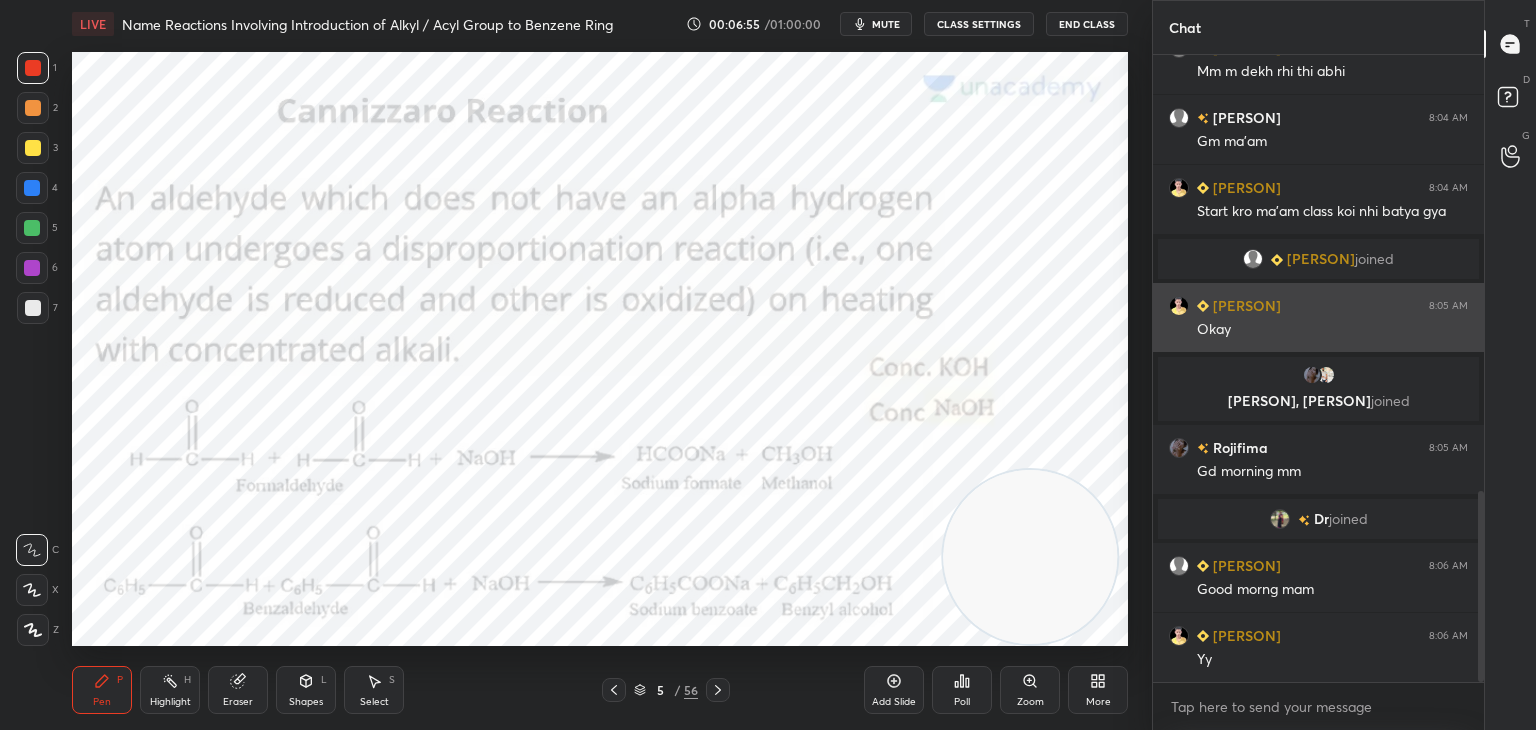 scroll, scrollTop: 1436, scrollLeft: 0, axis: vertical 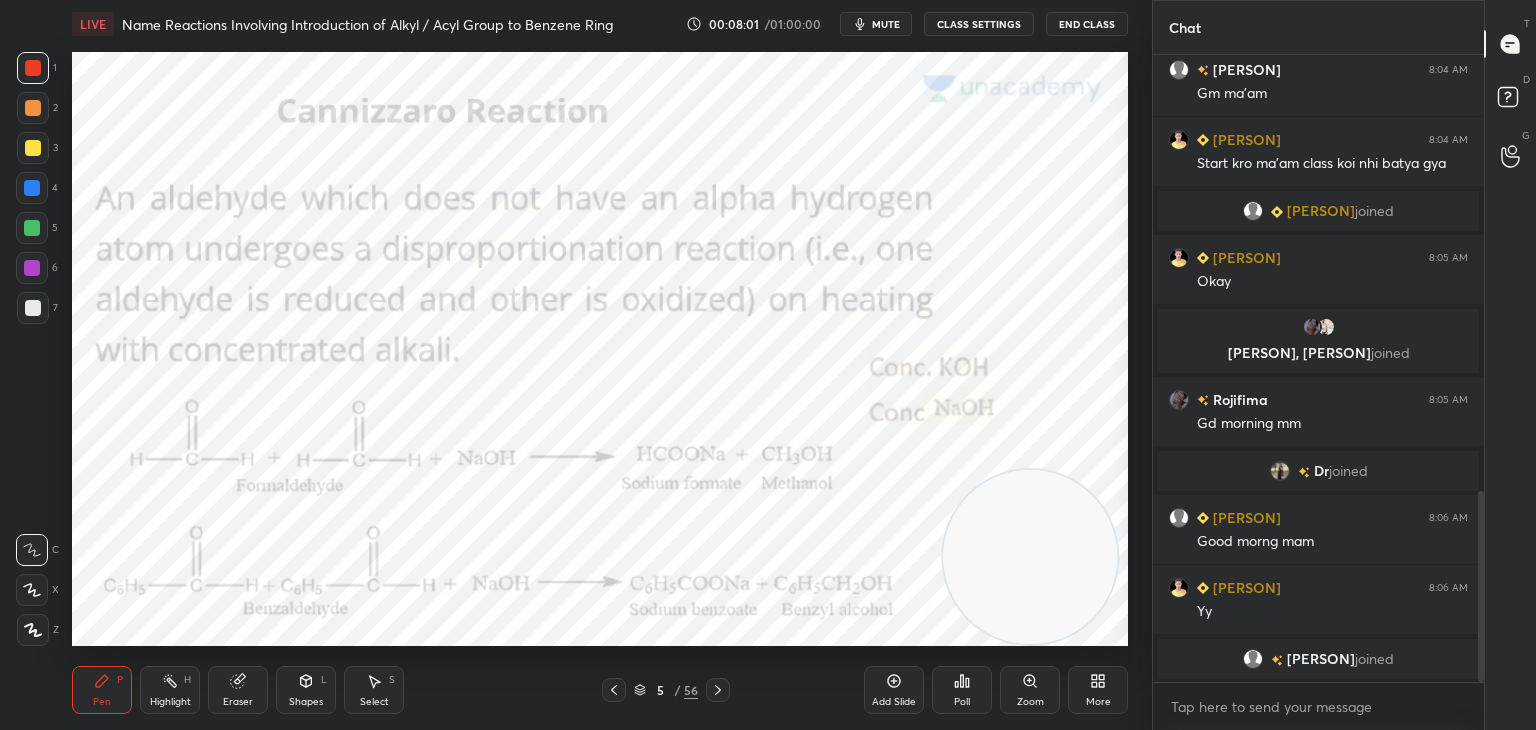 click 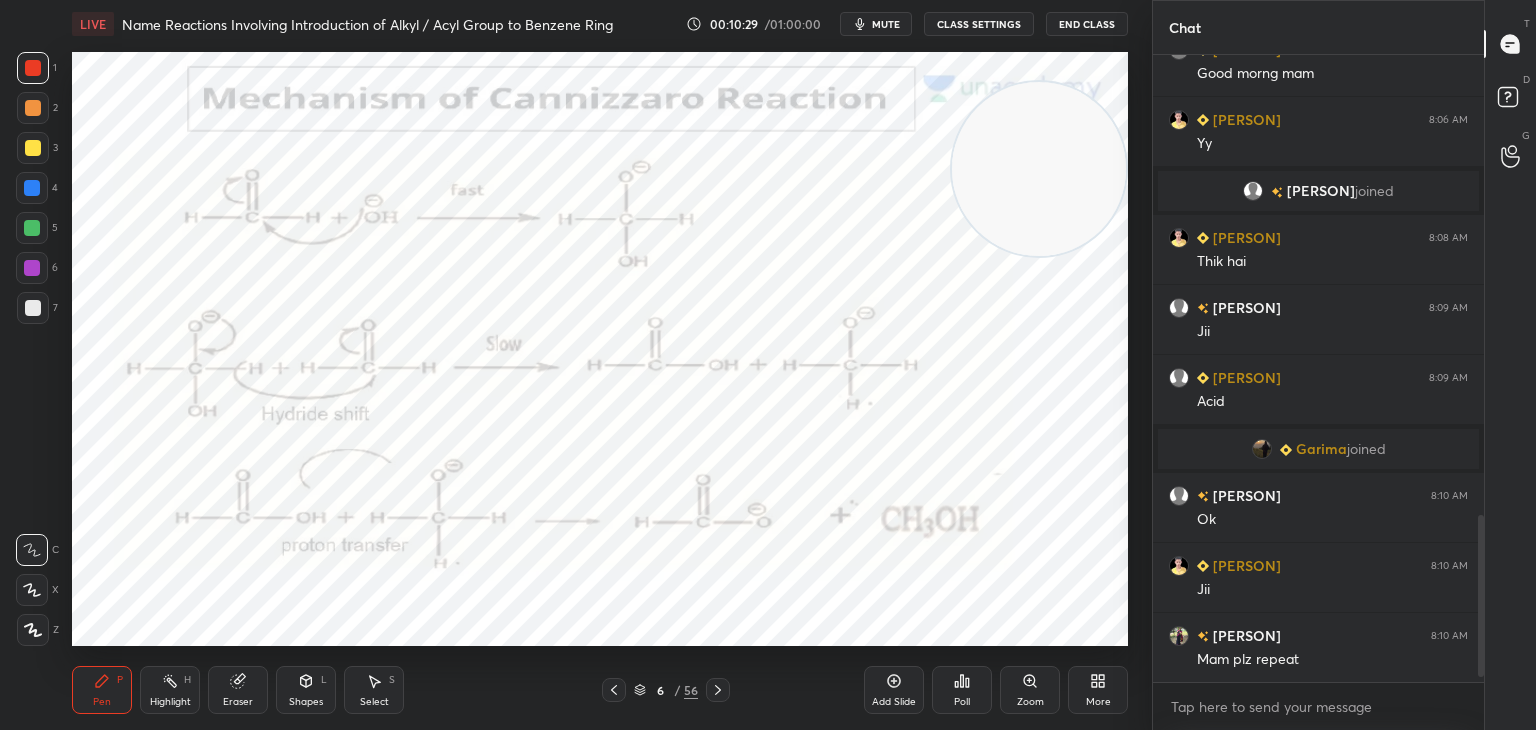 scroll, scrollTop: 1792, scrollLeft: 0, axis: vertical 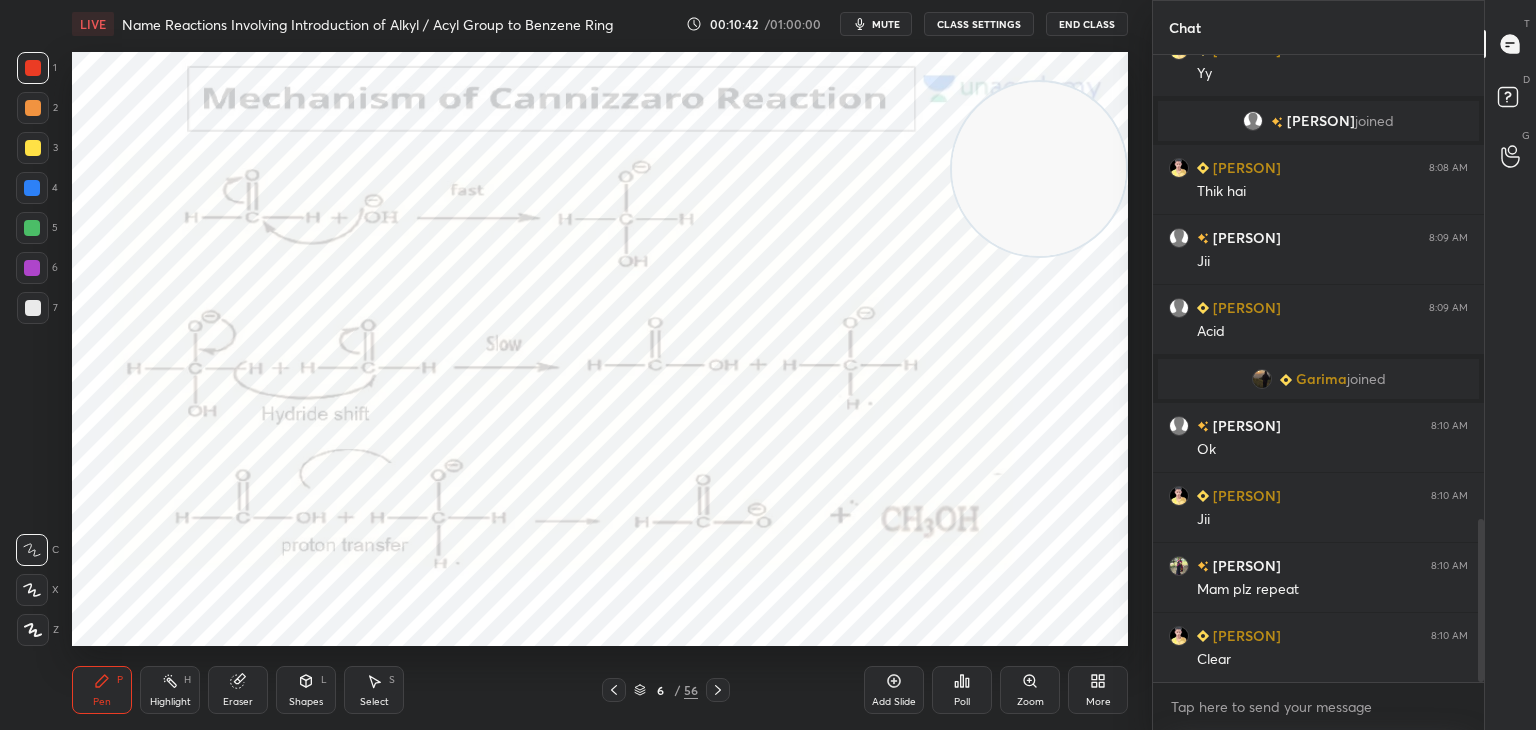 click at bounding box center (32, 188) 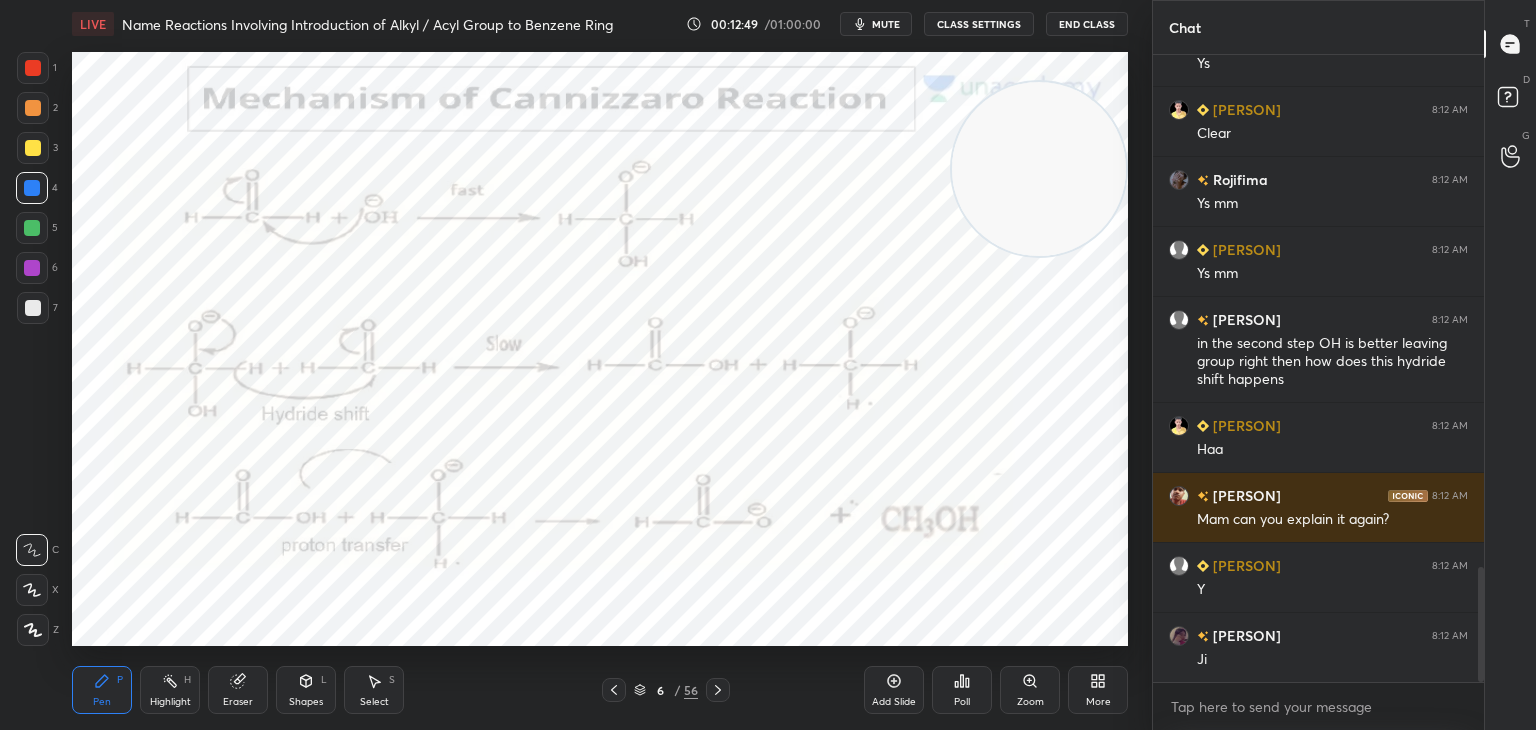 scroll, scrollTop: 2878, scrollLeft: 0, axis: vertical 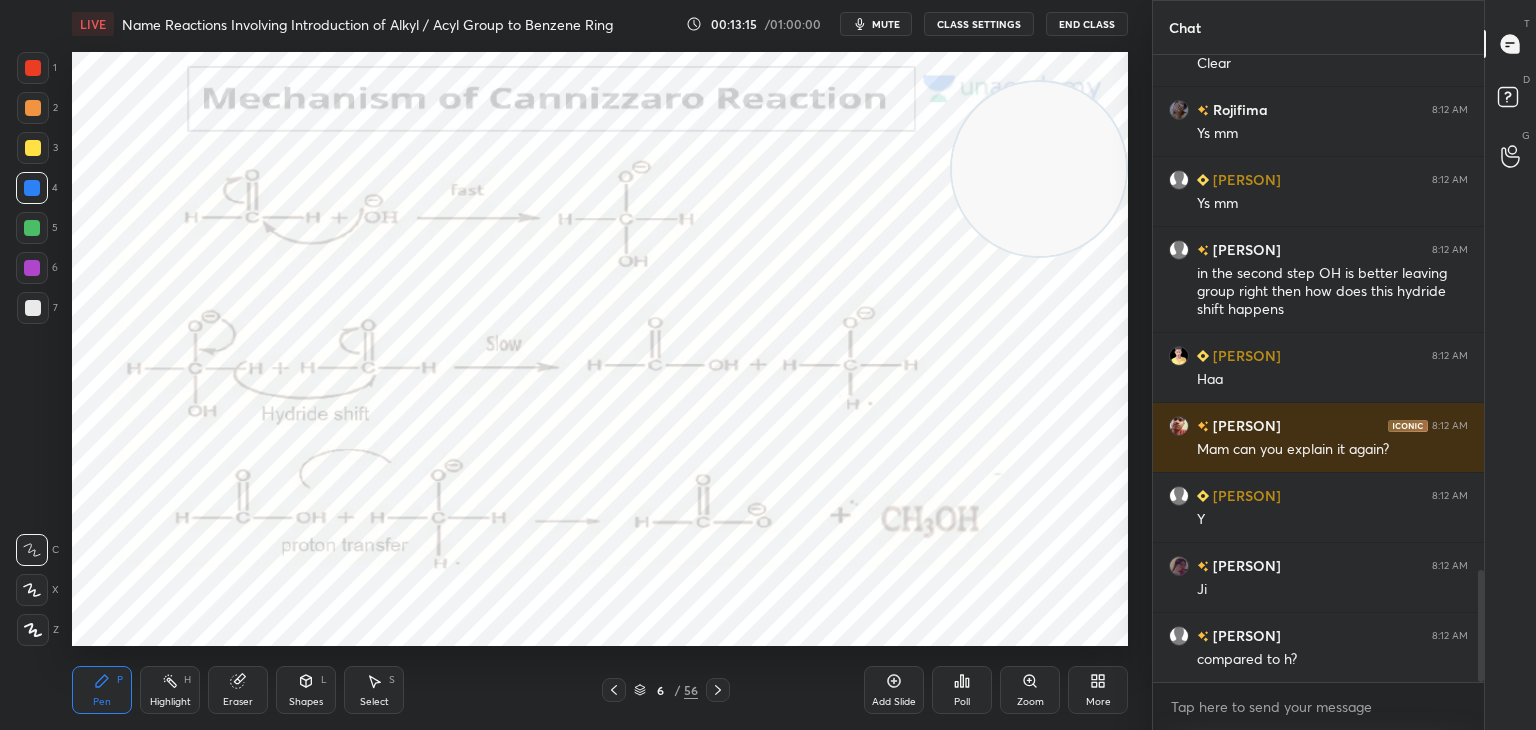 click 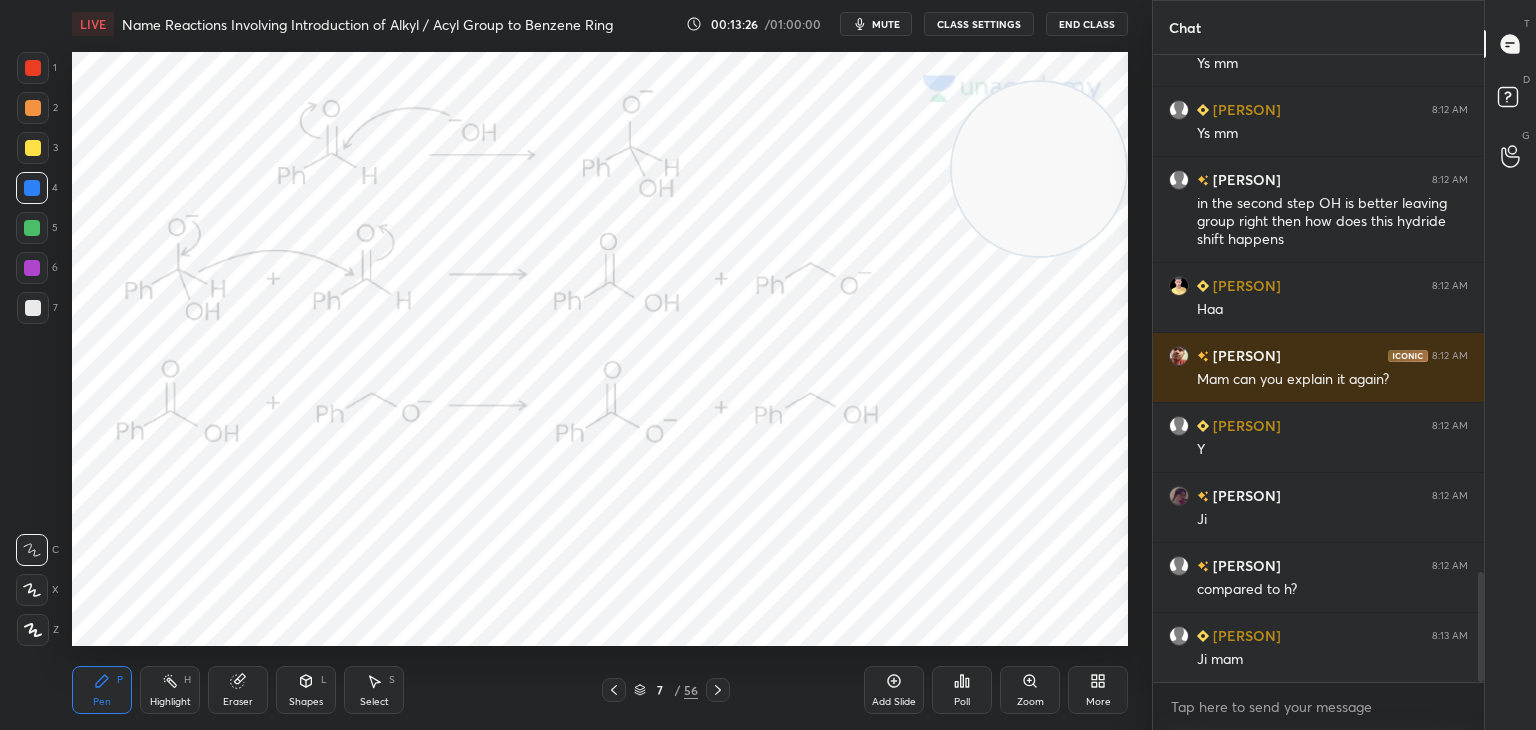 scroll, scrollTop: 3018, scrollLeft: 0, axis: vertical 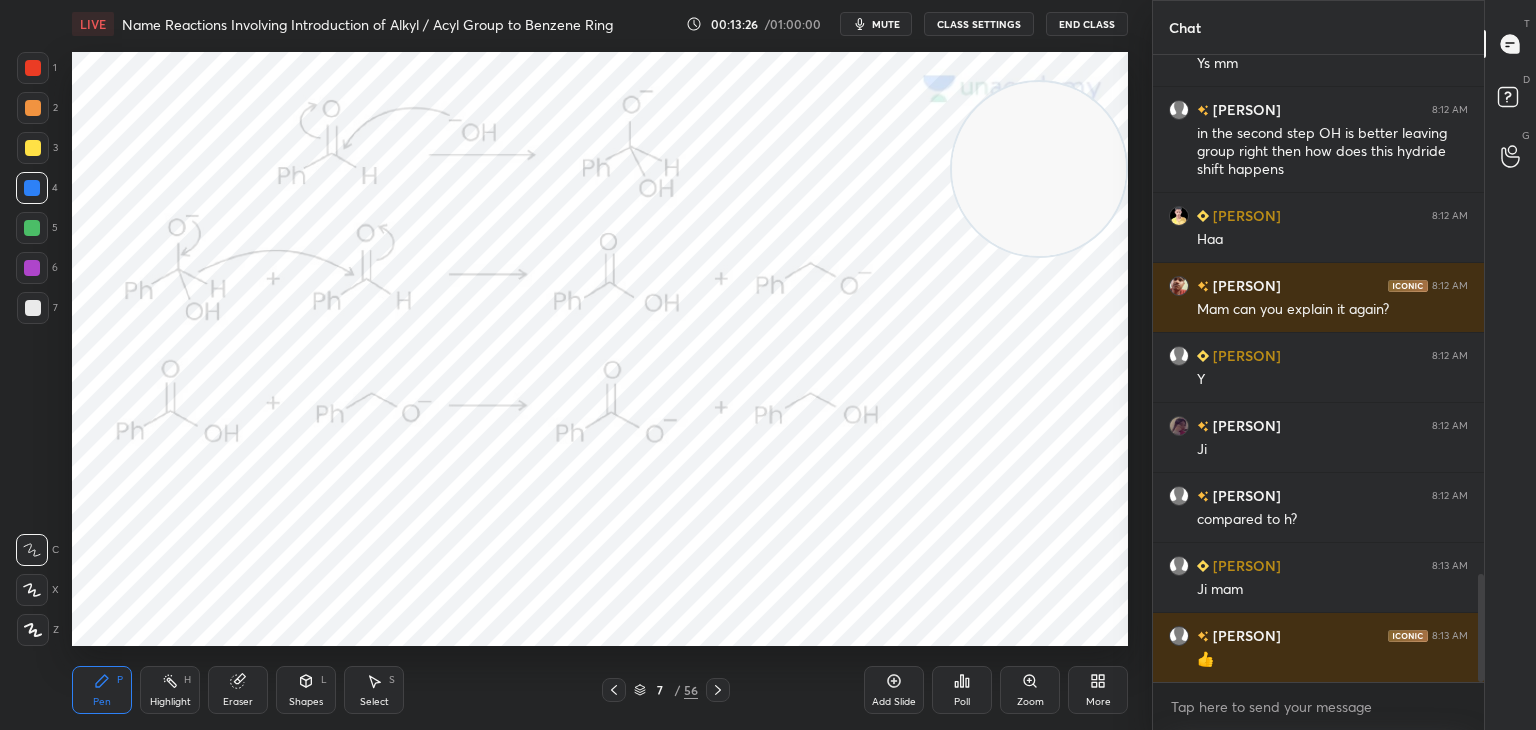 click at bounding box center (33, 68) 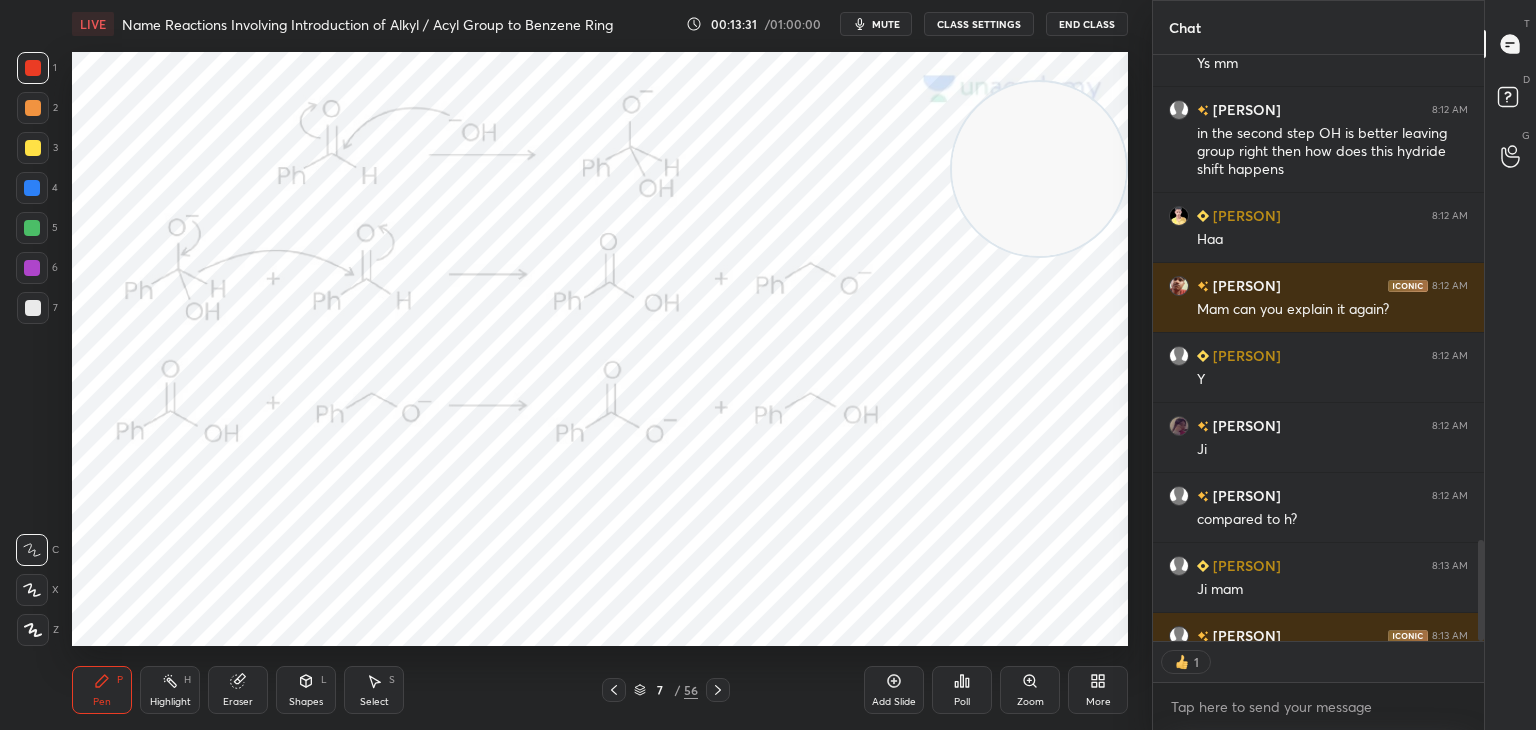scroll, scrollTop: 581, scrollLeft: 325, axis: both 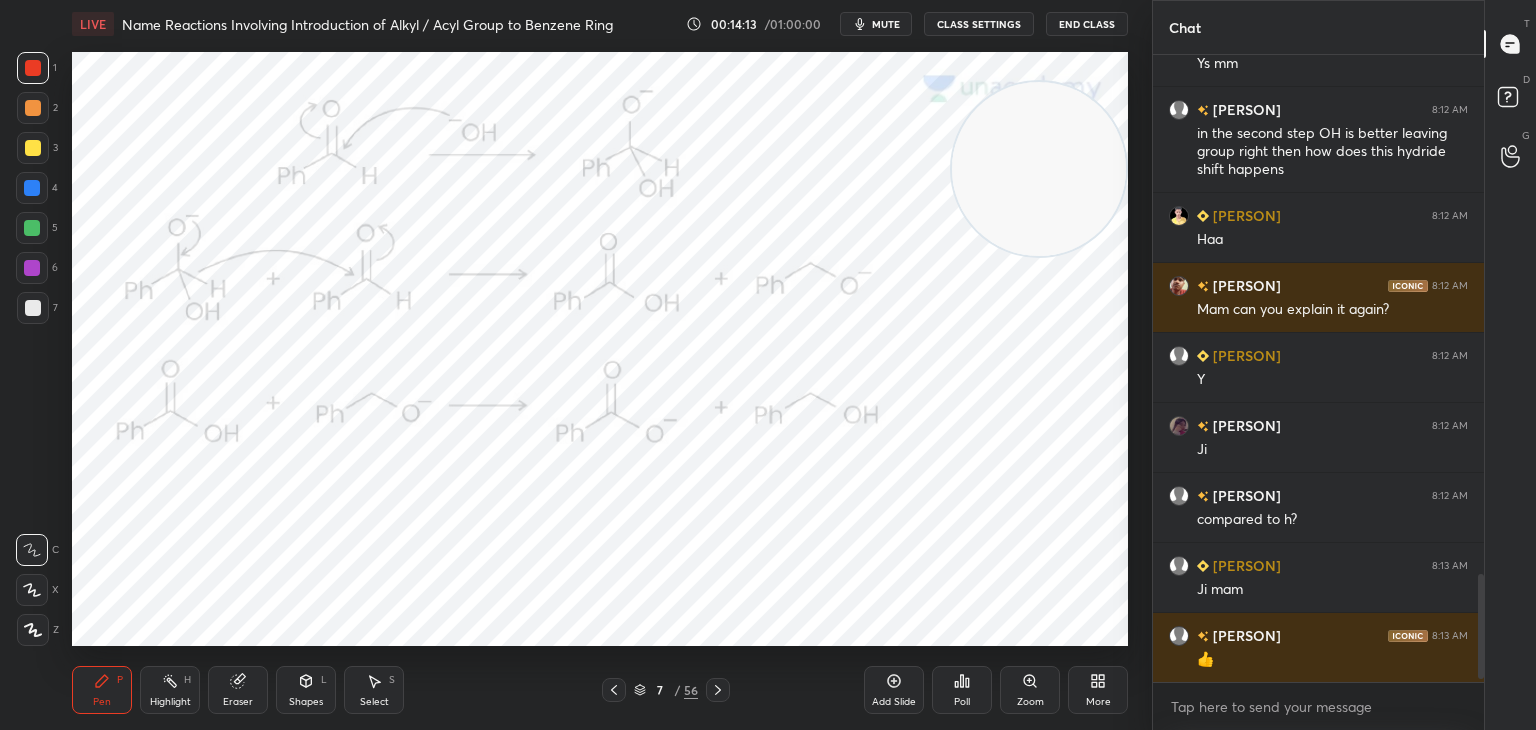 click 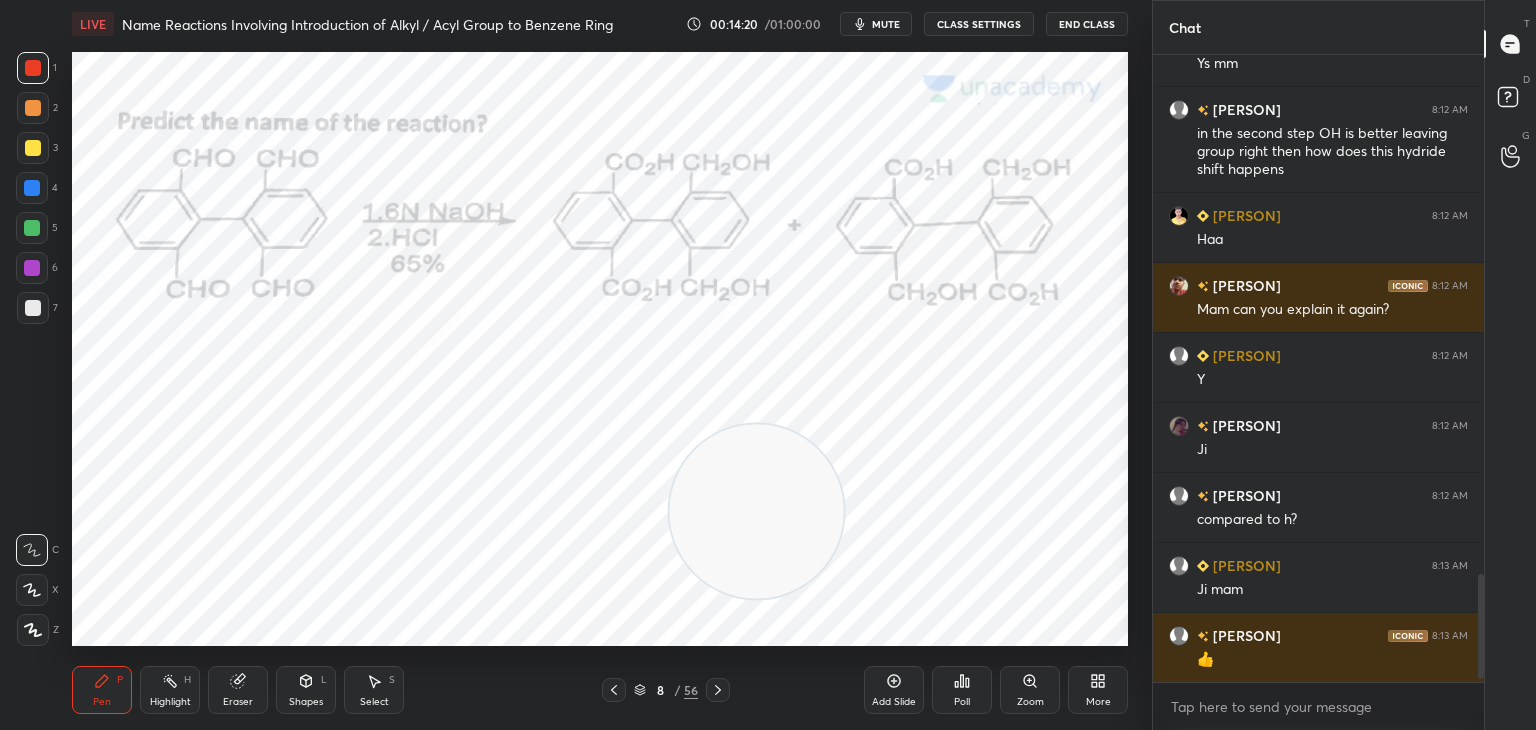 scroll, scrollTop: 586, scrollLeft: 325, axis: both 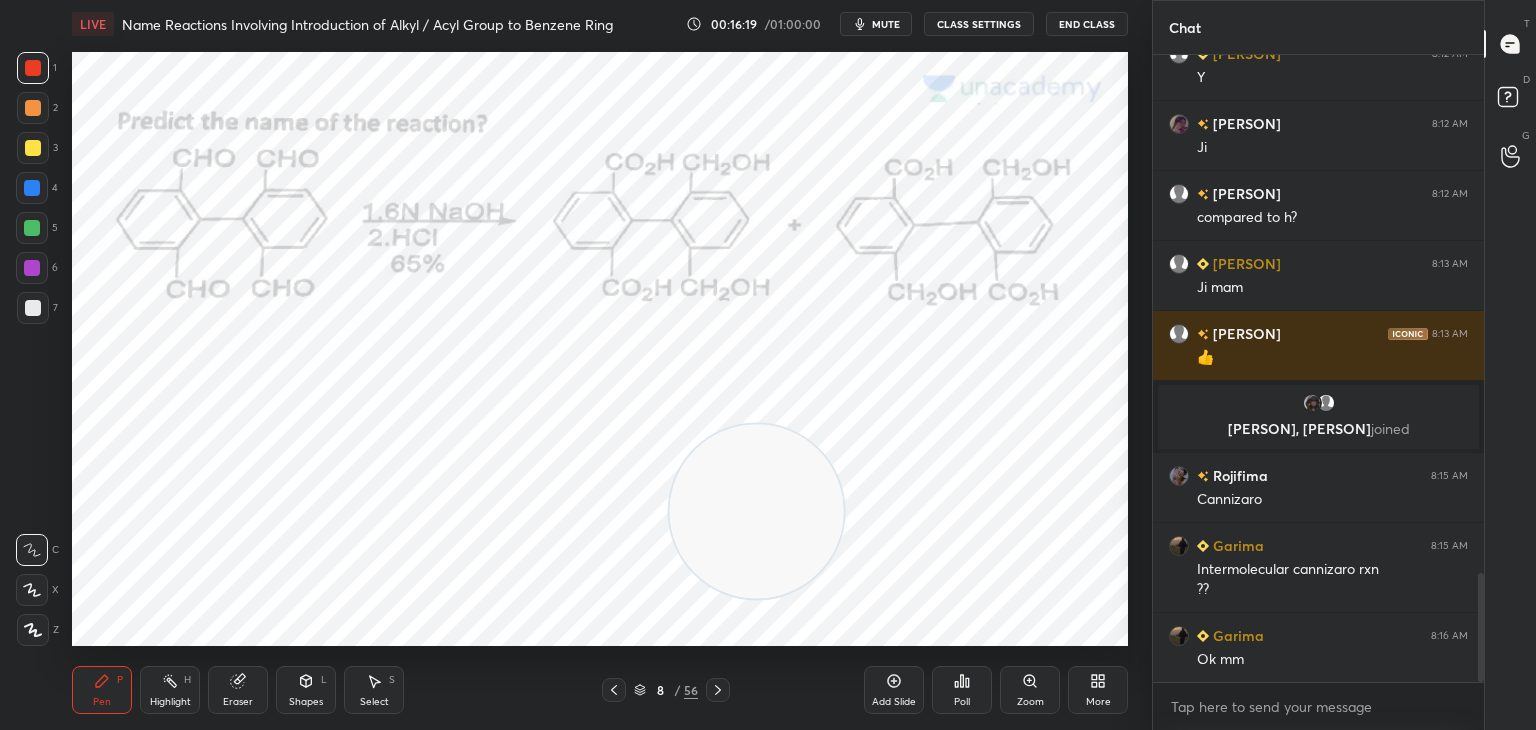 click at bounding box center (32, 188) 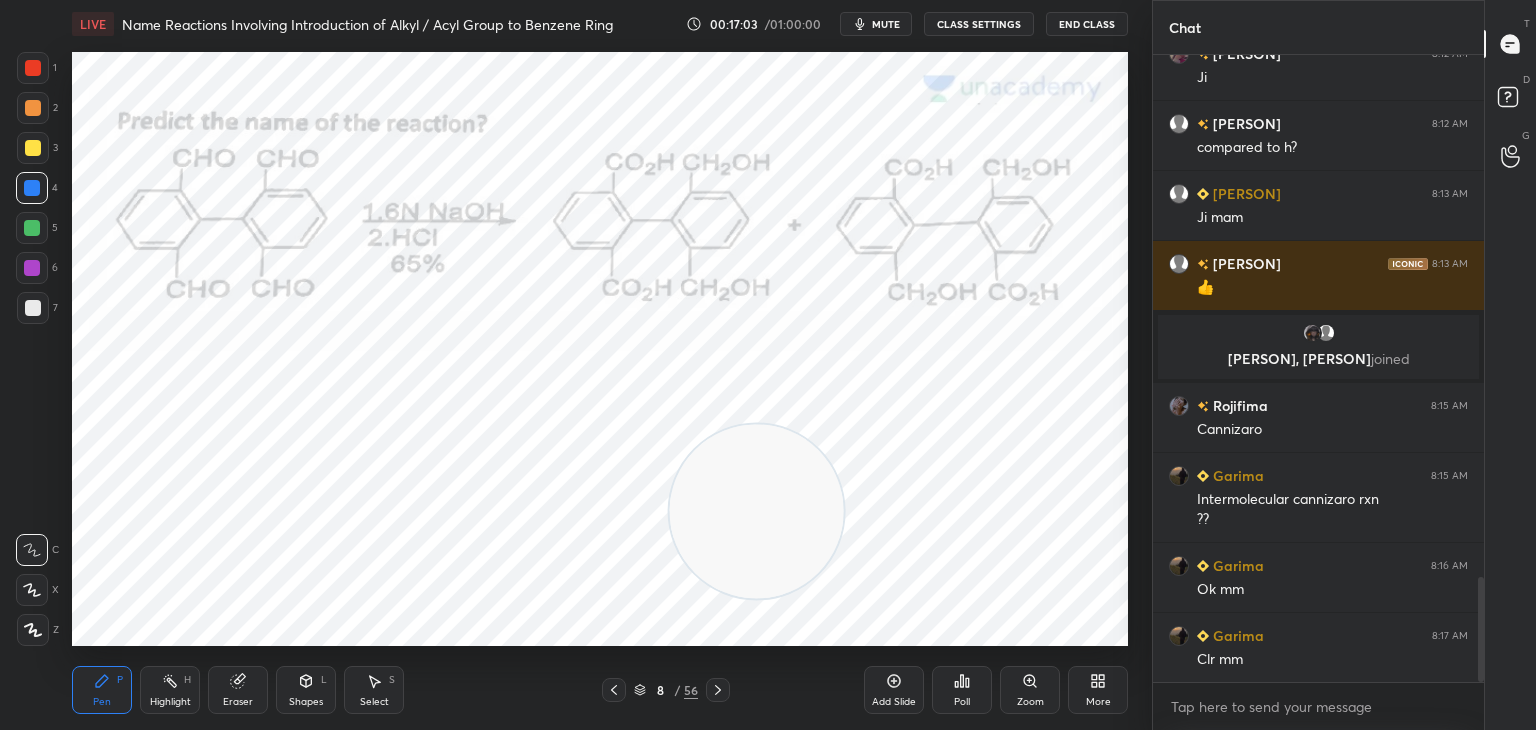 scroll, scrollTop: 3110, scrollLeft: 0, axis: vertical 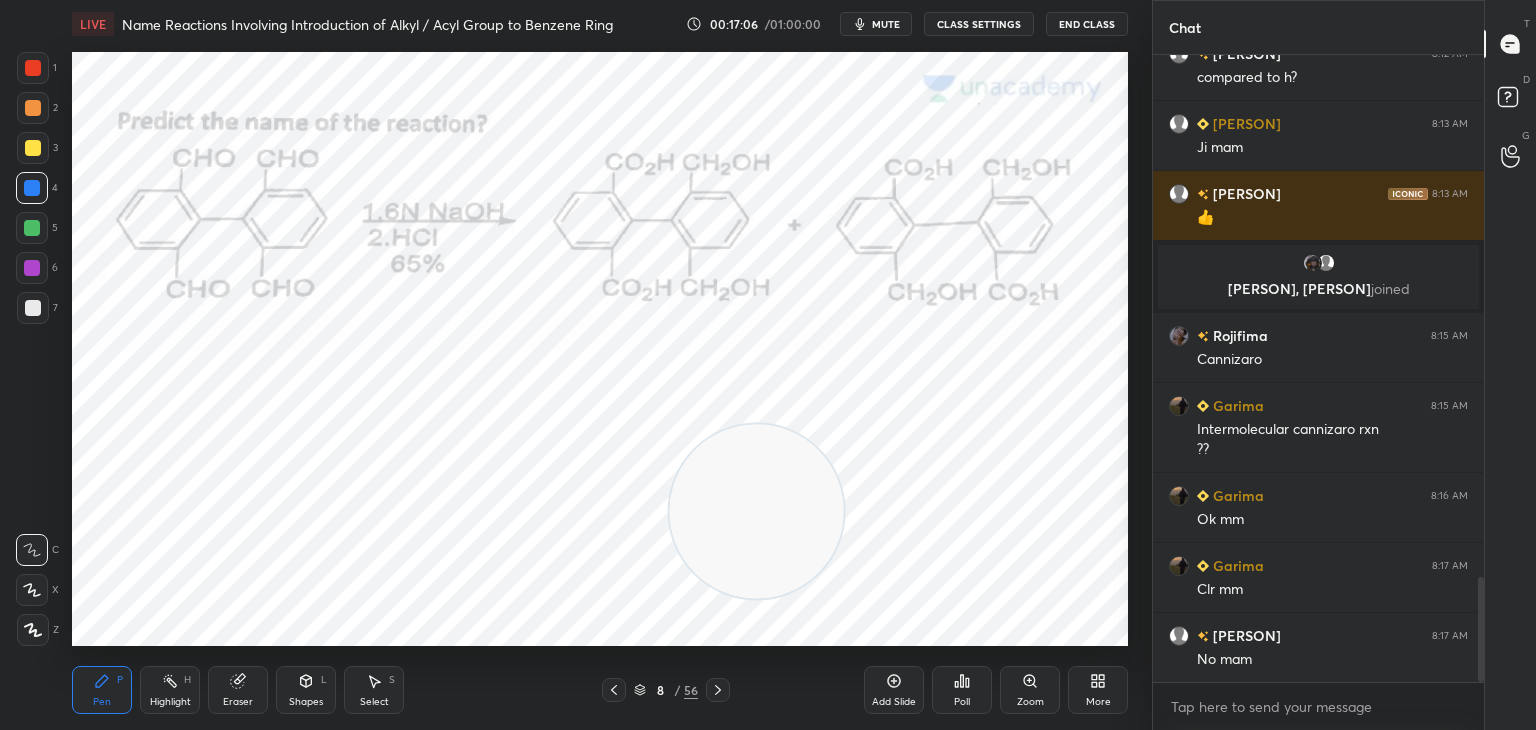 click 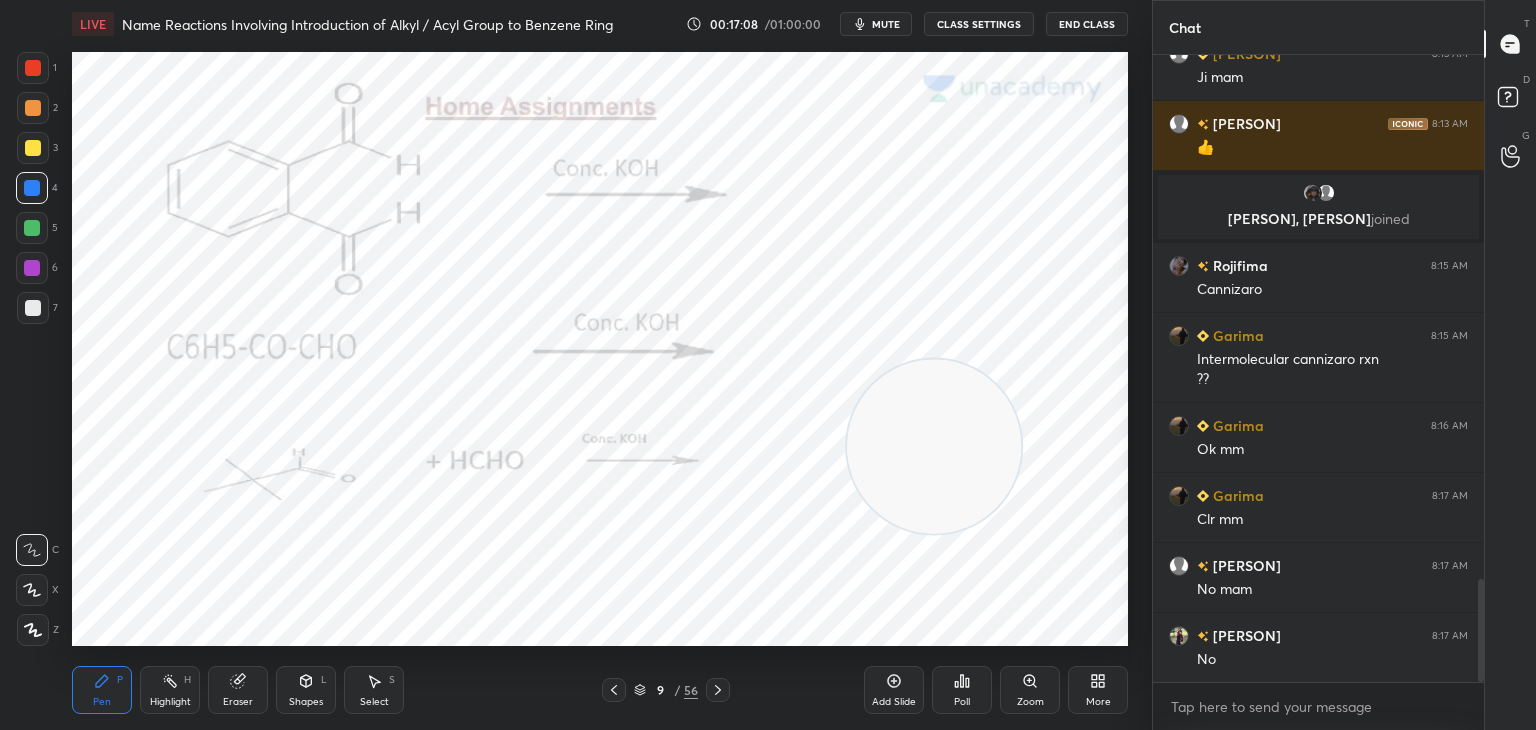 scroll, scrollTop: 3250, scrollLeft: 0, axis: vertical 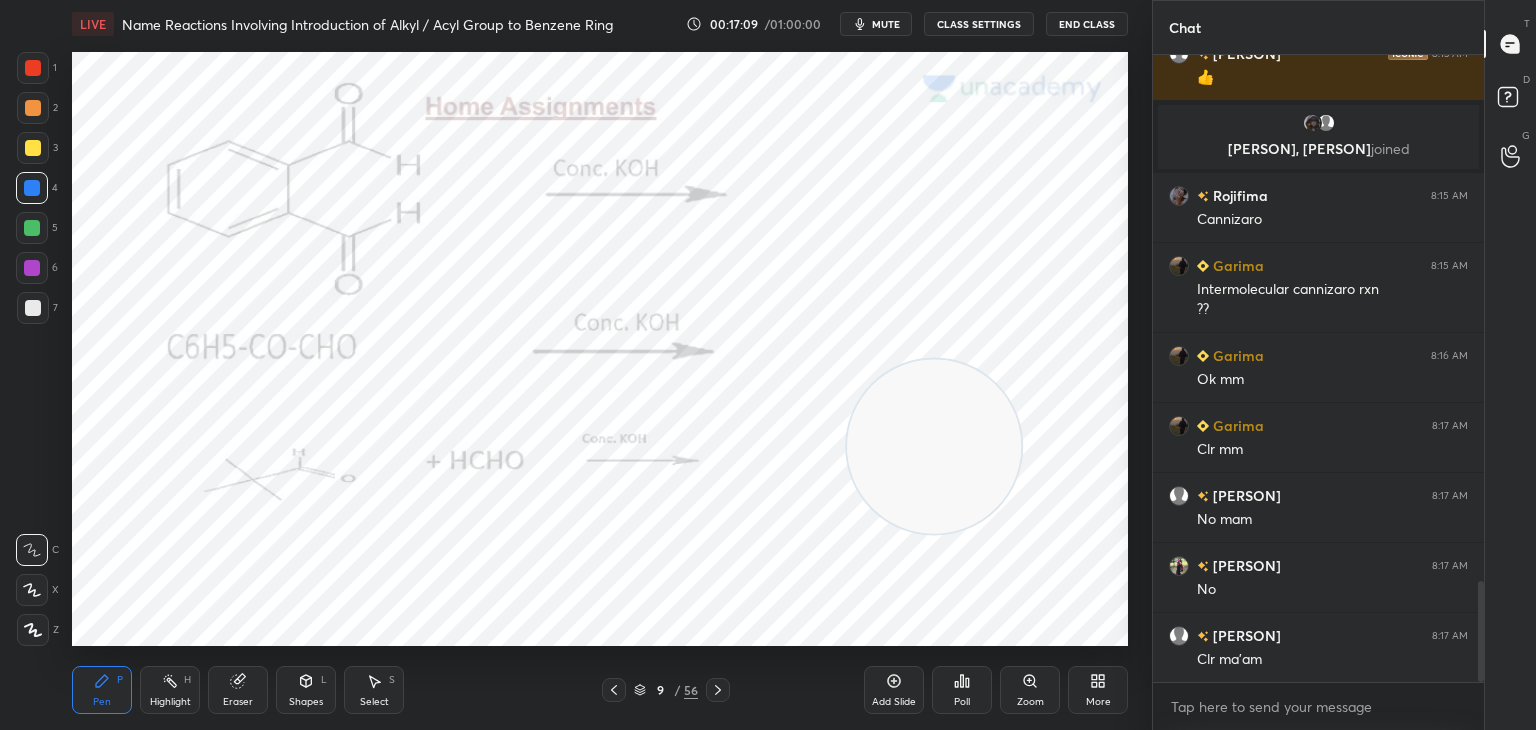 click 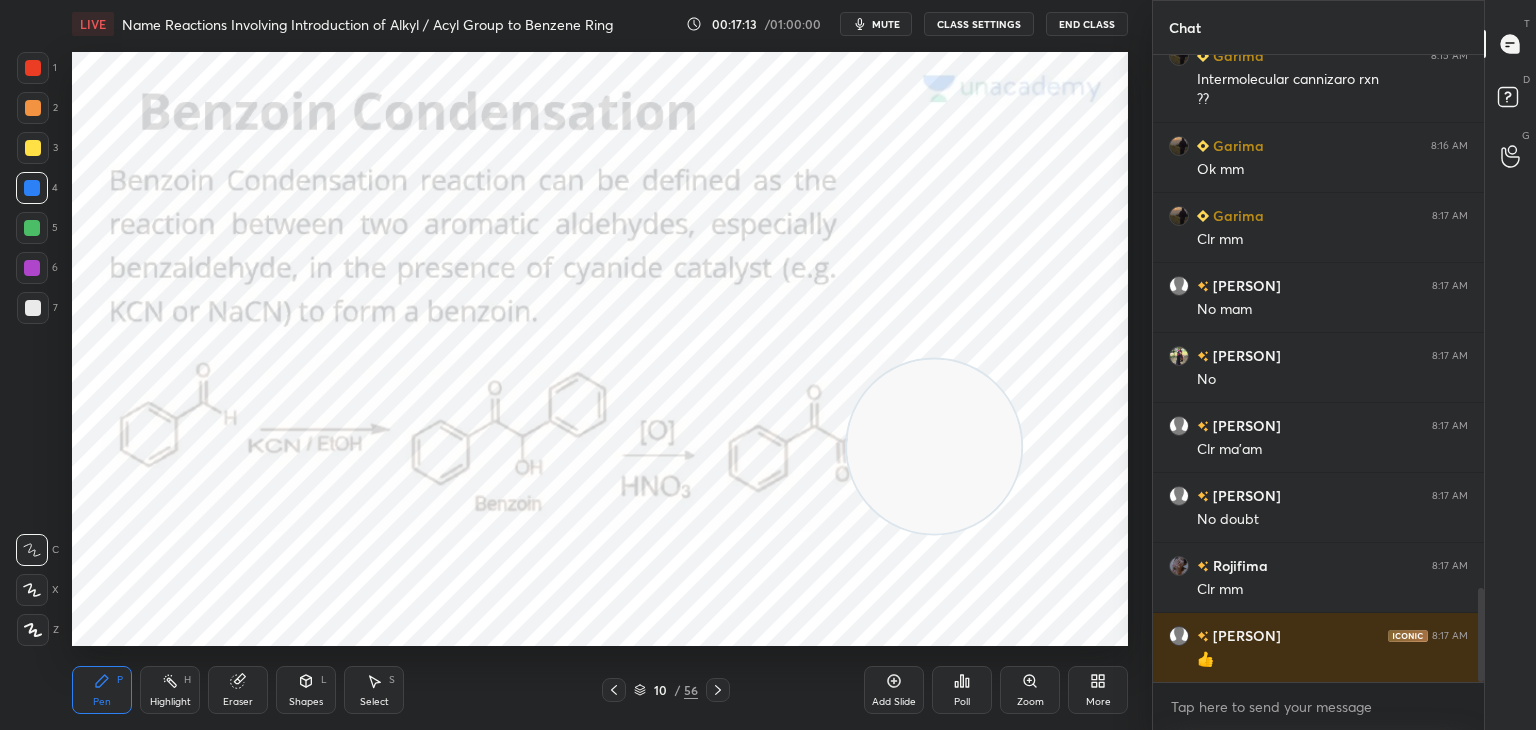scroll, scrollTop: 3548, scrollLeft: 0, axis: vertical 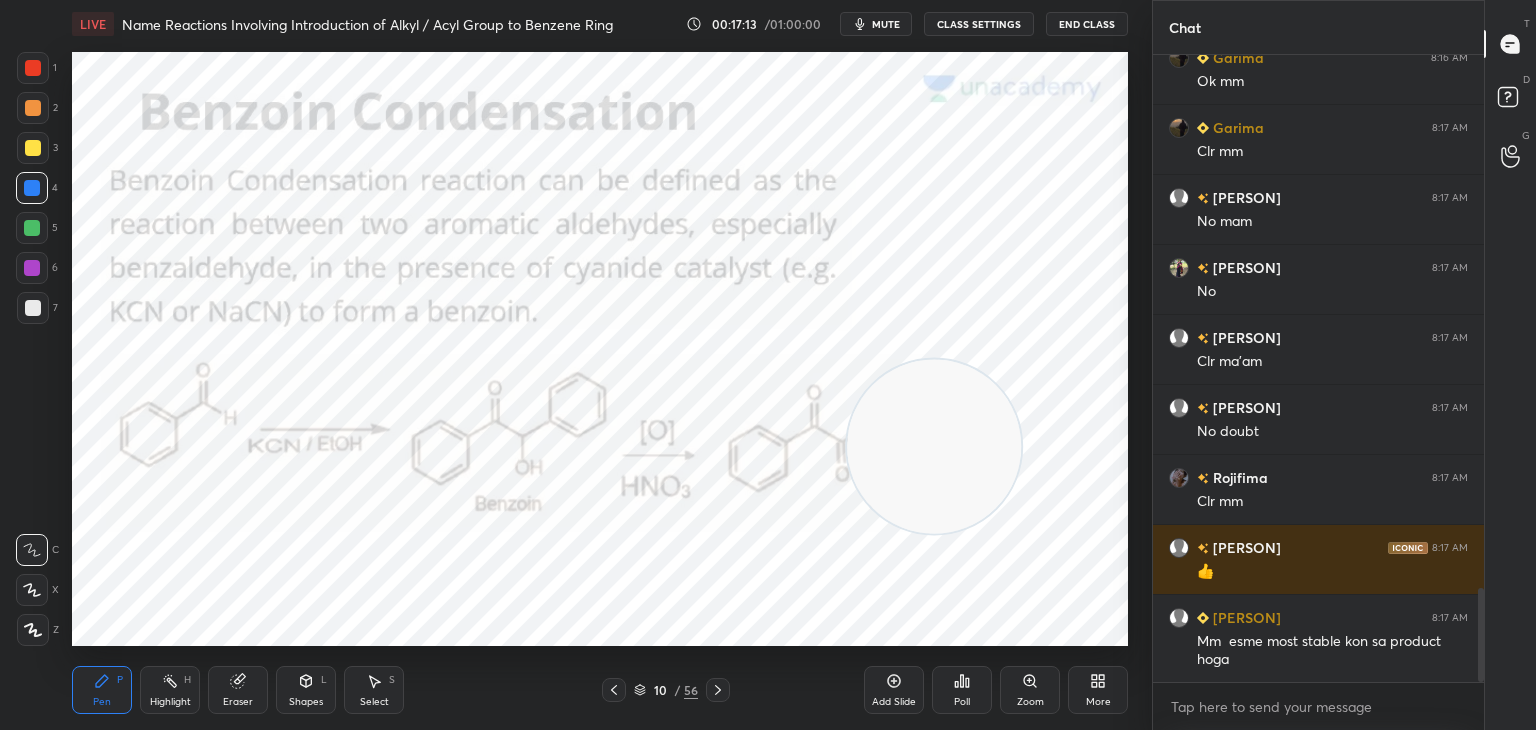 click at bounding box center [33, 68] 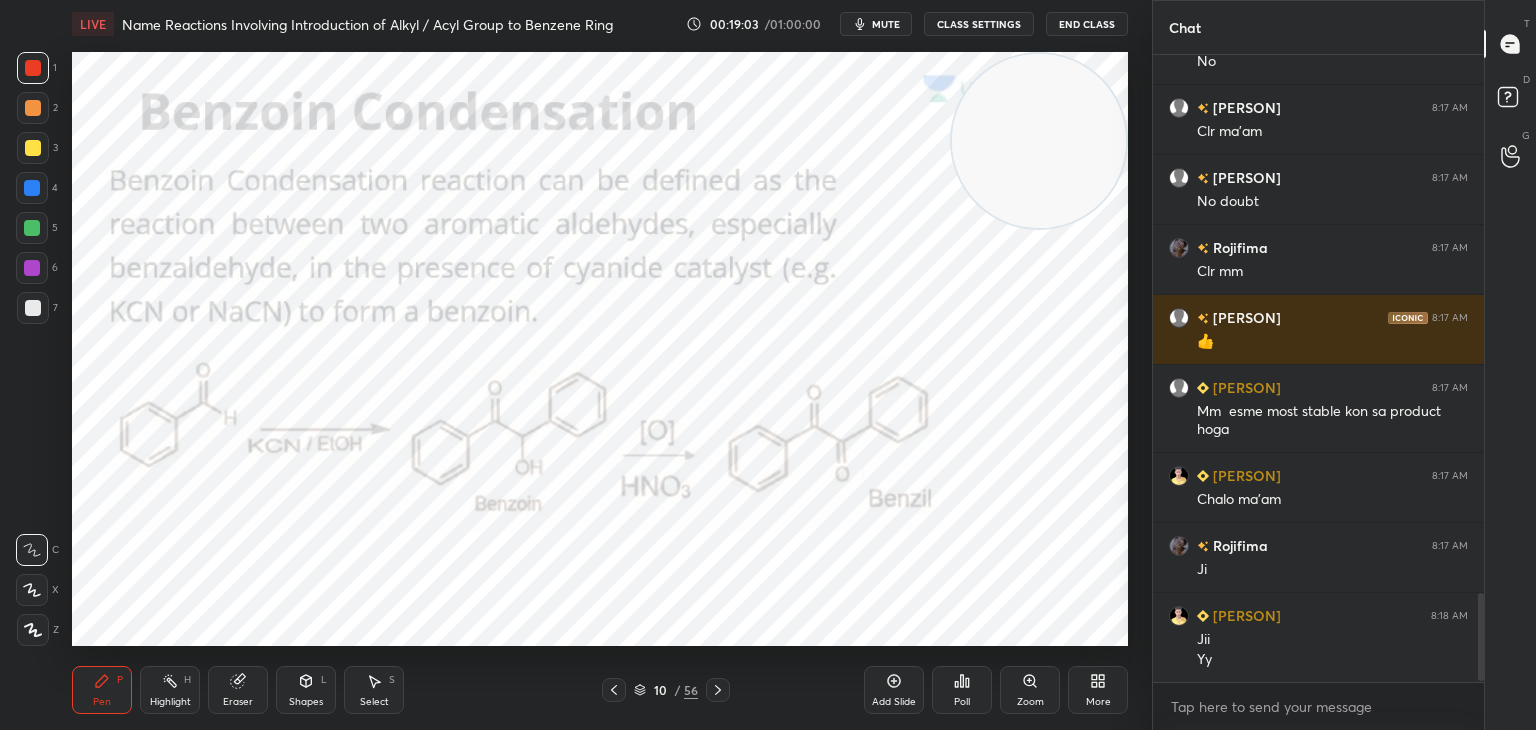 scroll, scrollTop: 3826, scrollLeft: 0, axis: vertical 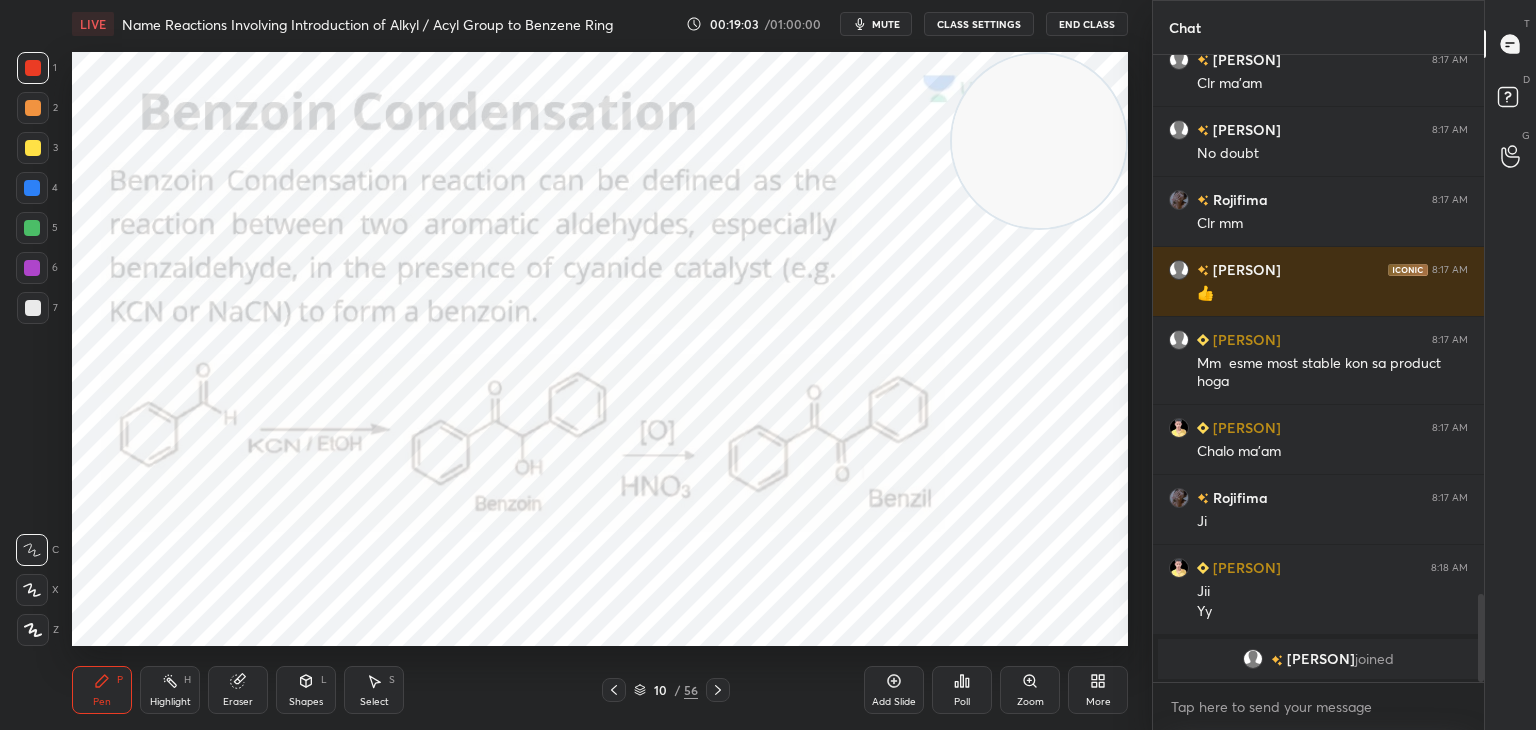 click at bounding box center (32, 188) 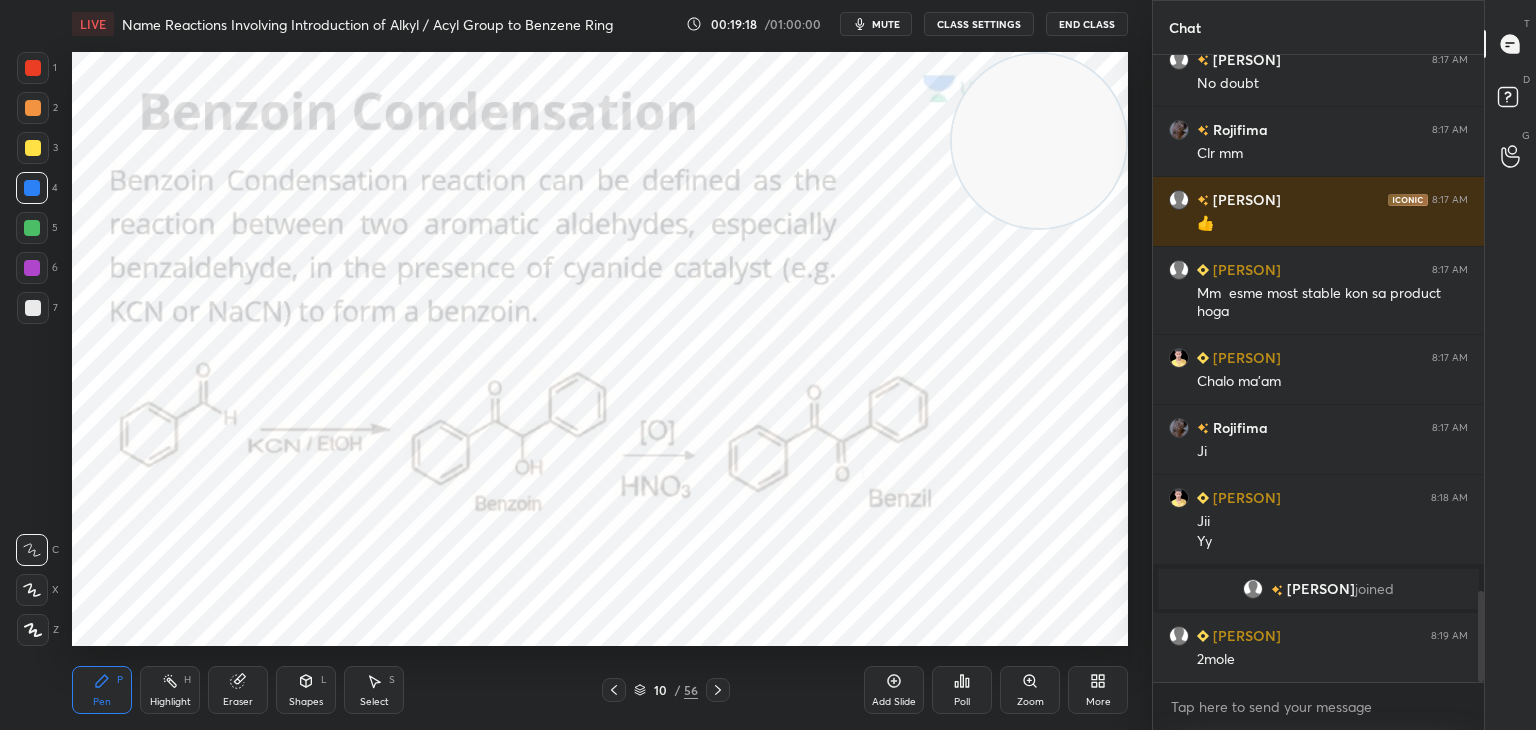 scroll, scrollTop: 3690, scrollLeft: 0, axis: vertical 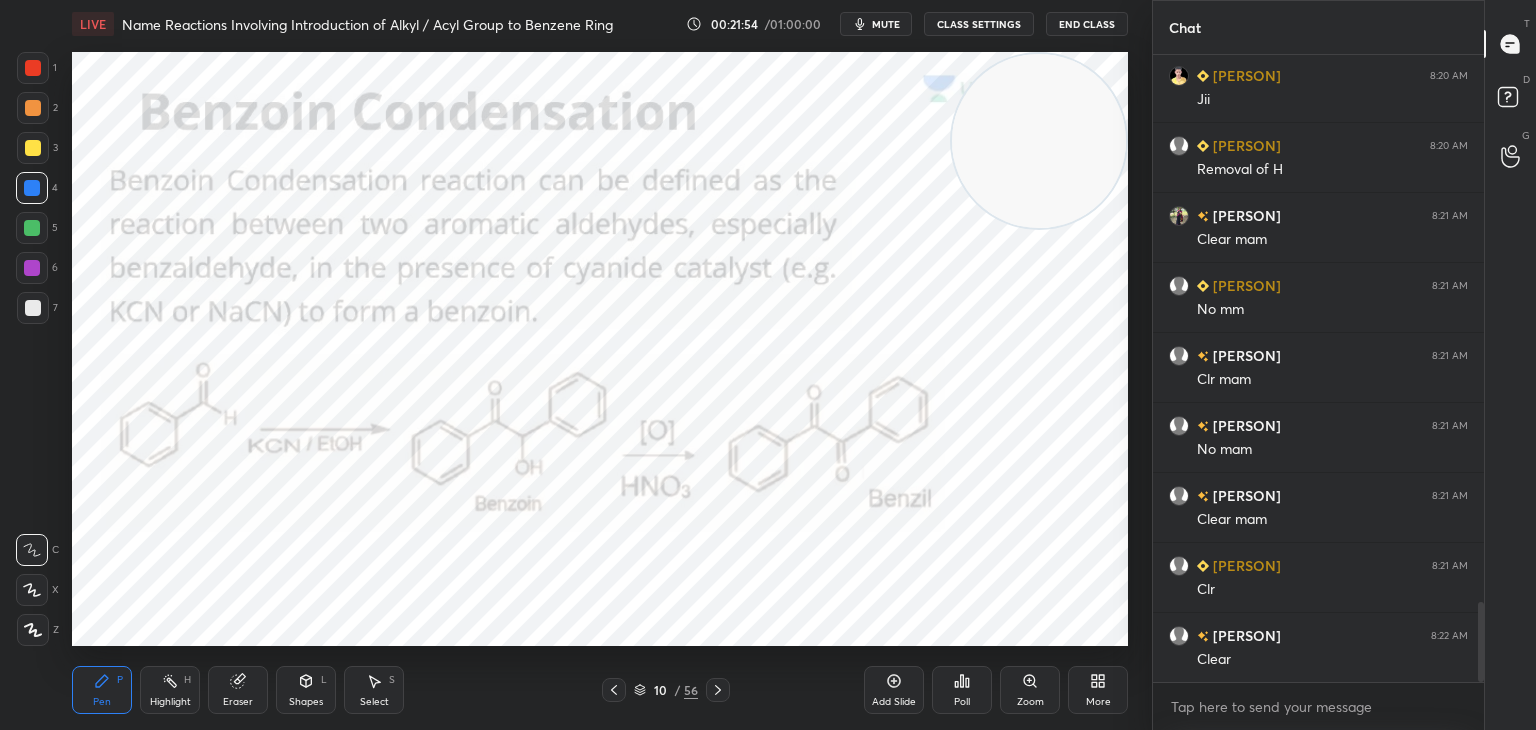 click 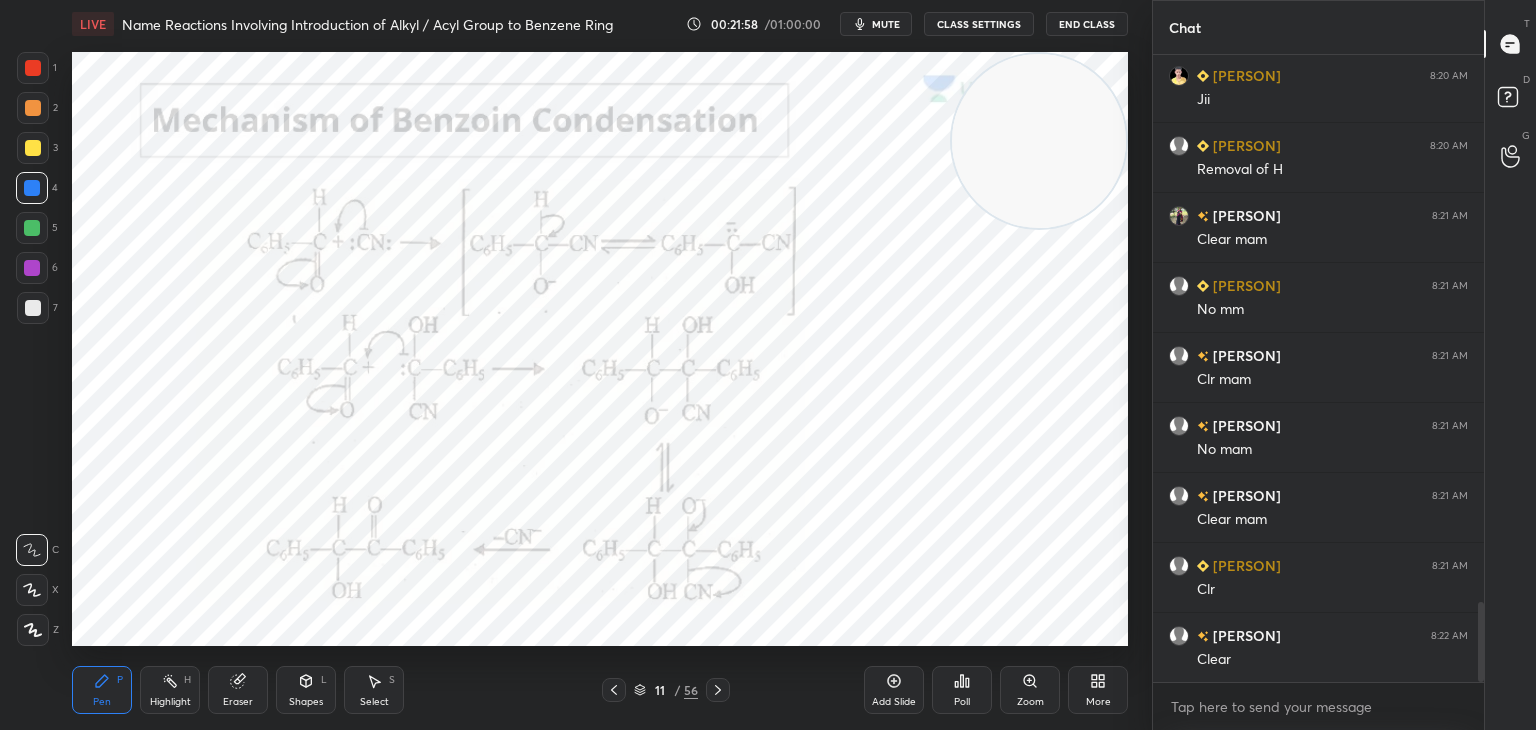 click at bounding box center (33, 68) 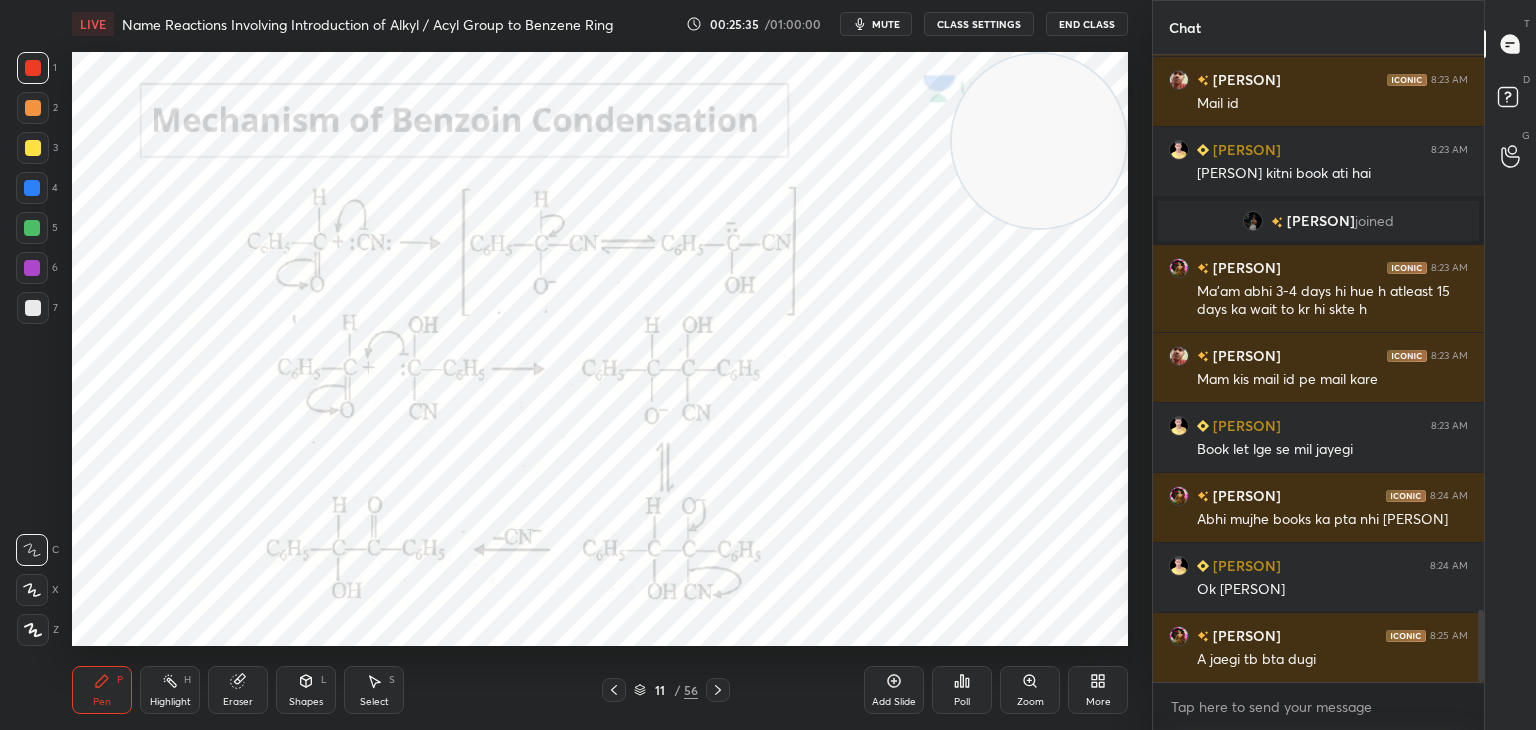 scroll, scrollTop: 4896, scrollLeft: 0, axis: vertical 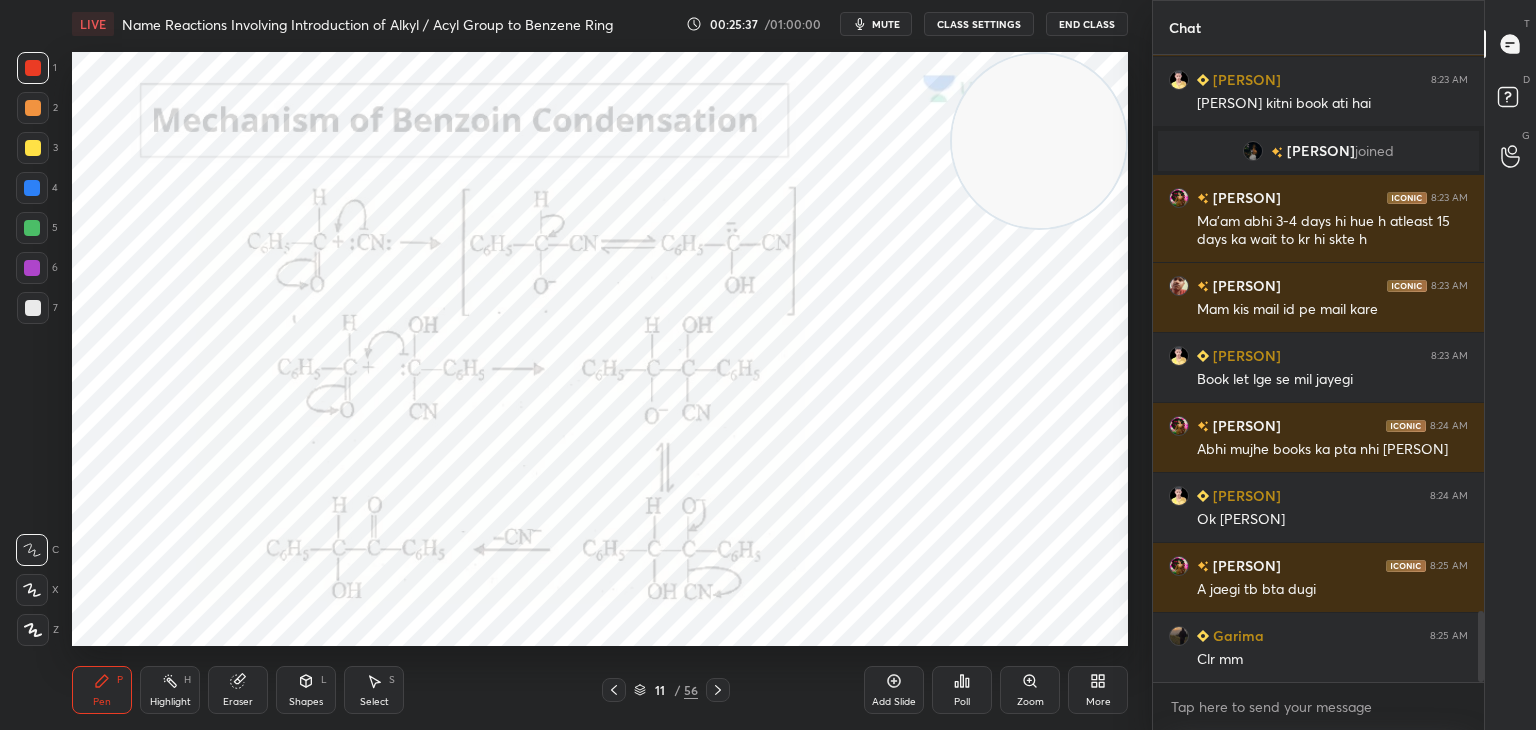 click 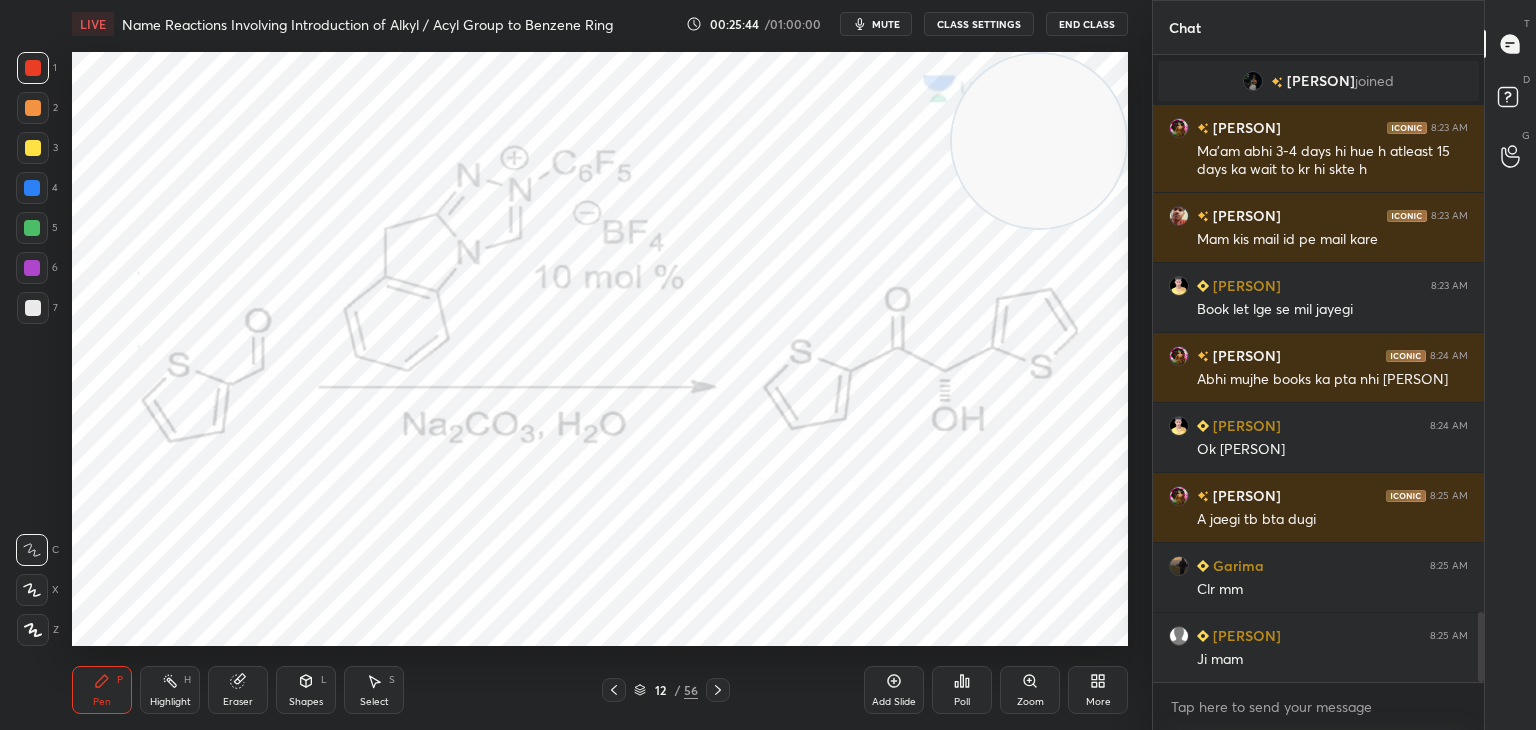scroll, scrollTop: 5036, scrollLeft: 0, axis: vertical 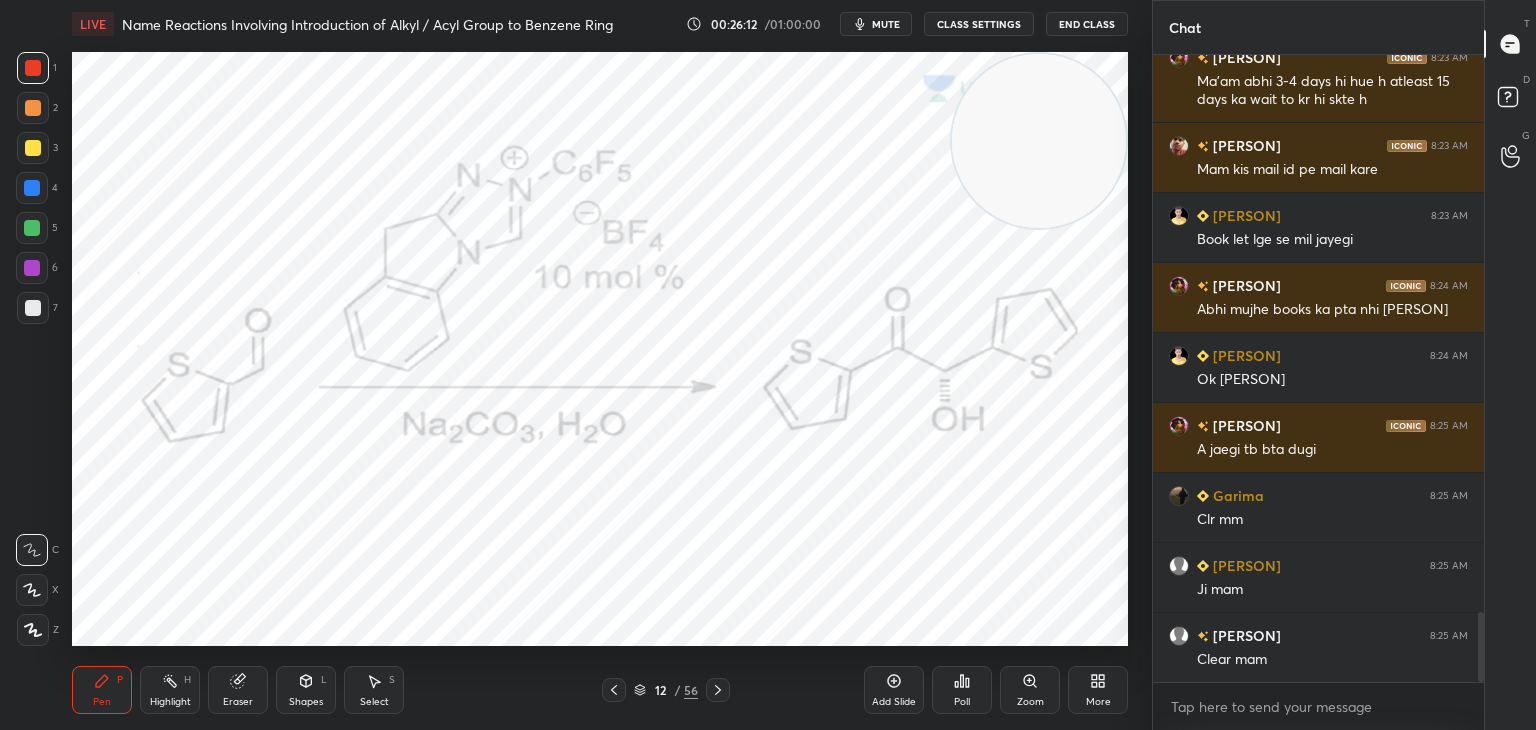 click 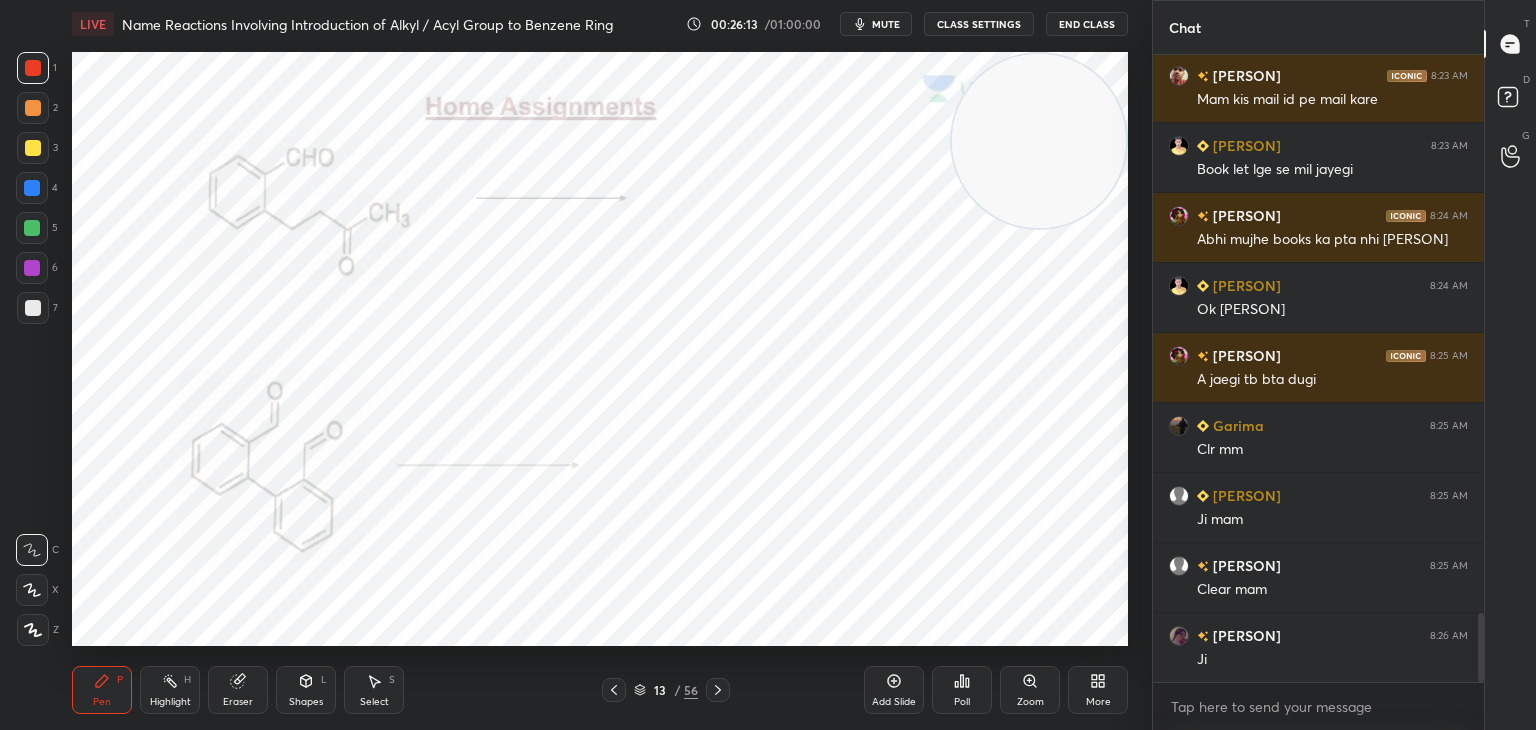 scroll, scrollTop: 5176, scrollLeft: 0, axis: vertical 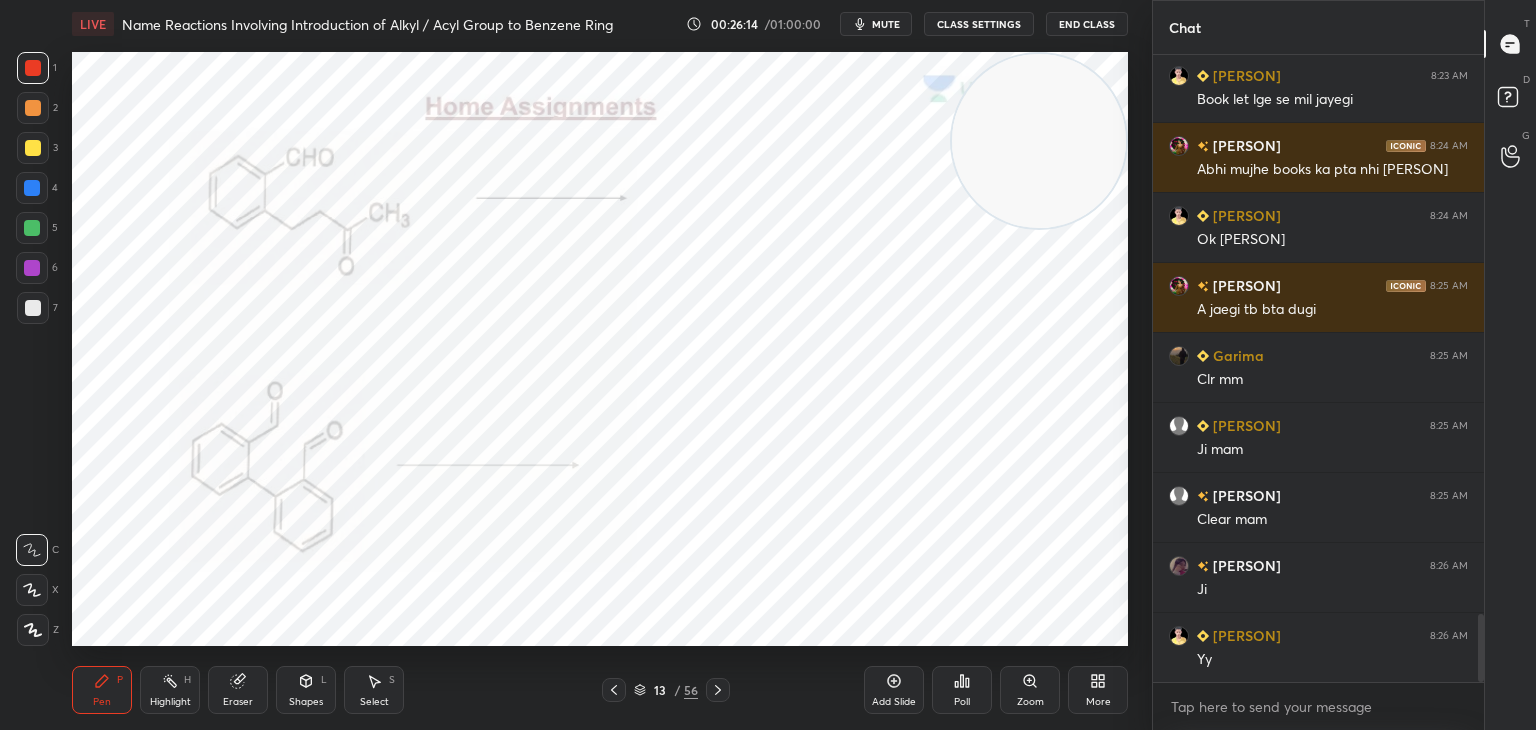 click 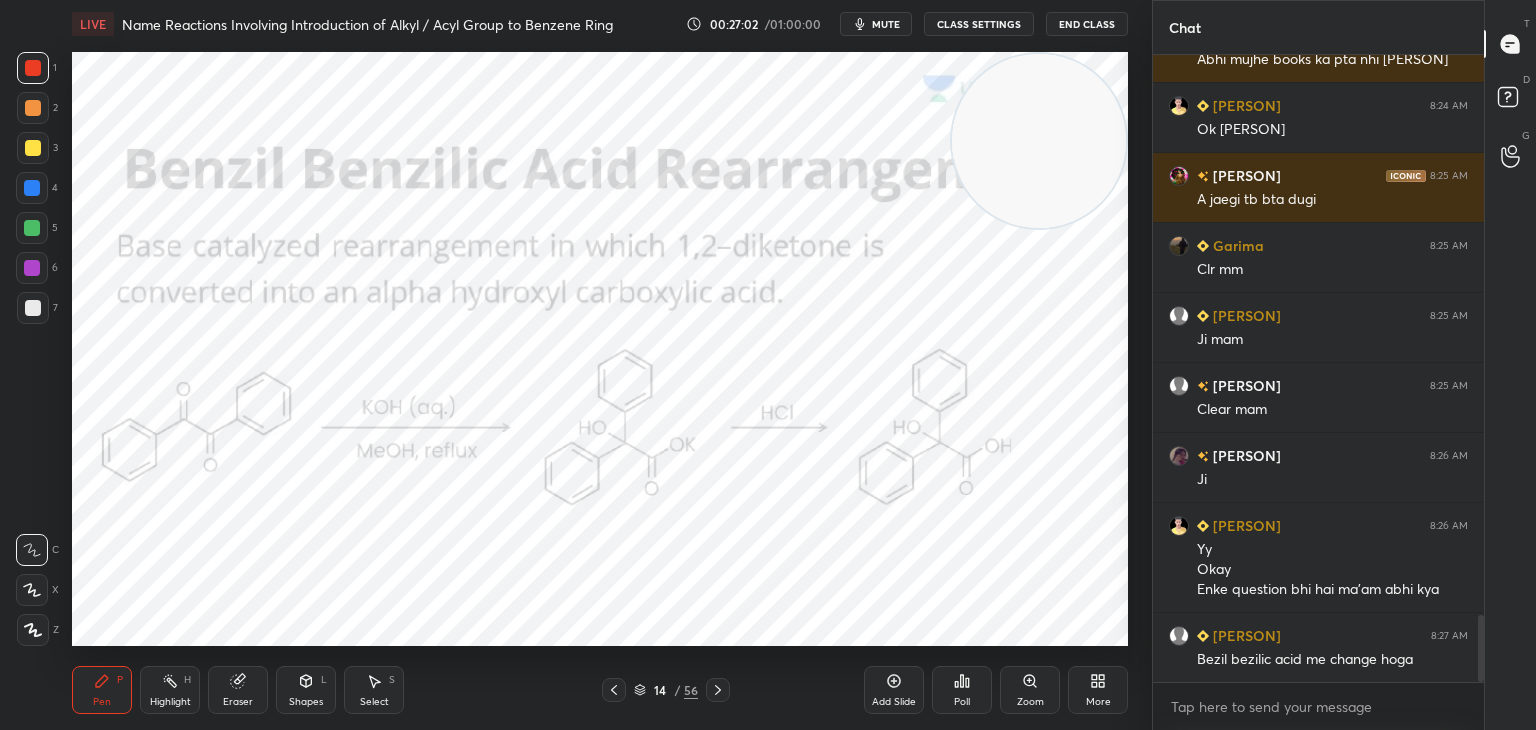 scroll, scrollTop: 5356, scrollLeft: 0, axis: vertical 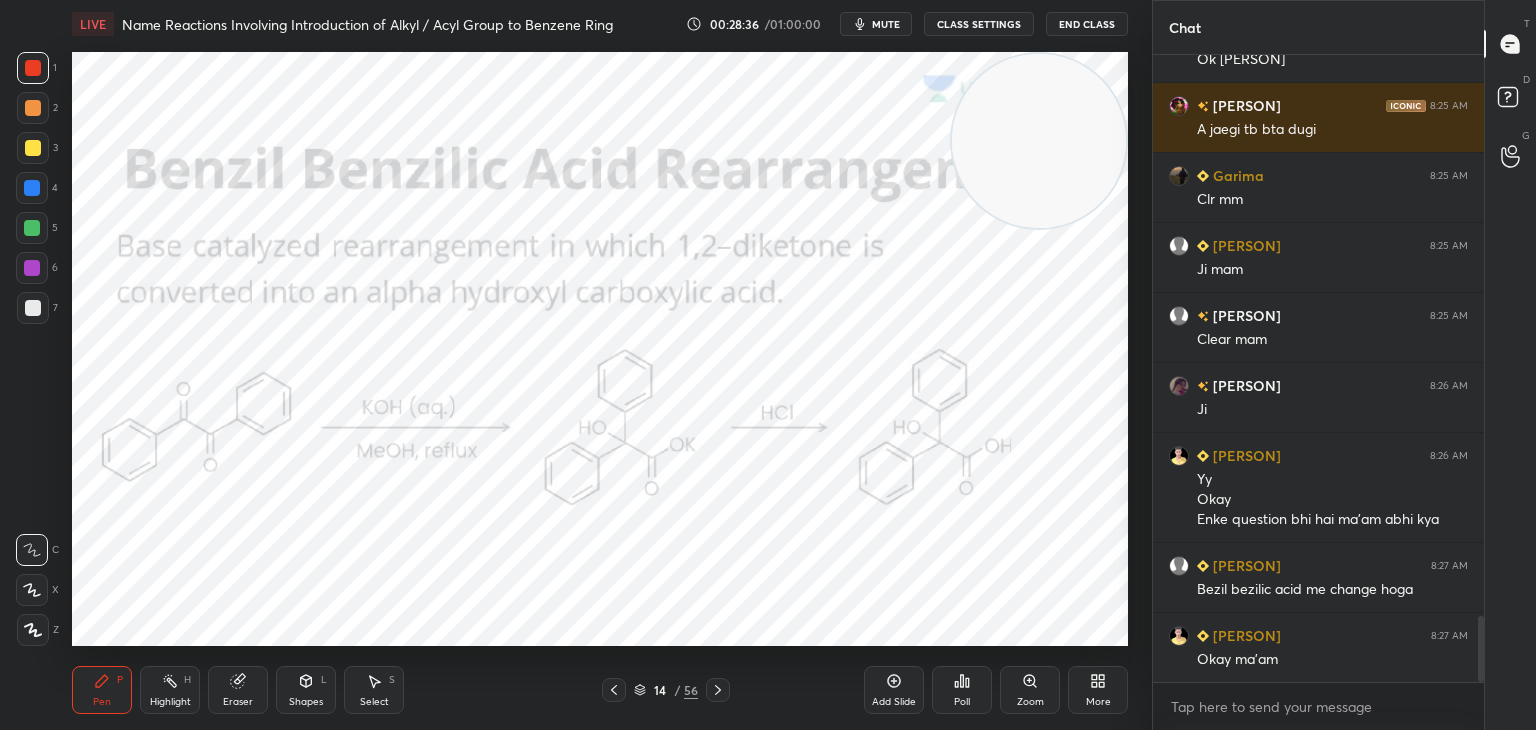 click 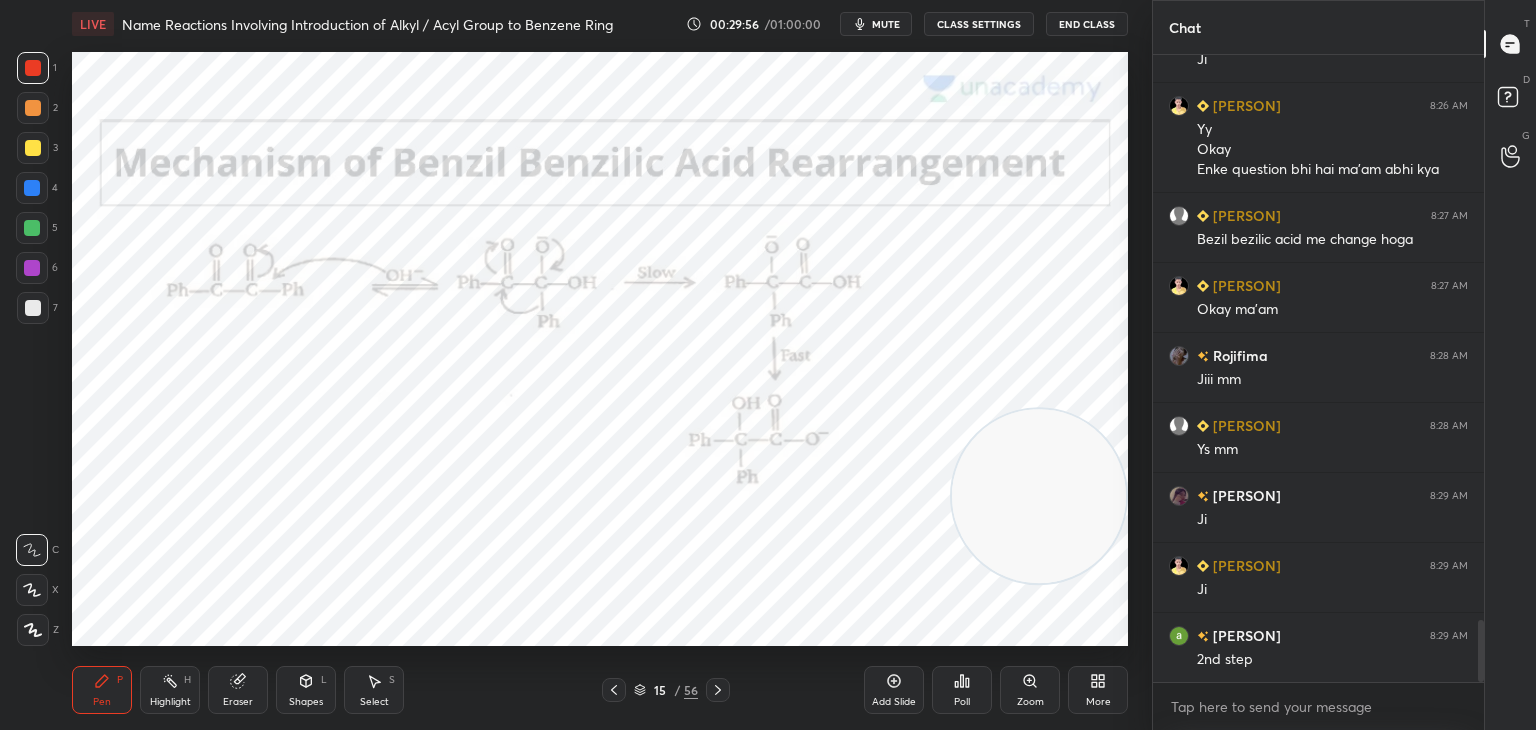 scroll, scrollTop: 5776, scrollLeft: 0, axis: vertical 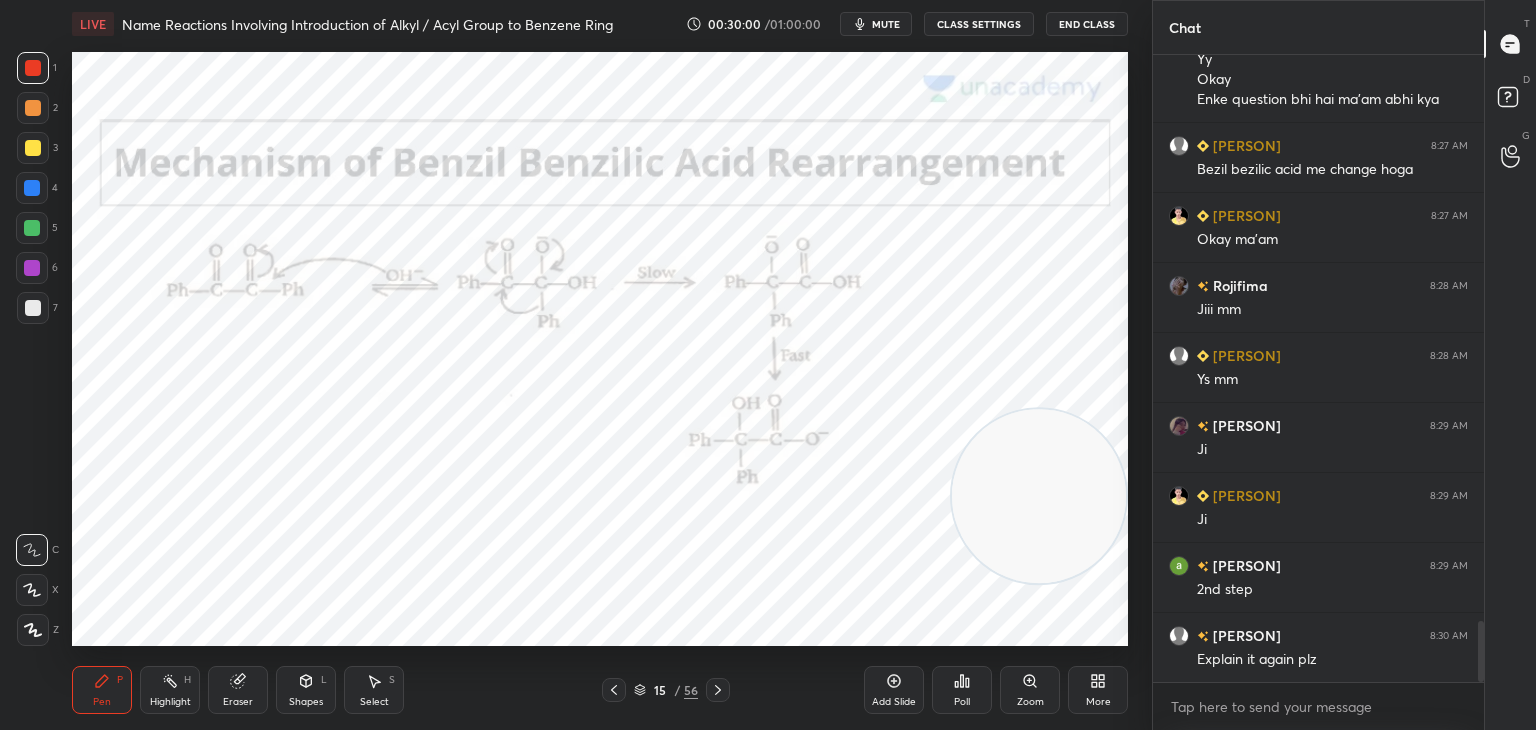 click on "Eraser" at bounding box center (238, 690) 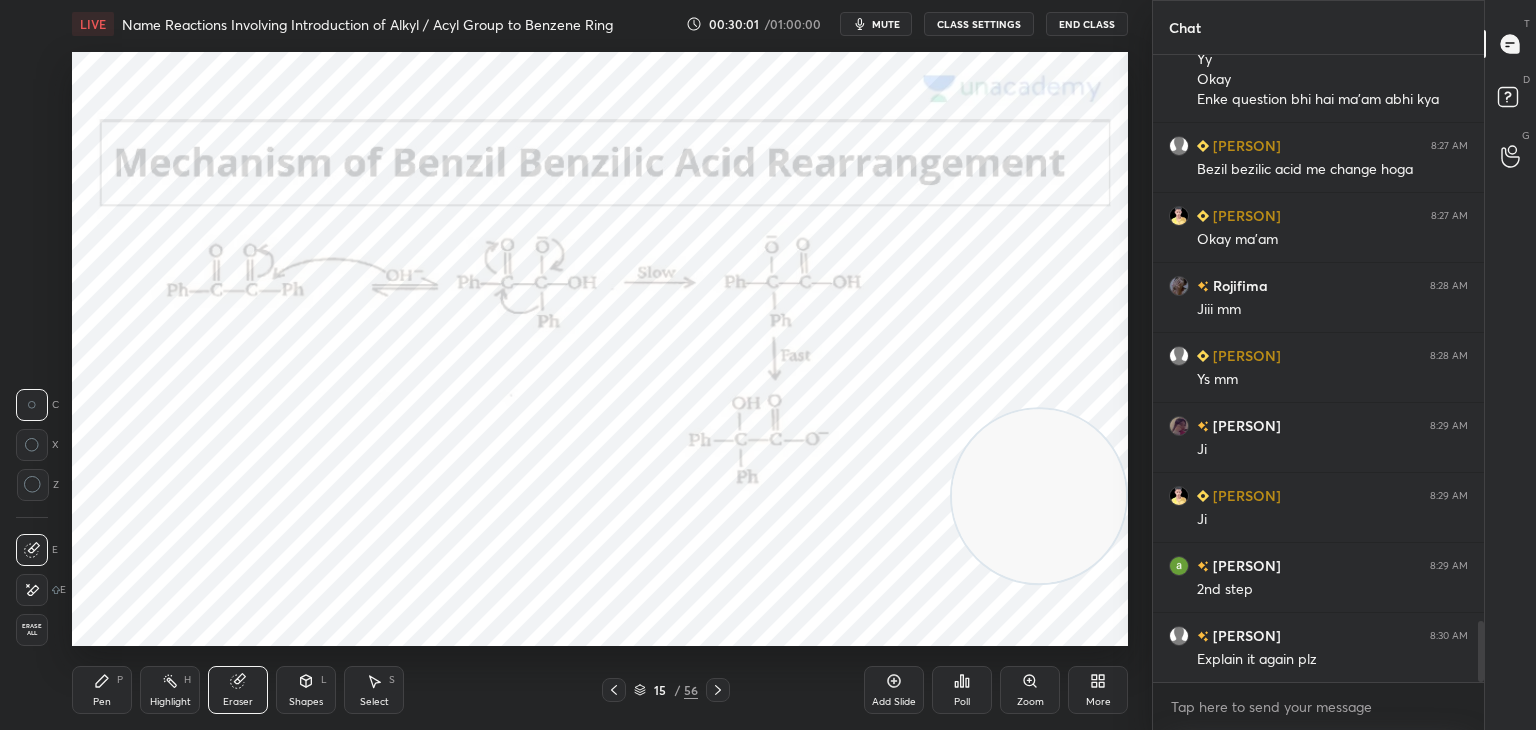 click on "Erase all" at bounding box center [32, 630] 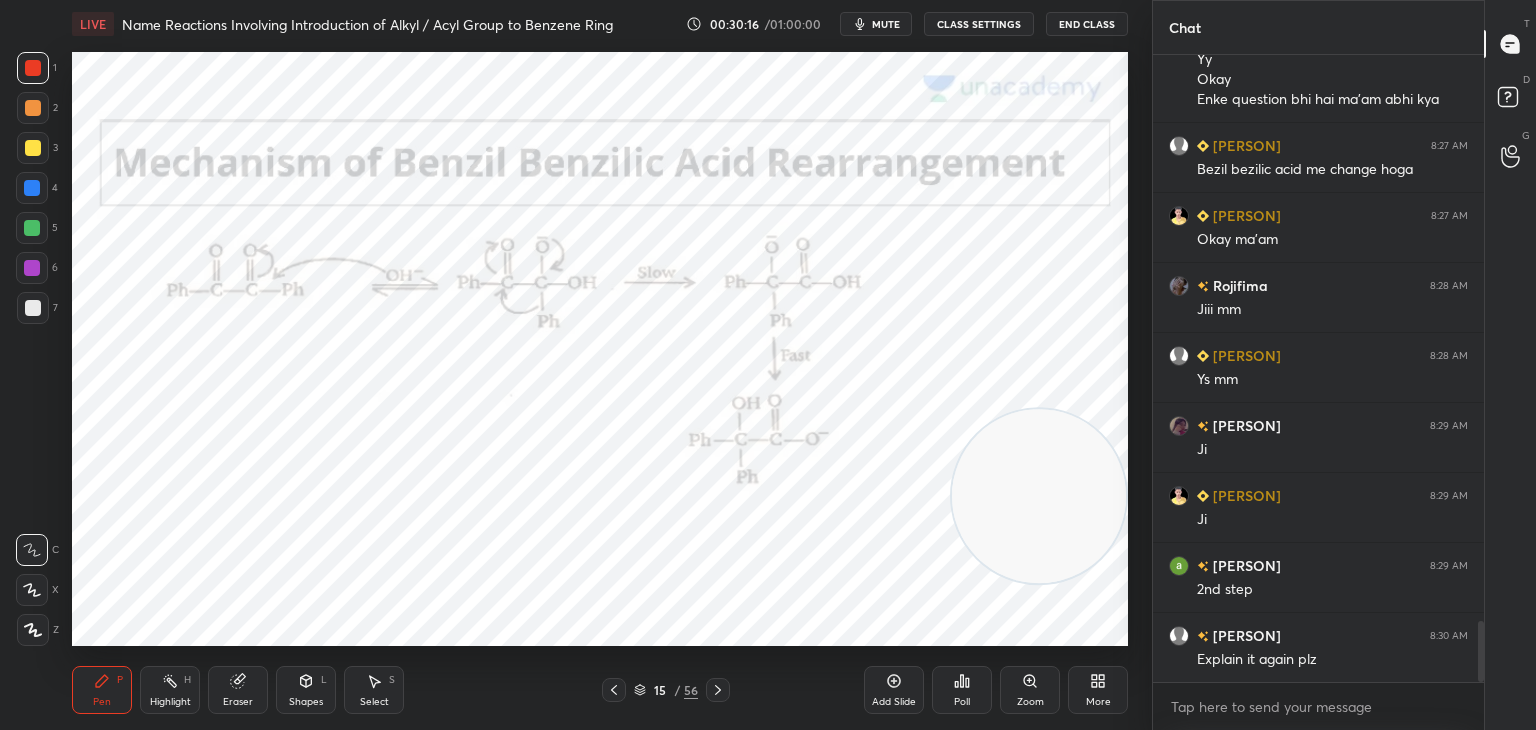 scroll, scrollTop: 5846, scrollLeft: 0, axis: vertical 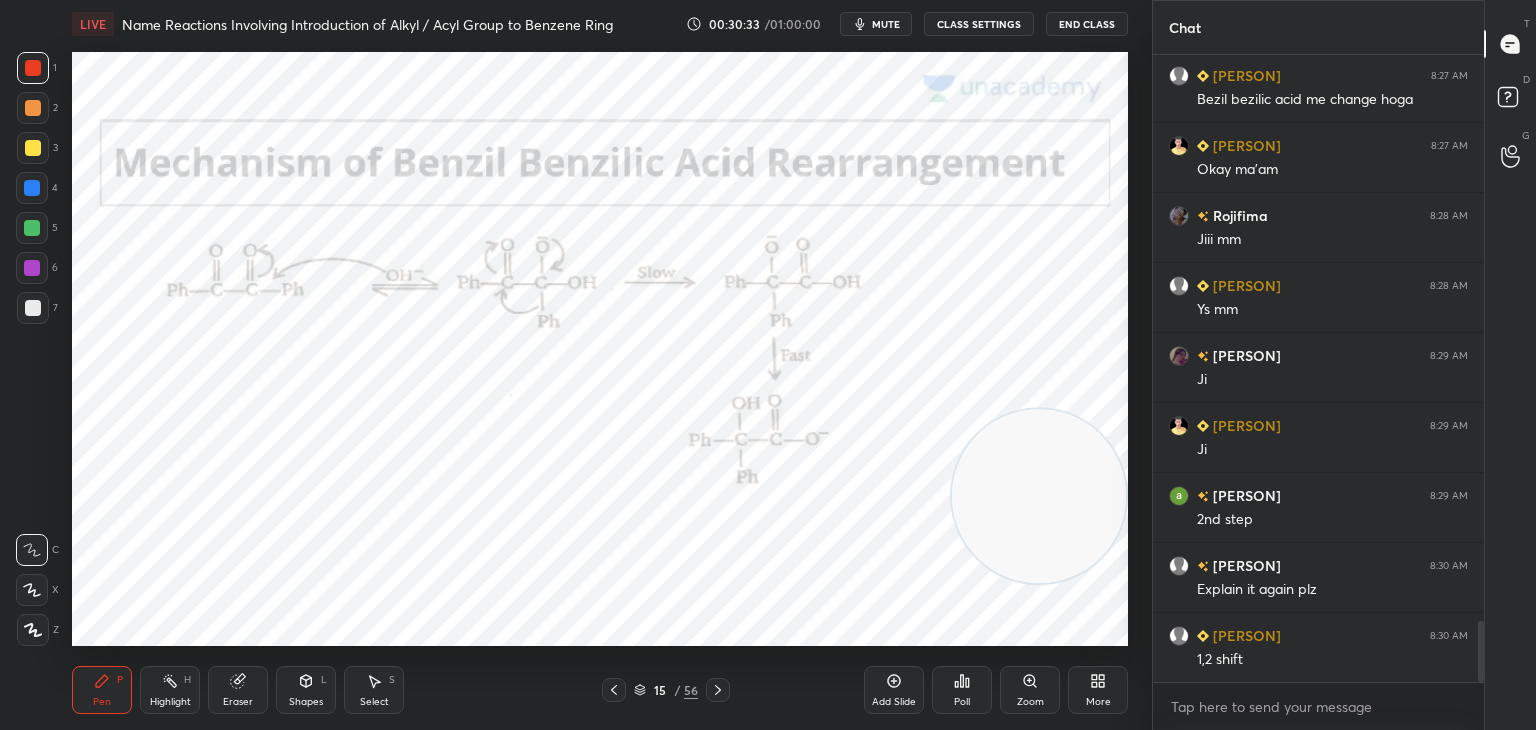 click 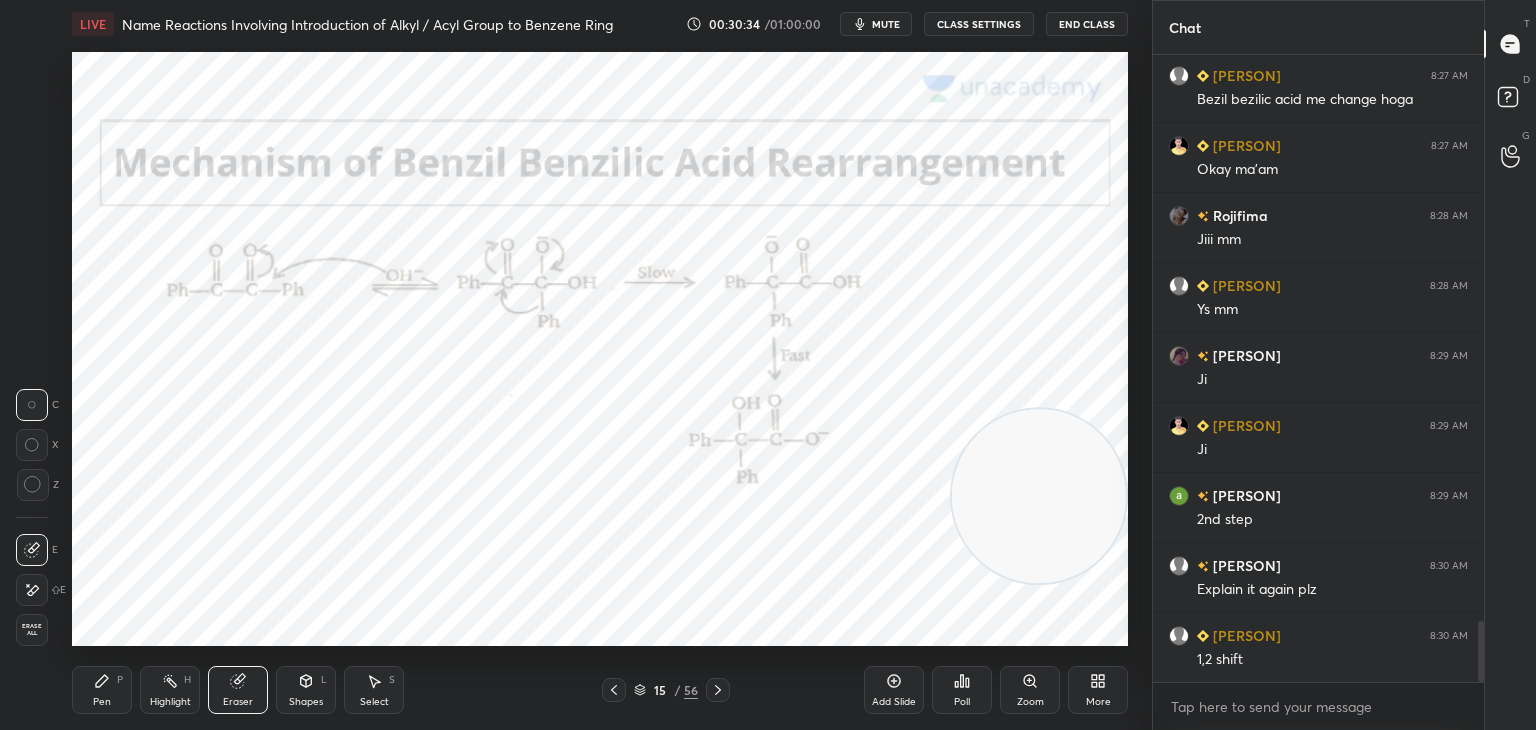 click on "Erase all" at bounding box center [32, 630] 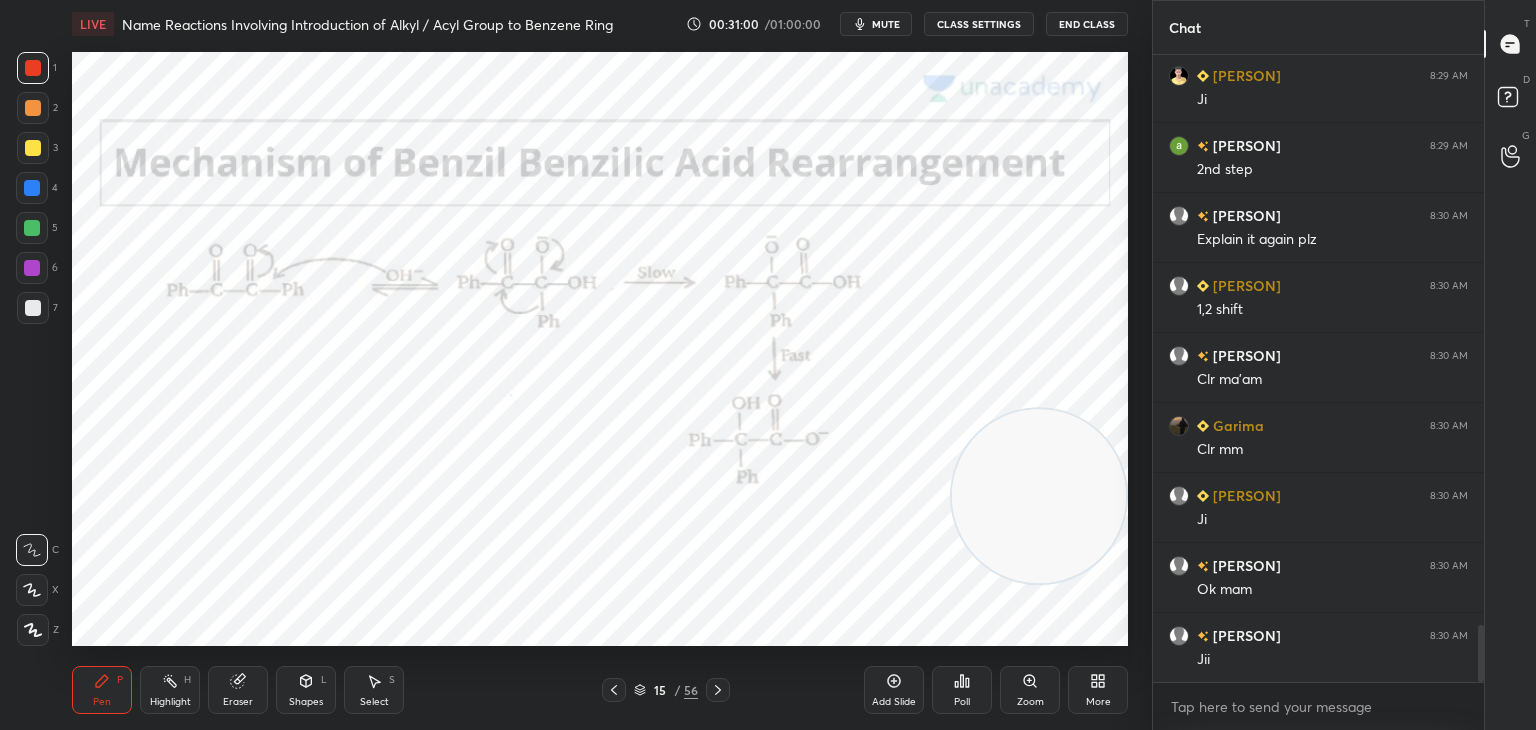 scroll, scrollTop: 6266, scrollLeft: 0, axis: vertical 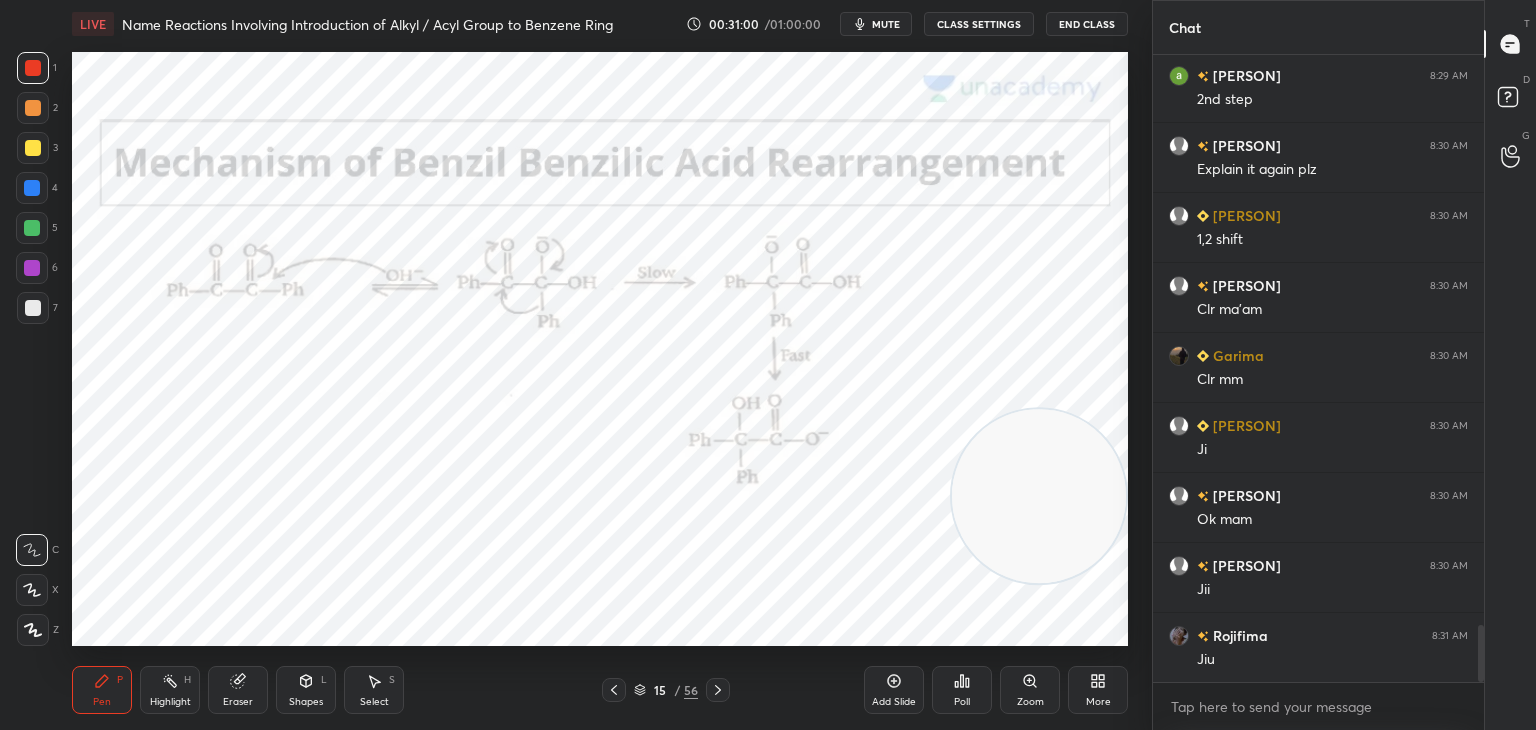 click 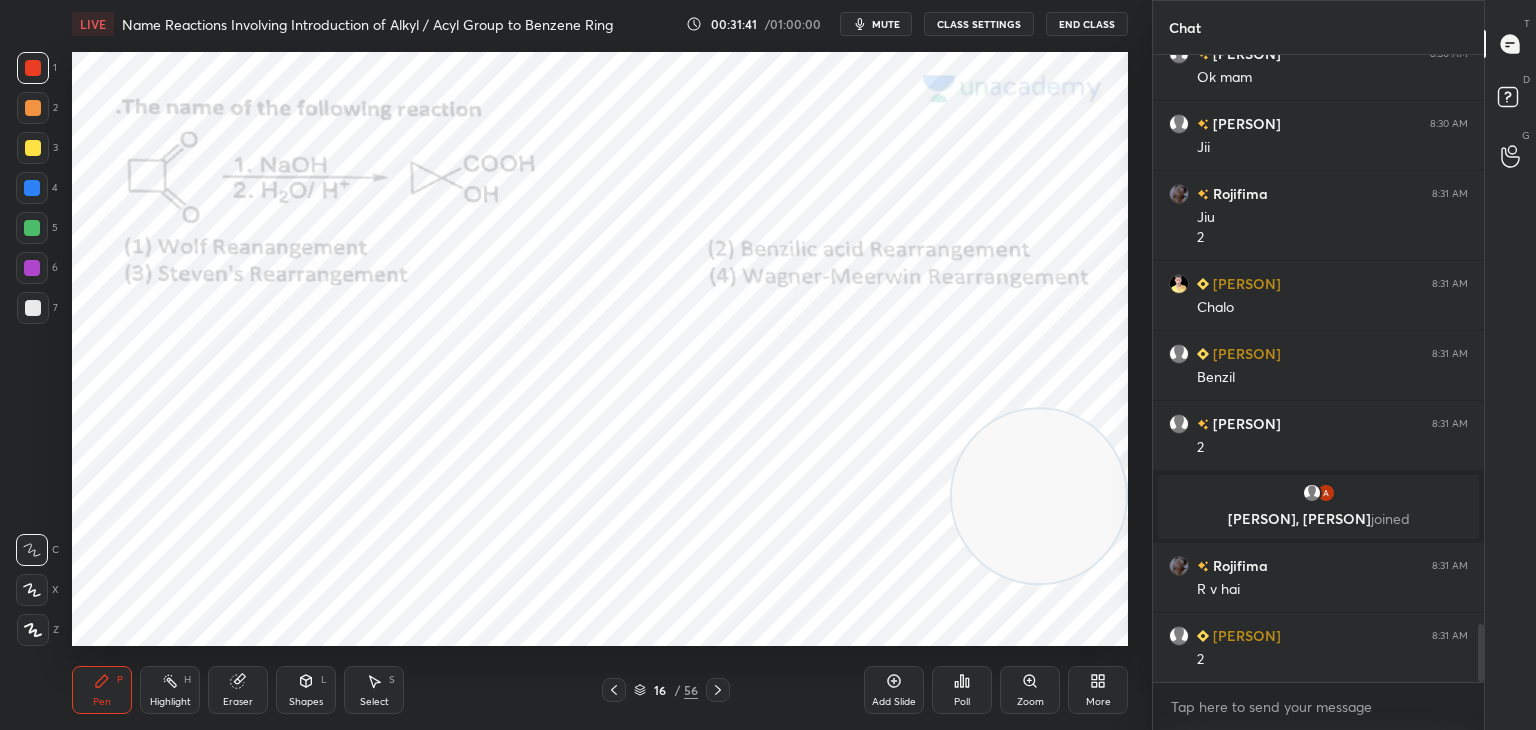 scroll, scrollTop: 6184, scrollLeft: 0, axis: vertical 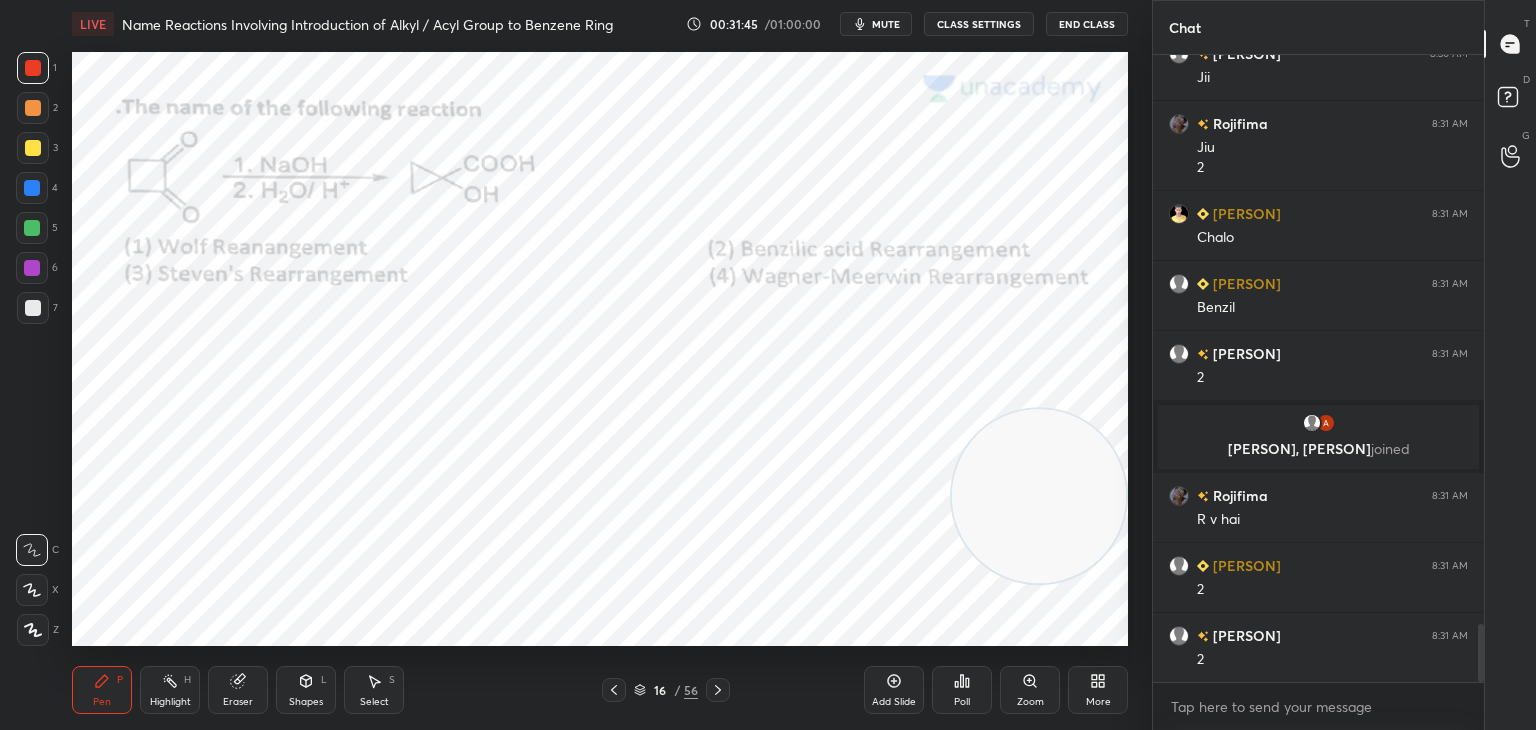 click 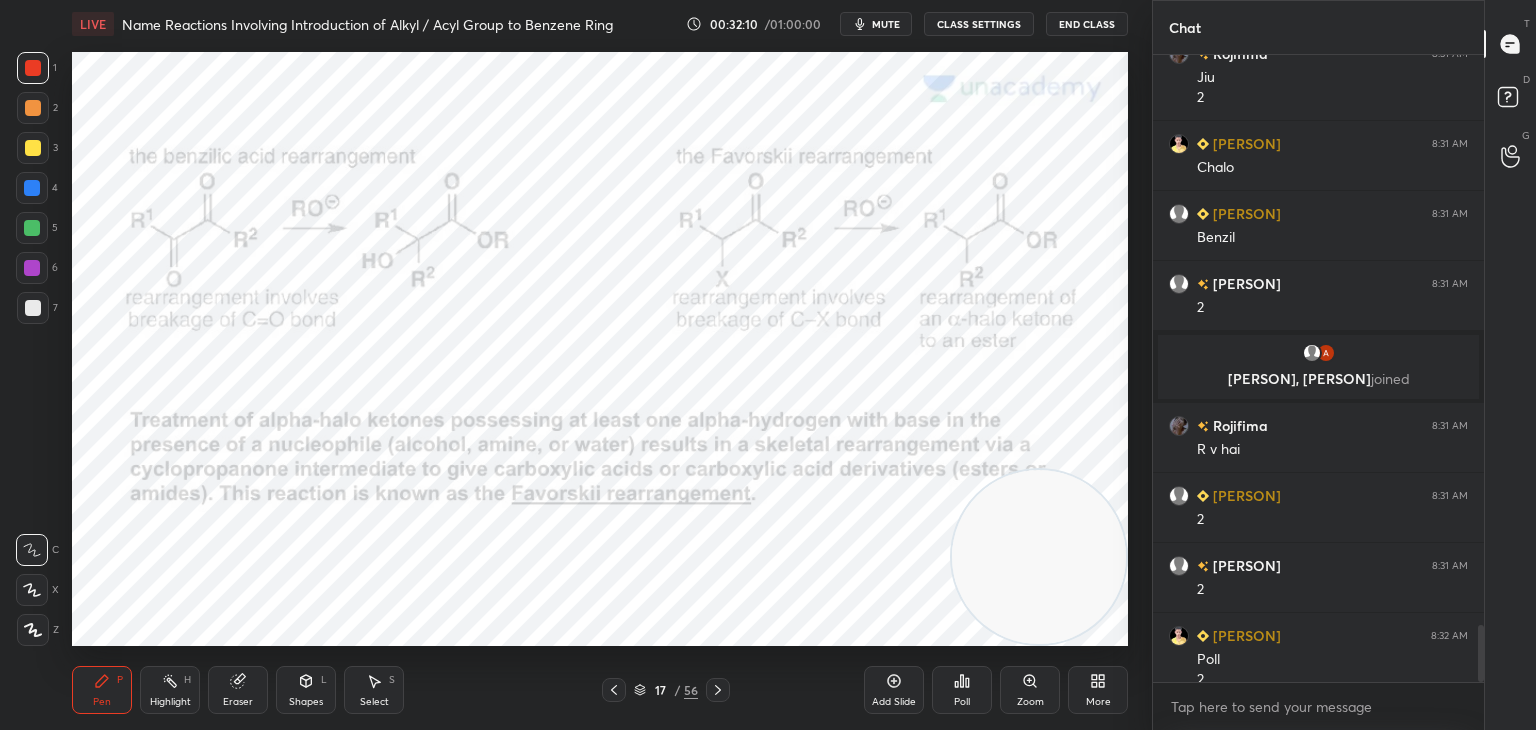 scroll, scrollTop: 6274, scrollLeft: 0, axis: vertical 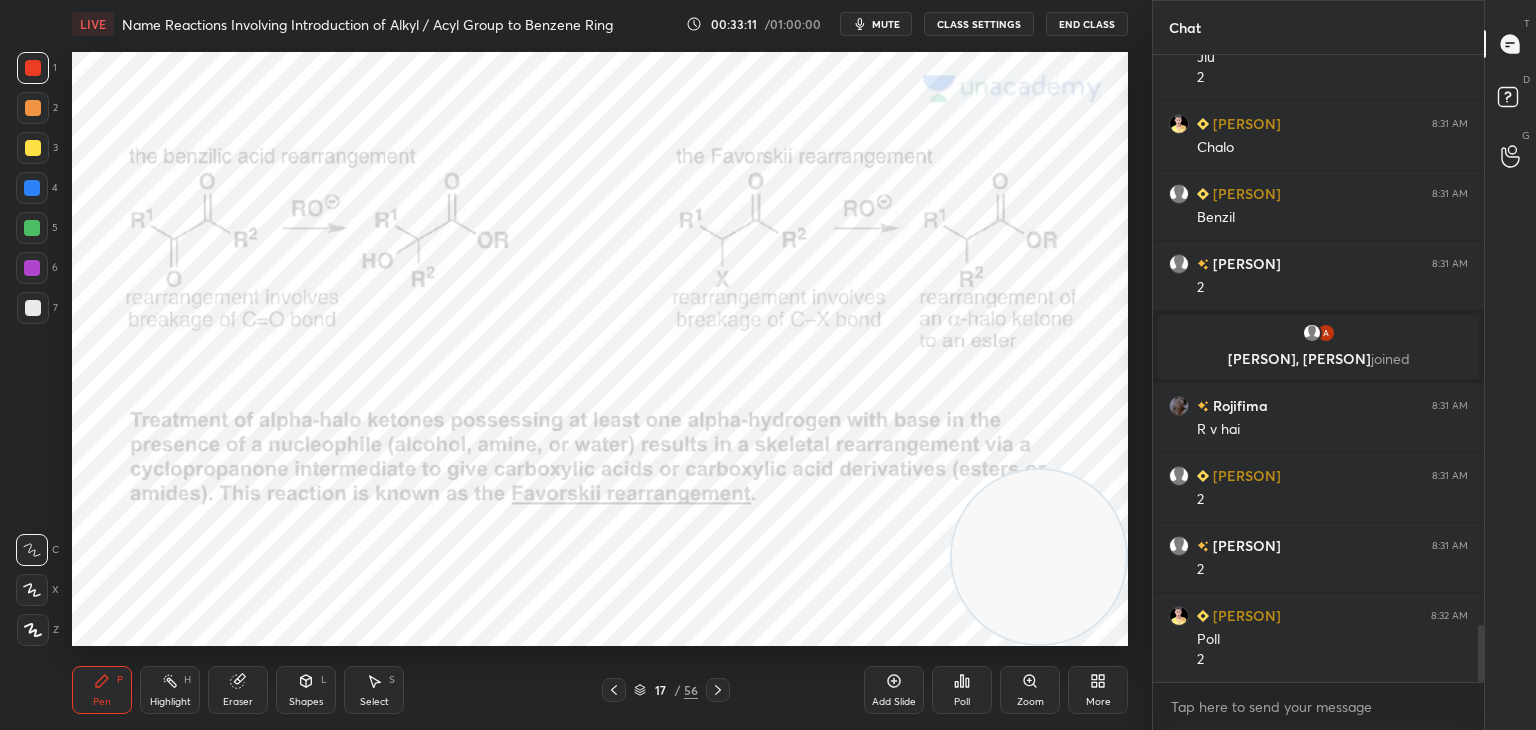 click at bounding box center [32, 188] 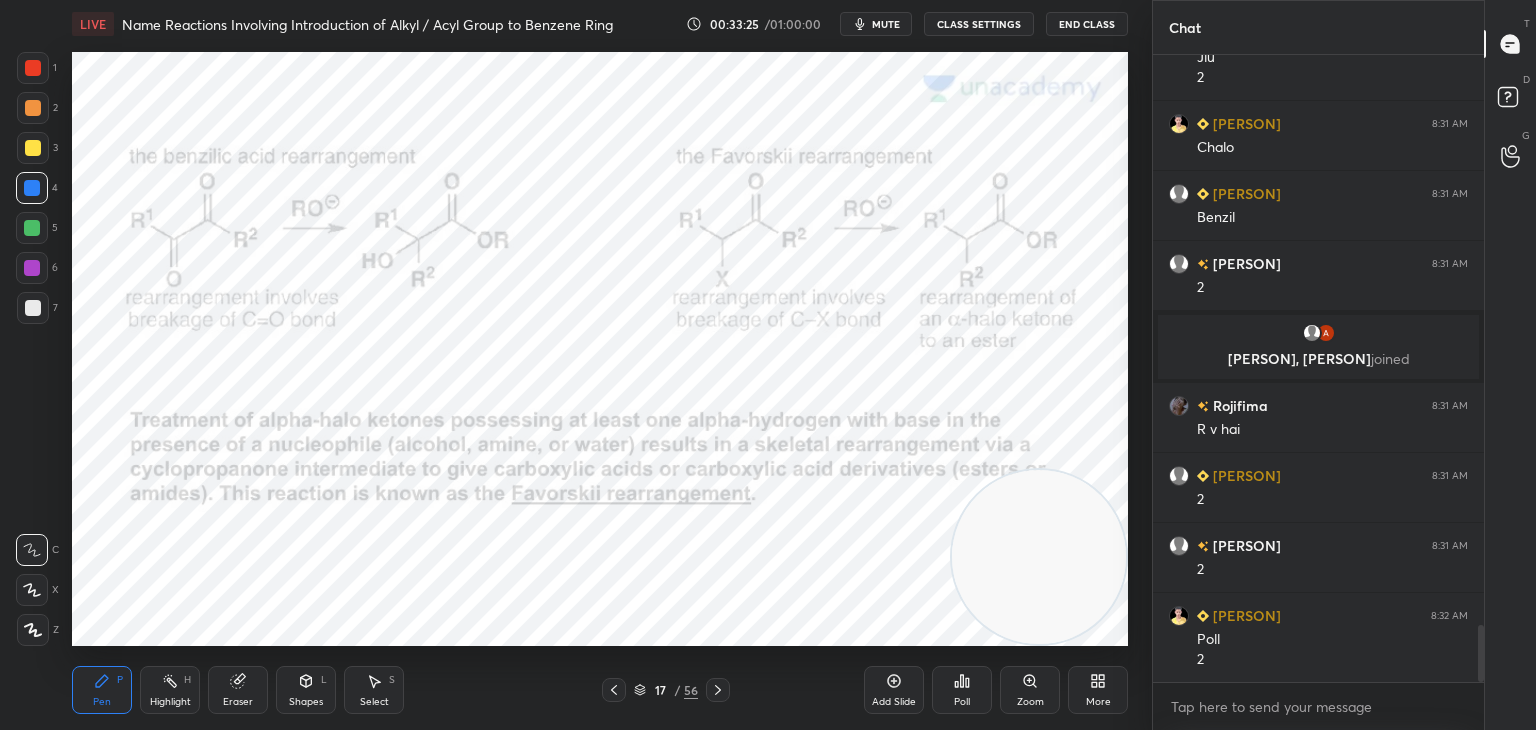 click at bounding box center [32, 268] 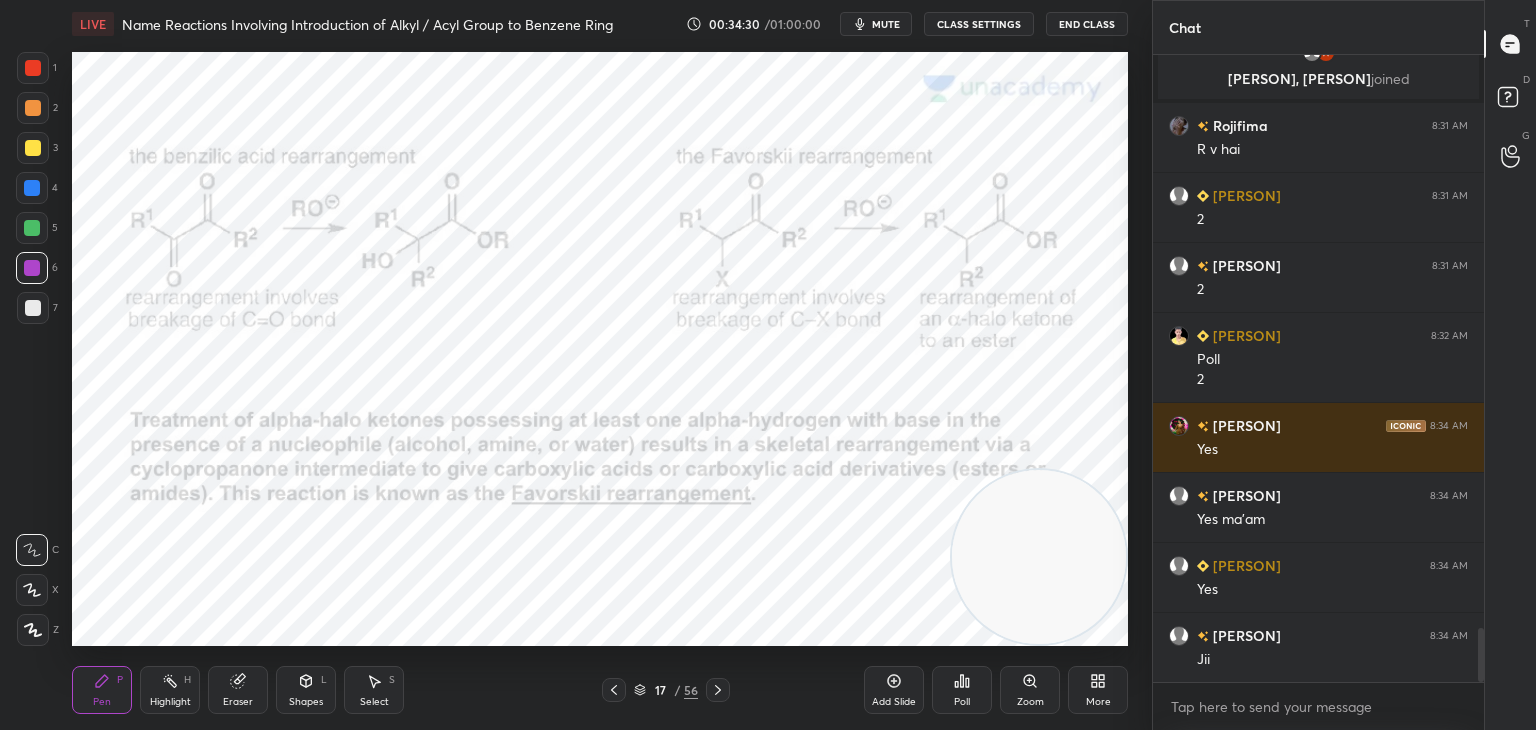 scroll, scrollTop: 6624, scrollLeft: 0, axis: vertical 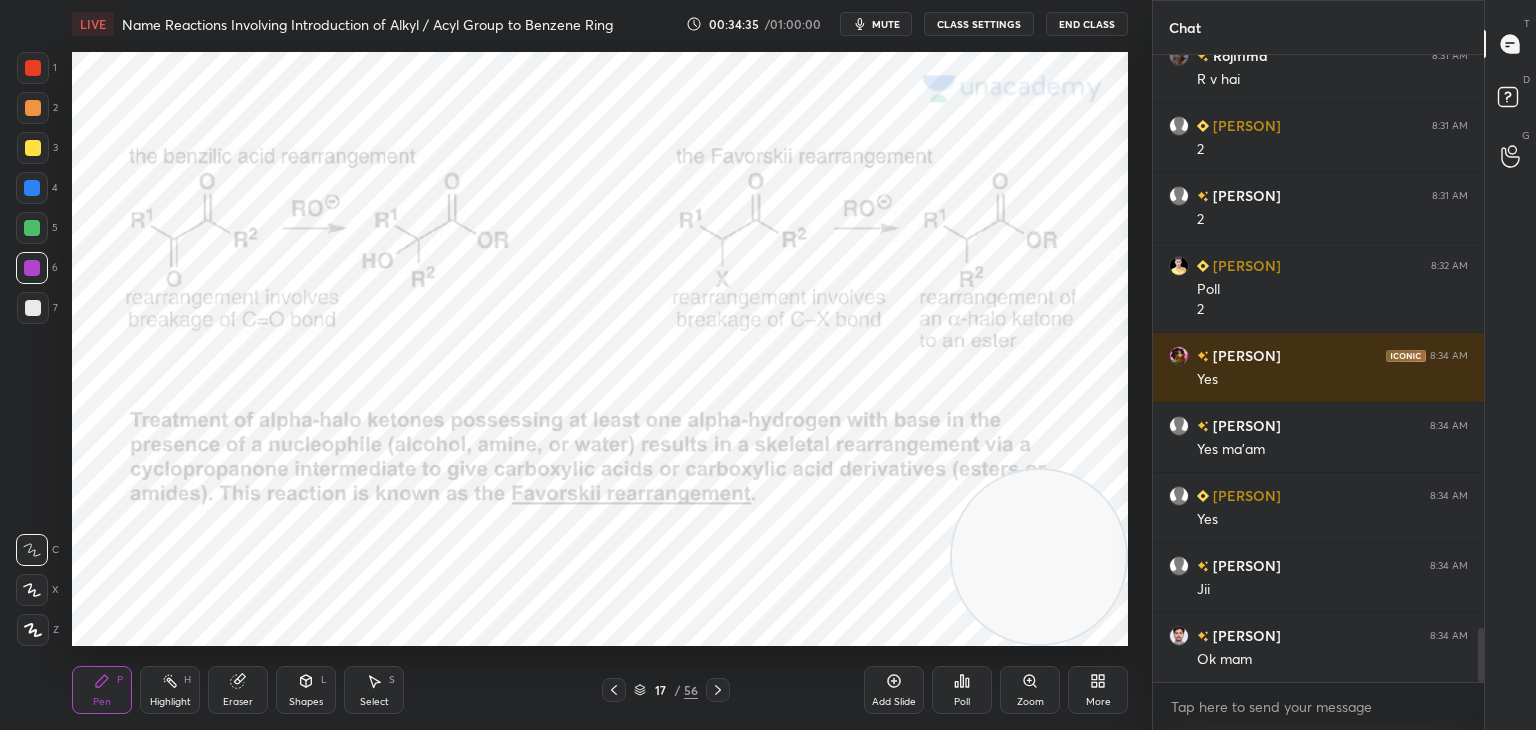 click at bounding box center [33, 68] 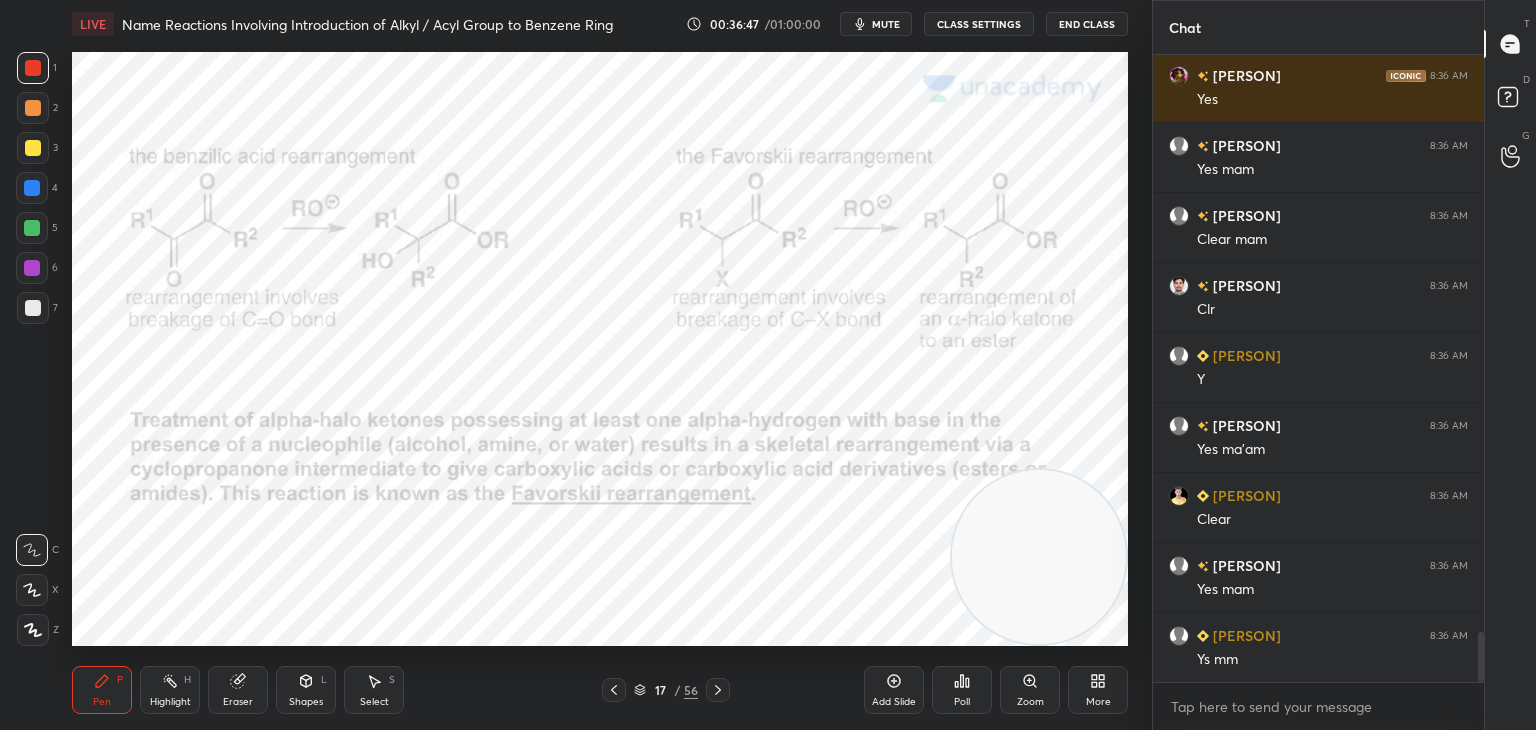scroll, scrollTop: 7202, scrollLeft: 0, axis: vertical 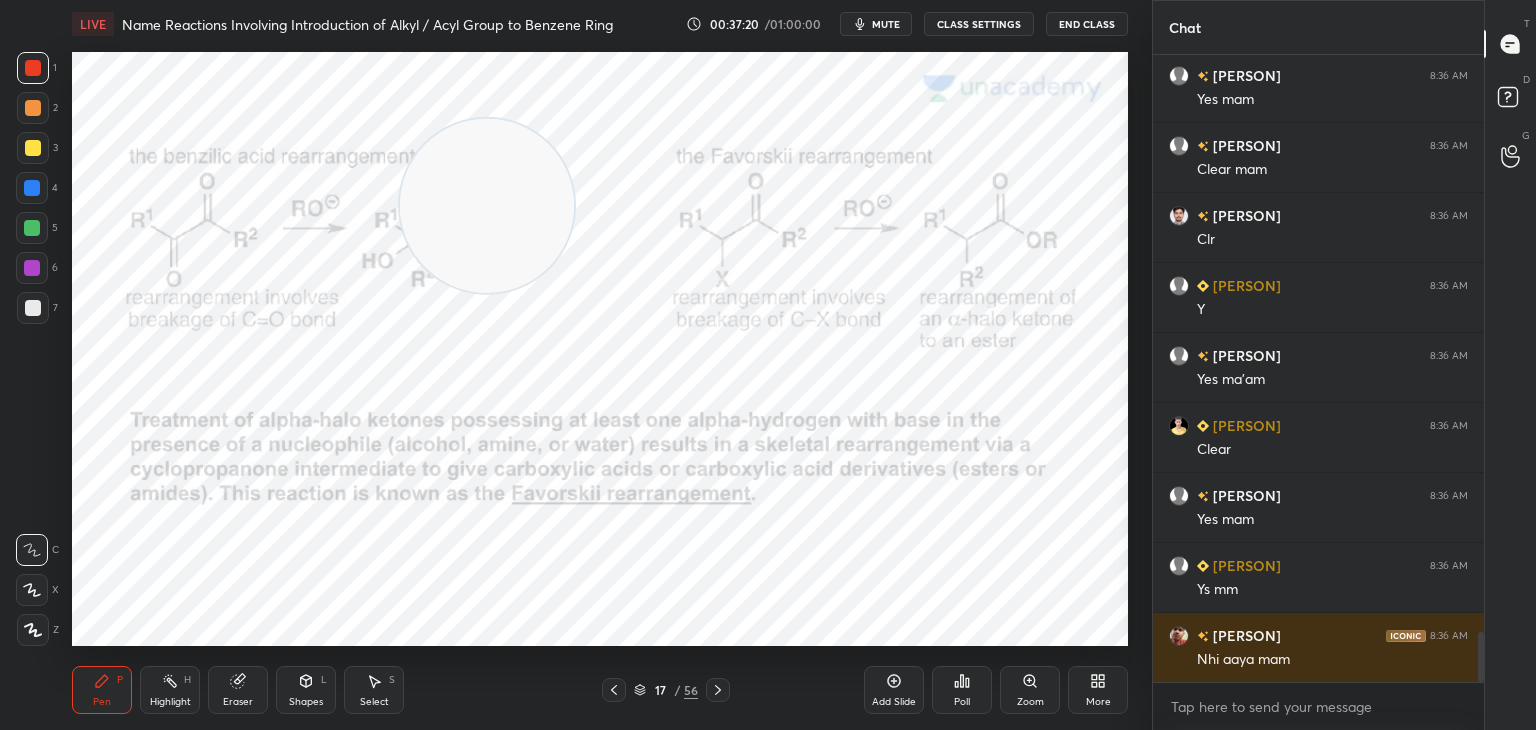 click 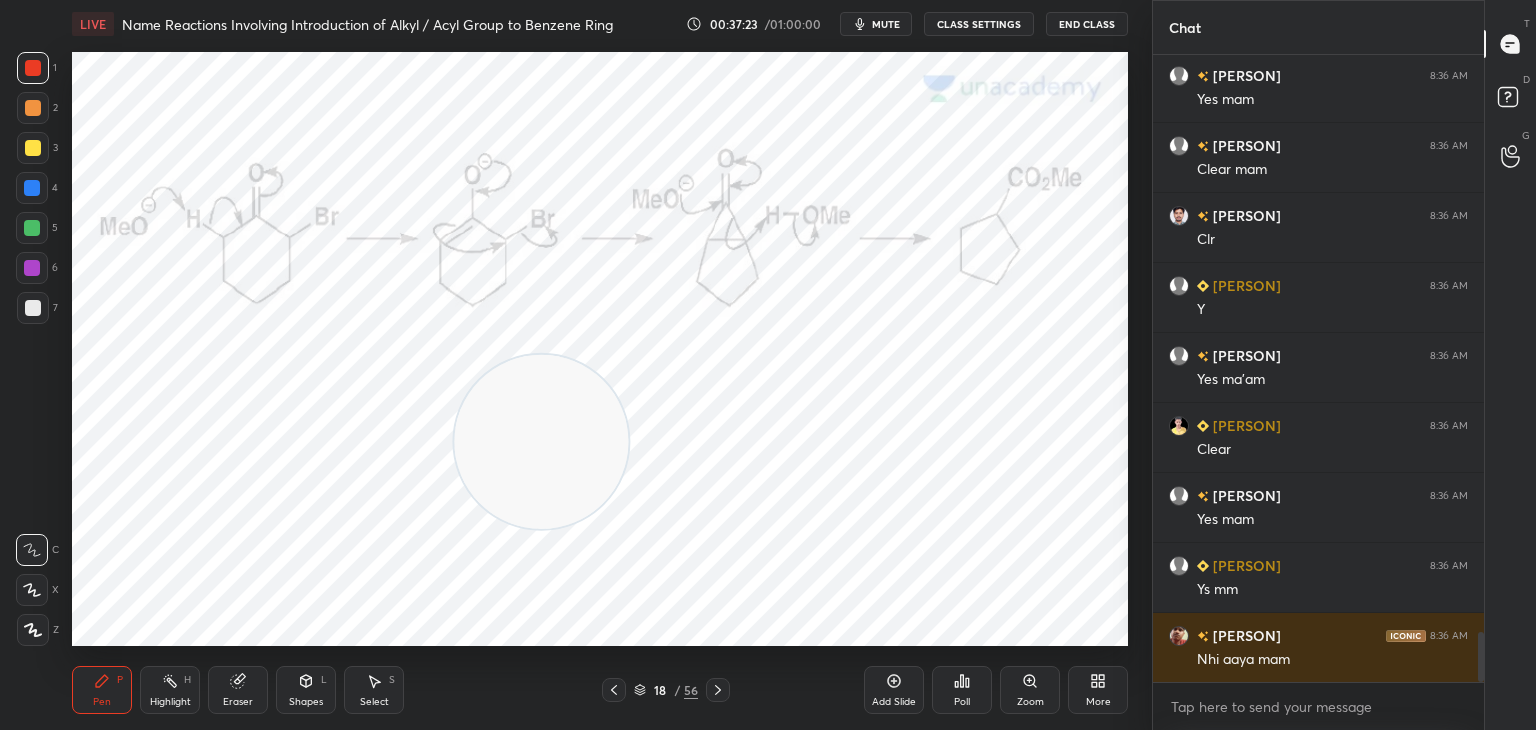 click 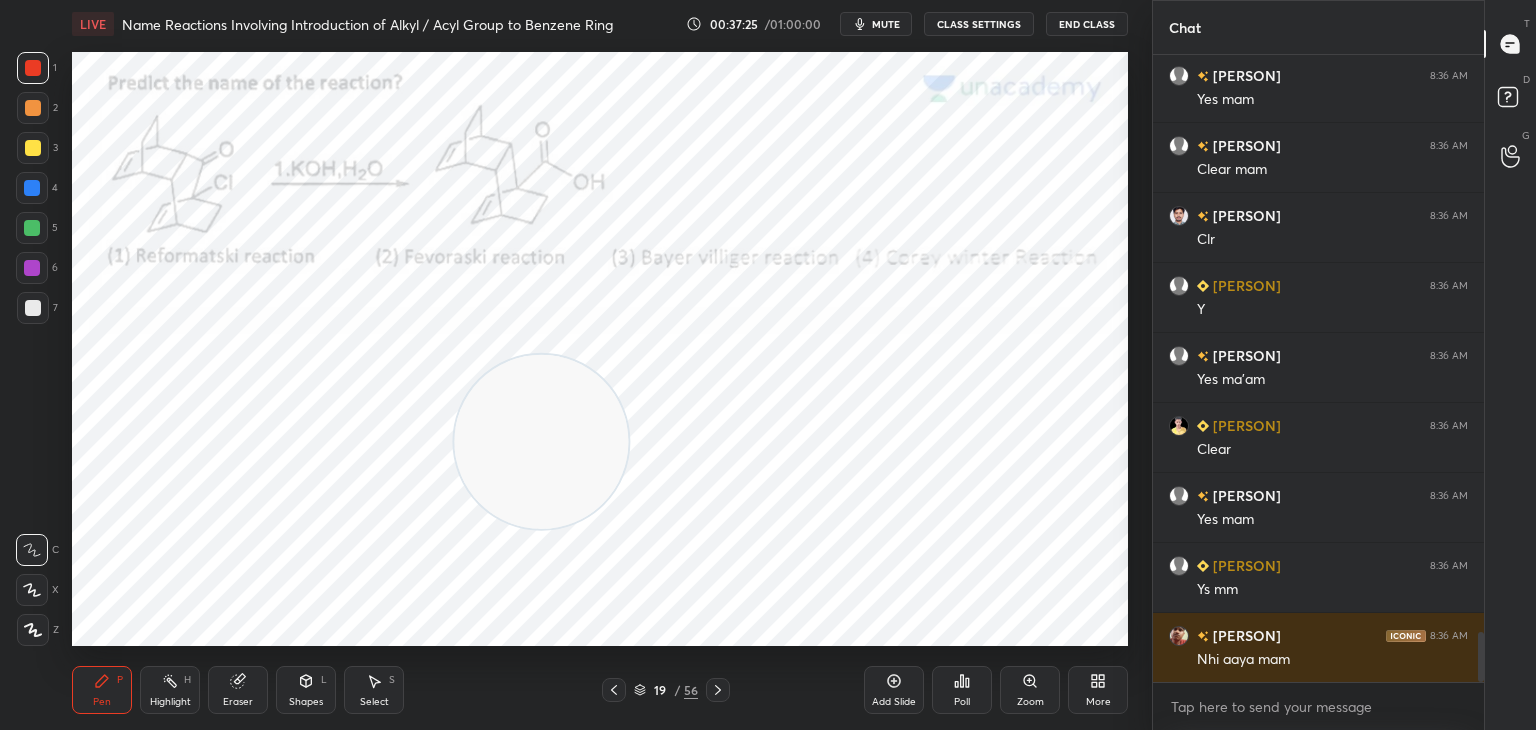 click 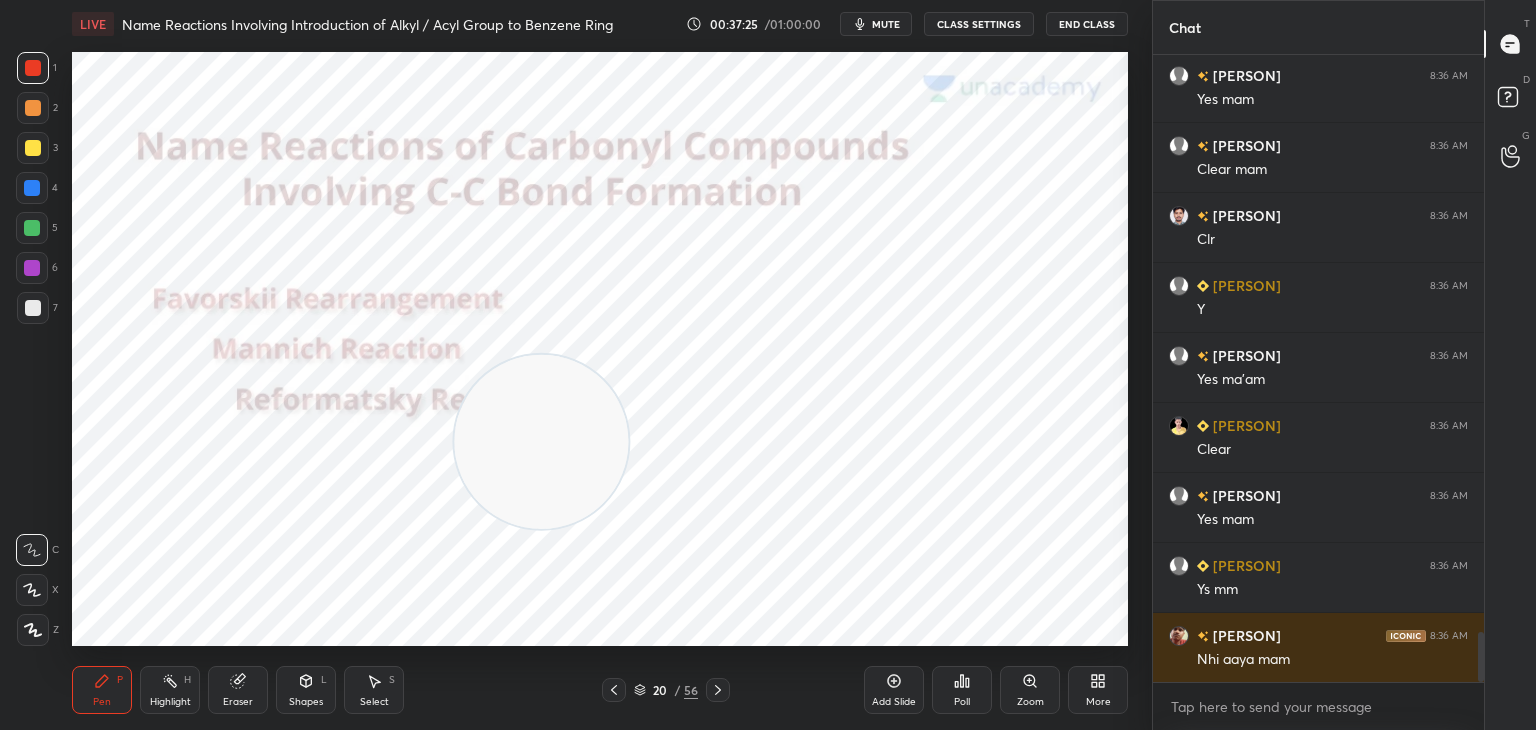 click 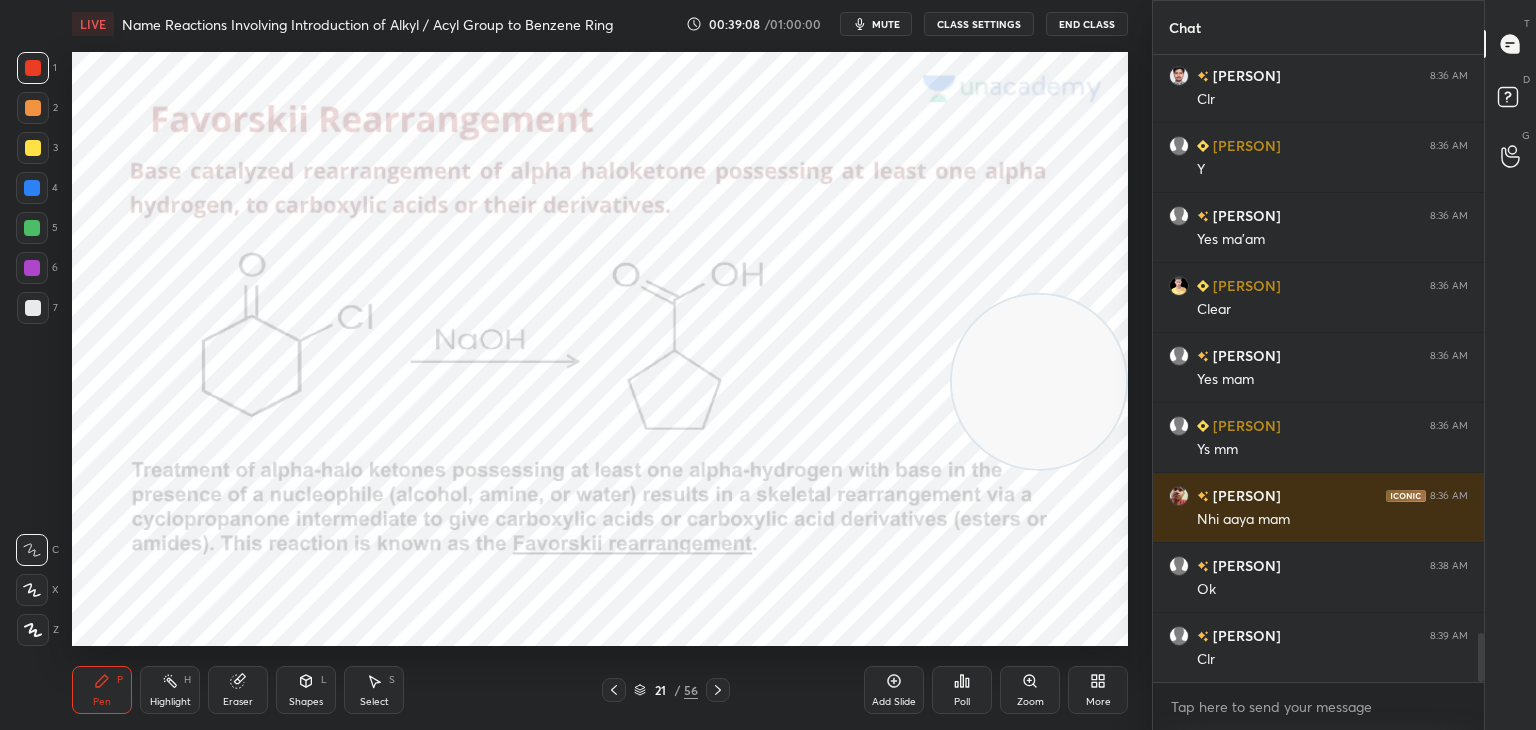 scroll, scrollTop: 7412, scrollLeft: 0, axis: vertical 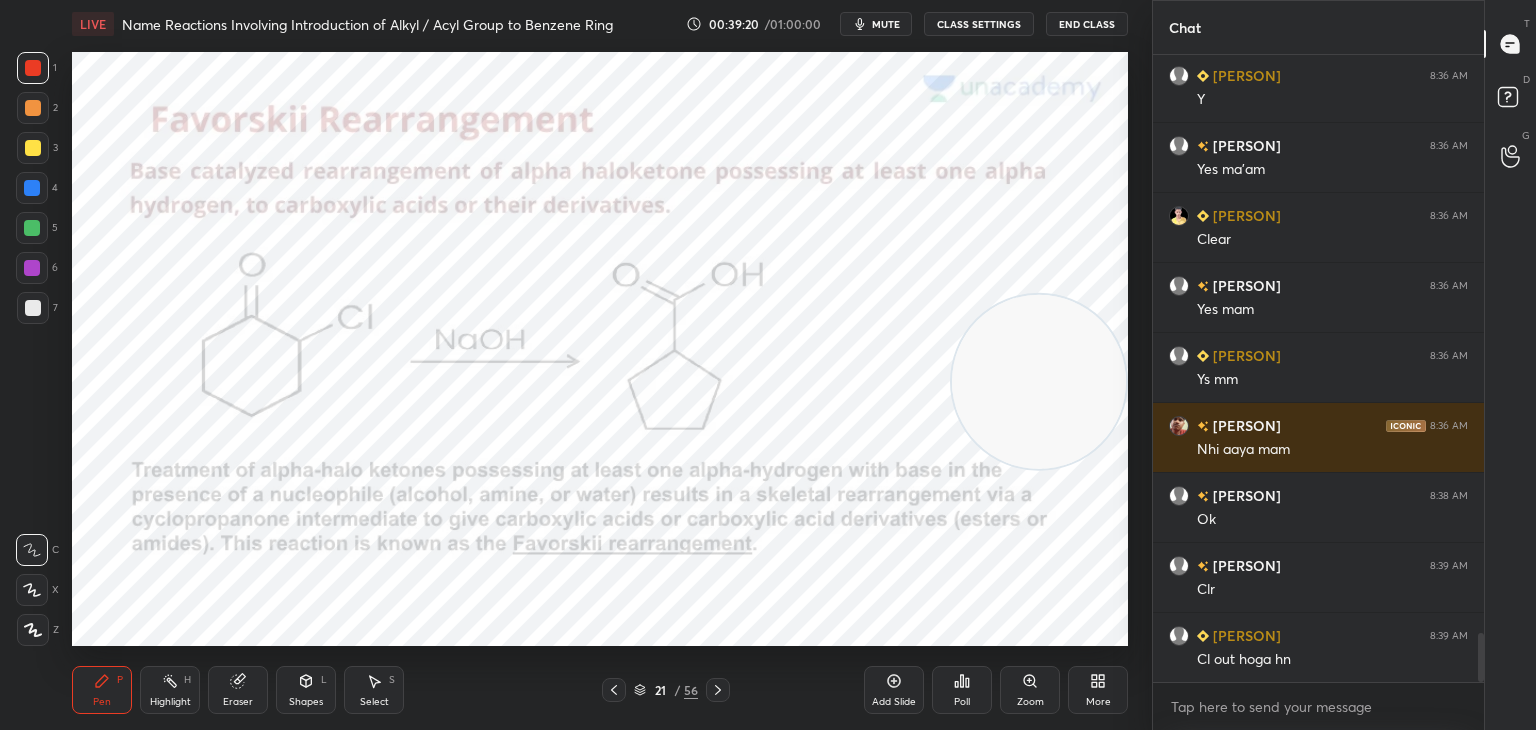 click 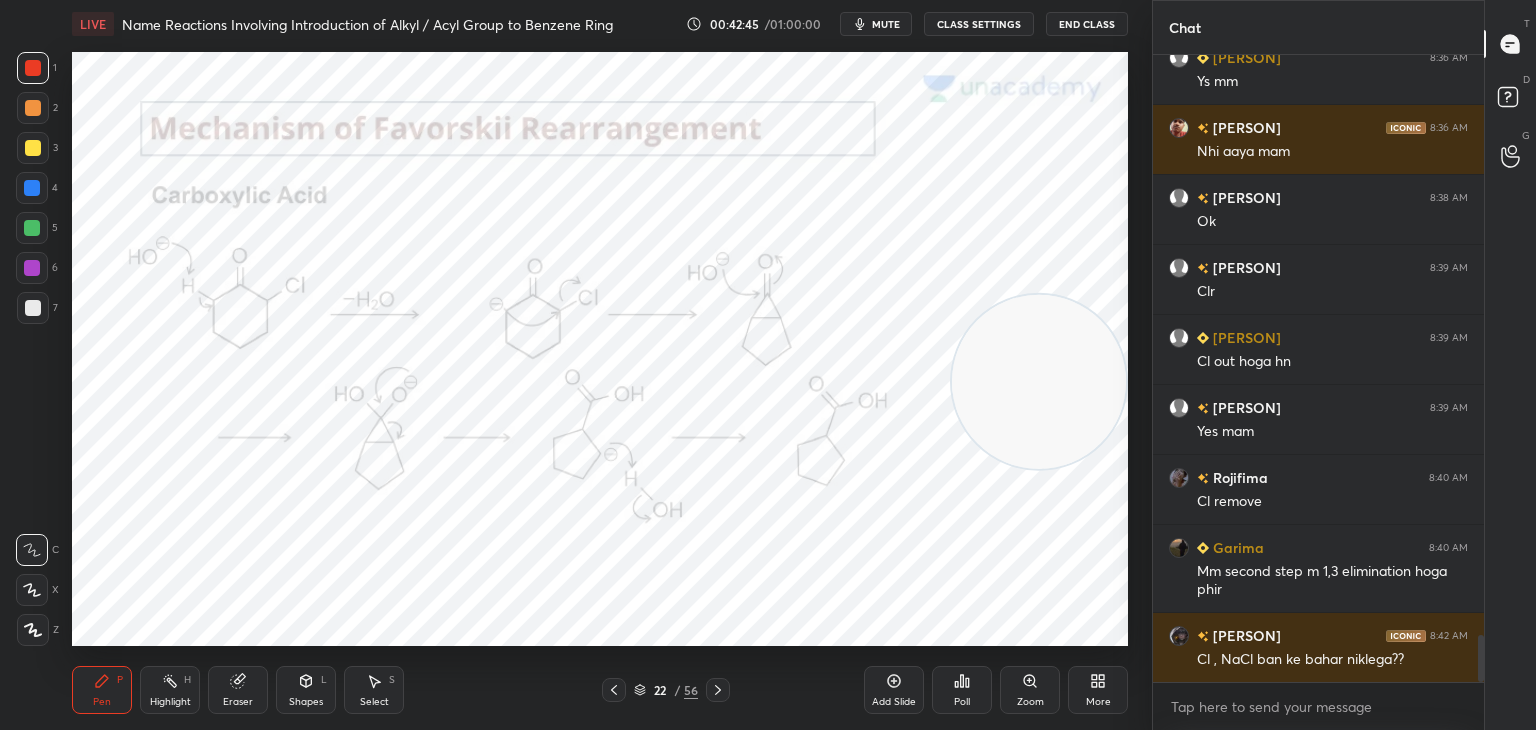 scroll, scrollTop: 7780, scrollLeft: 0, axis: vertical 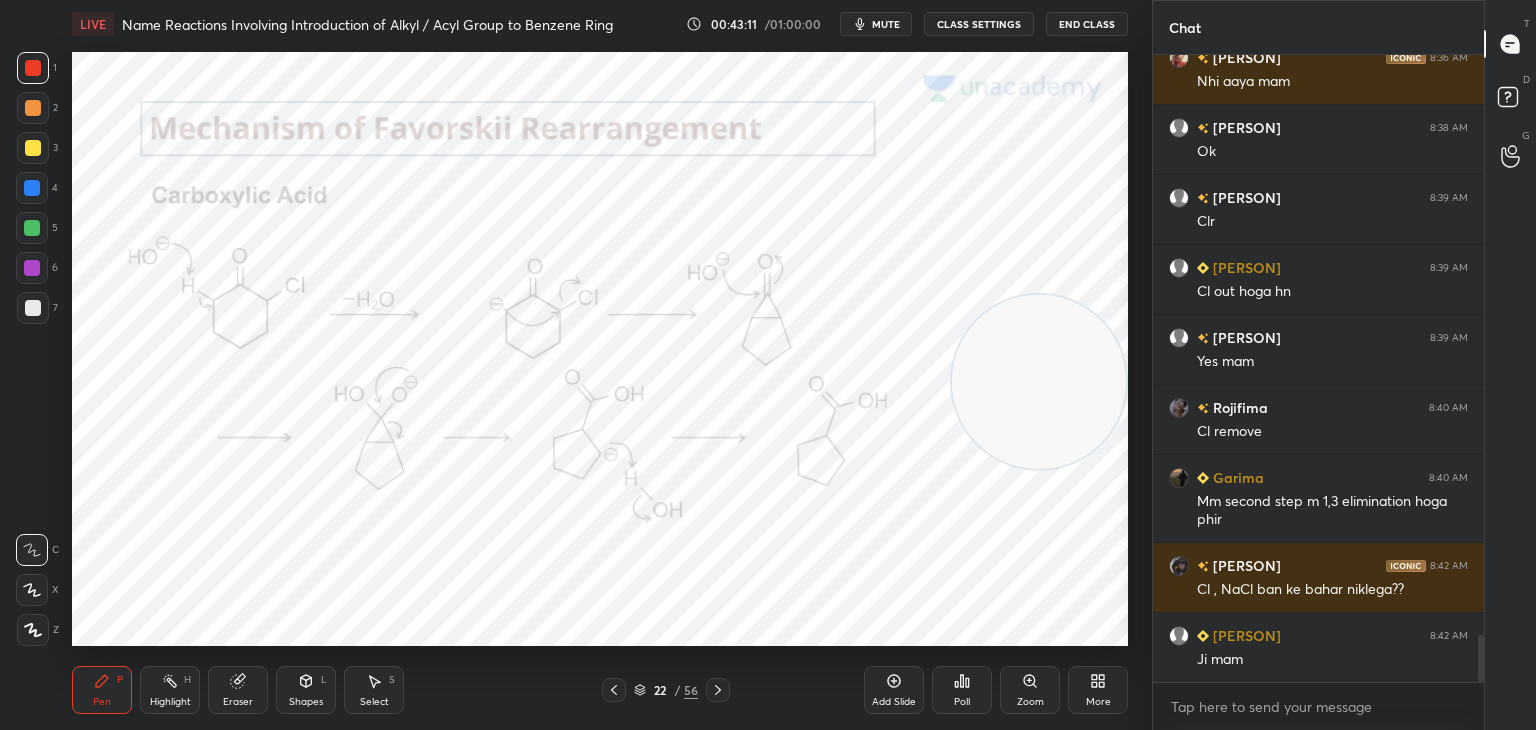 click at bounding box center (32, 188) 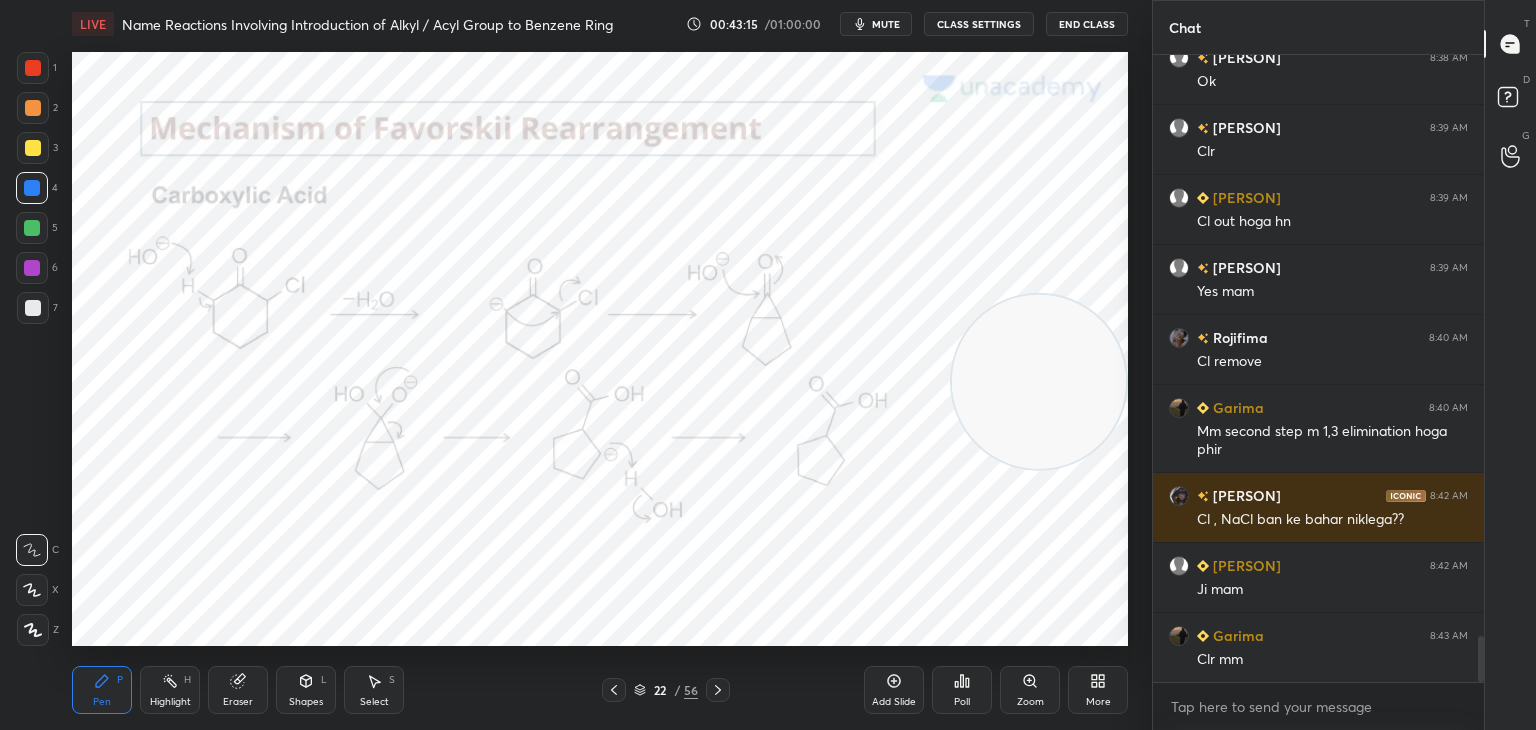 scroll, scrollTop: 7920, scrollLeft: 0, axis: vertical 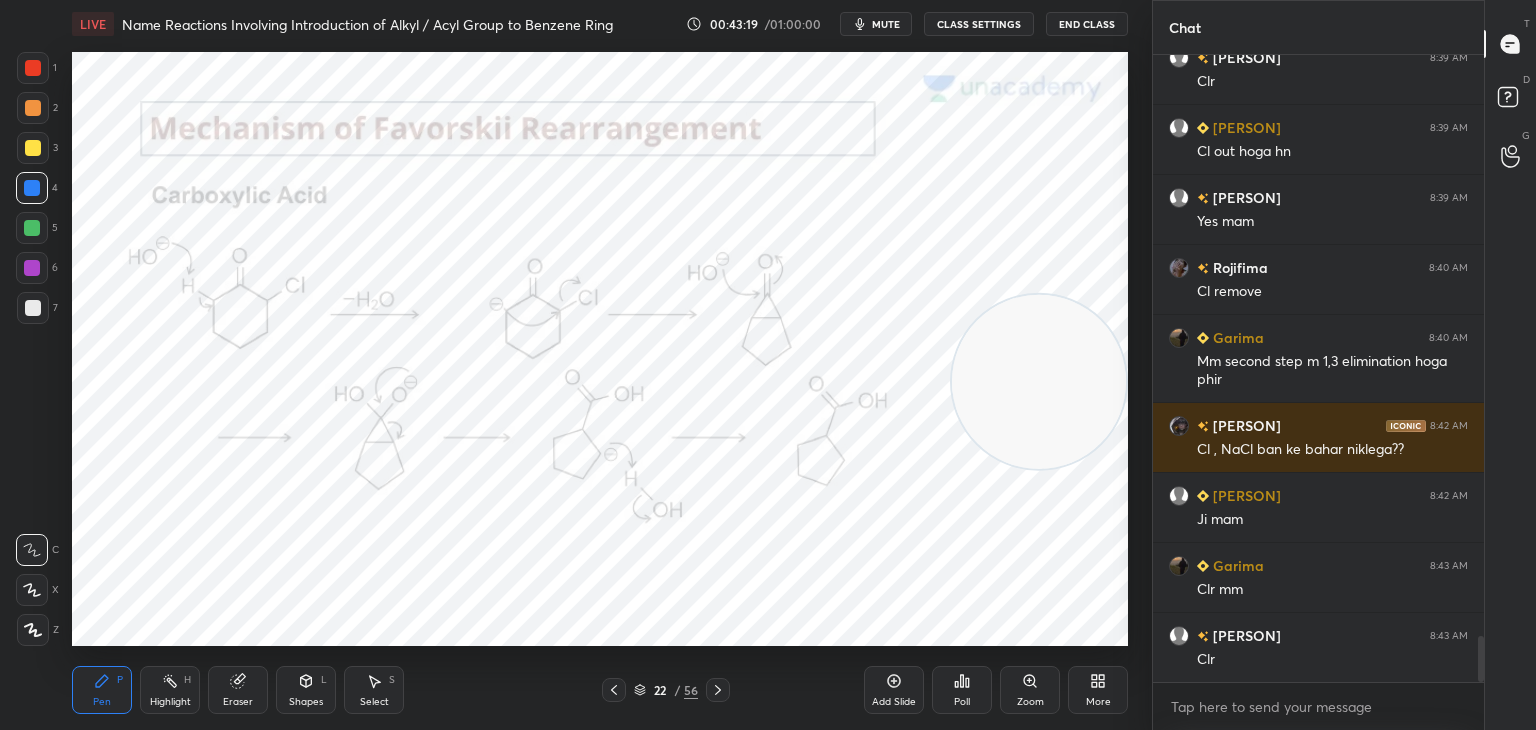 click 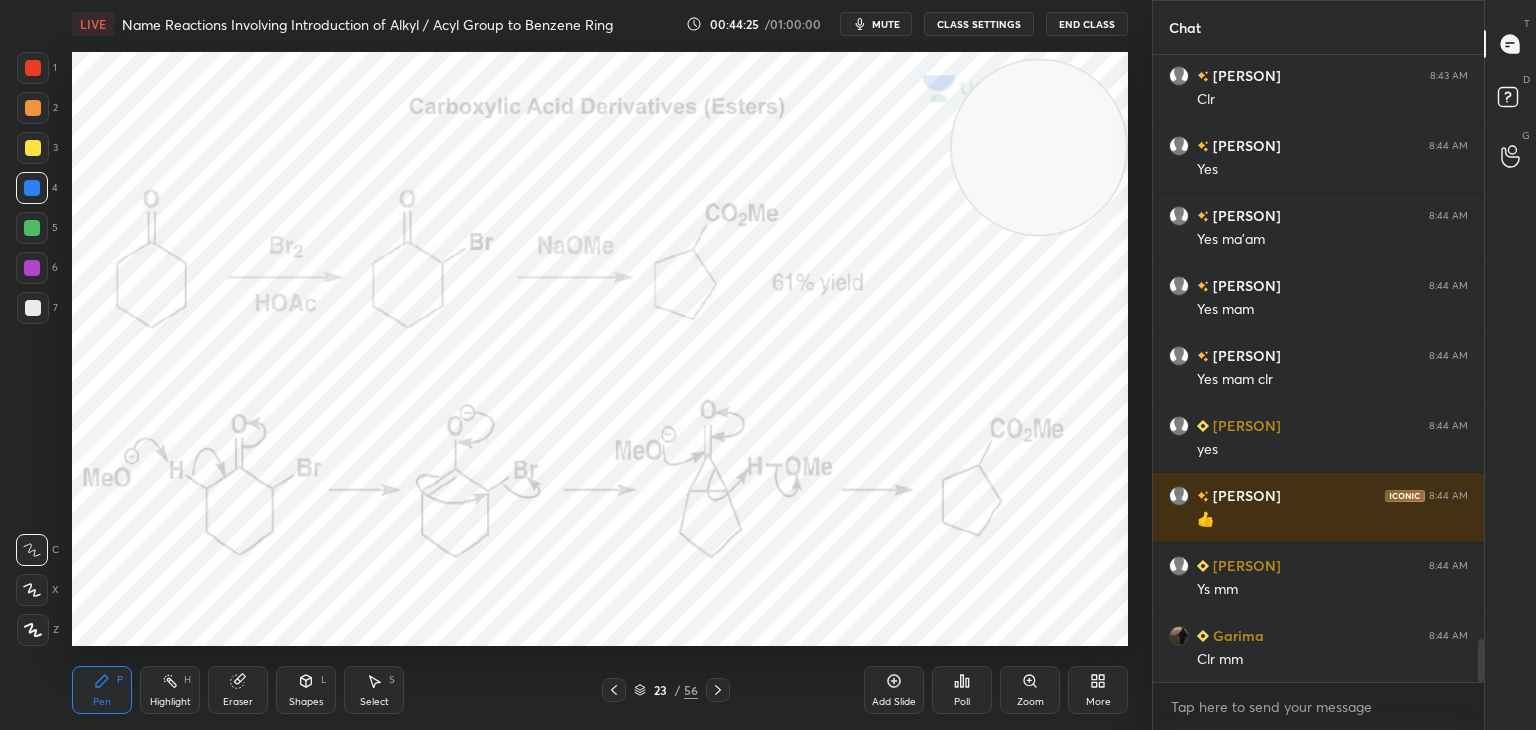 scroll, scrollTop: 8550, scrollLeft: 0, axis: vertical 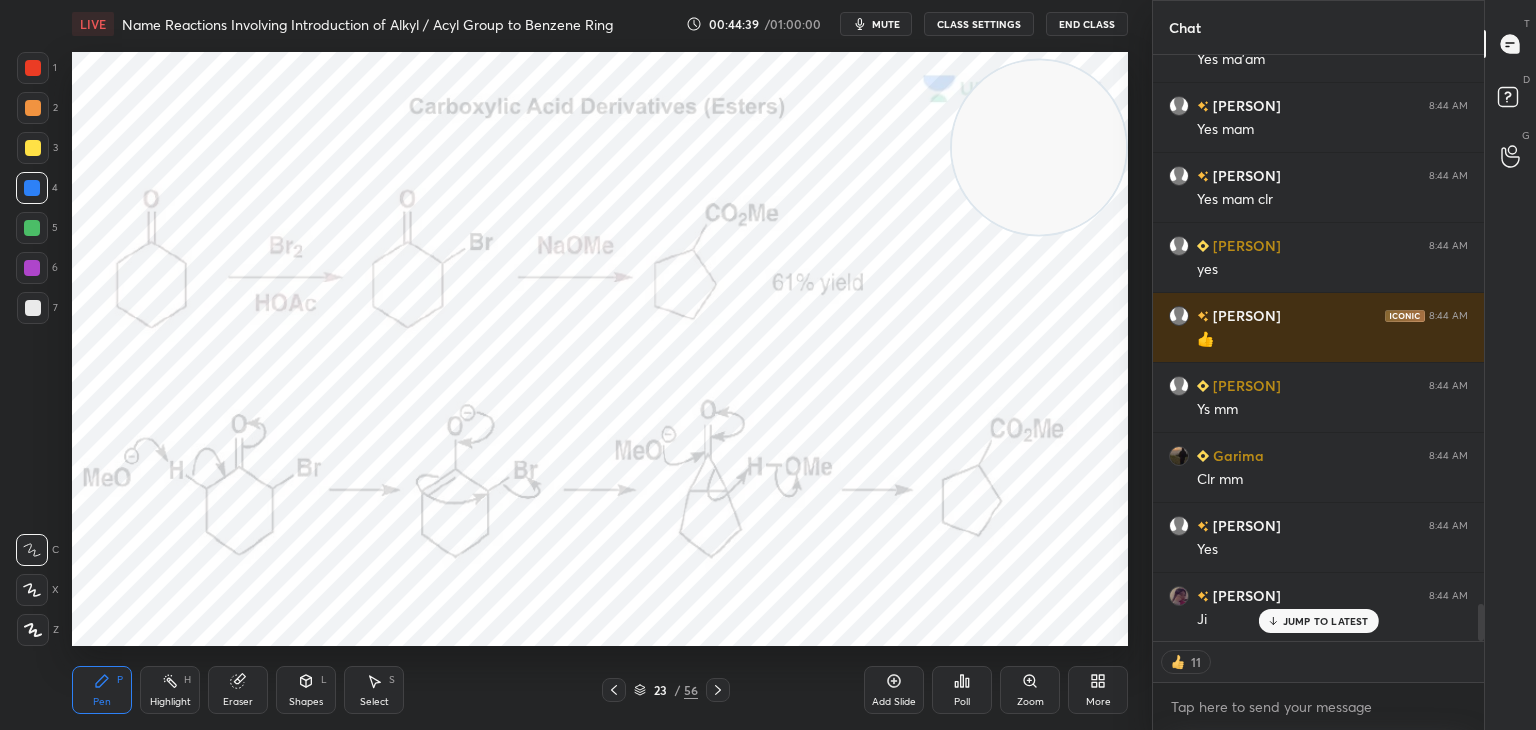 click at bounding box center [33, 68] 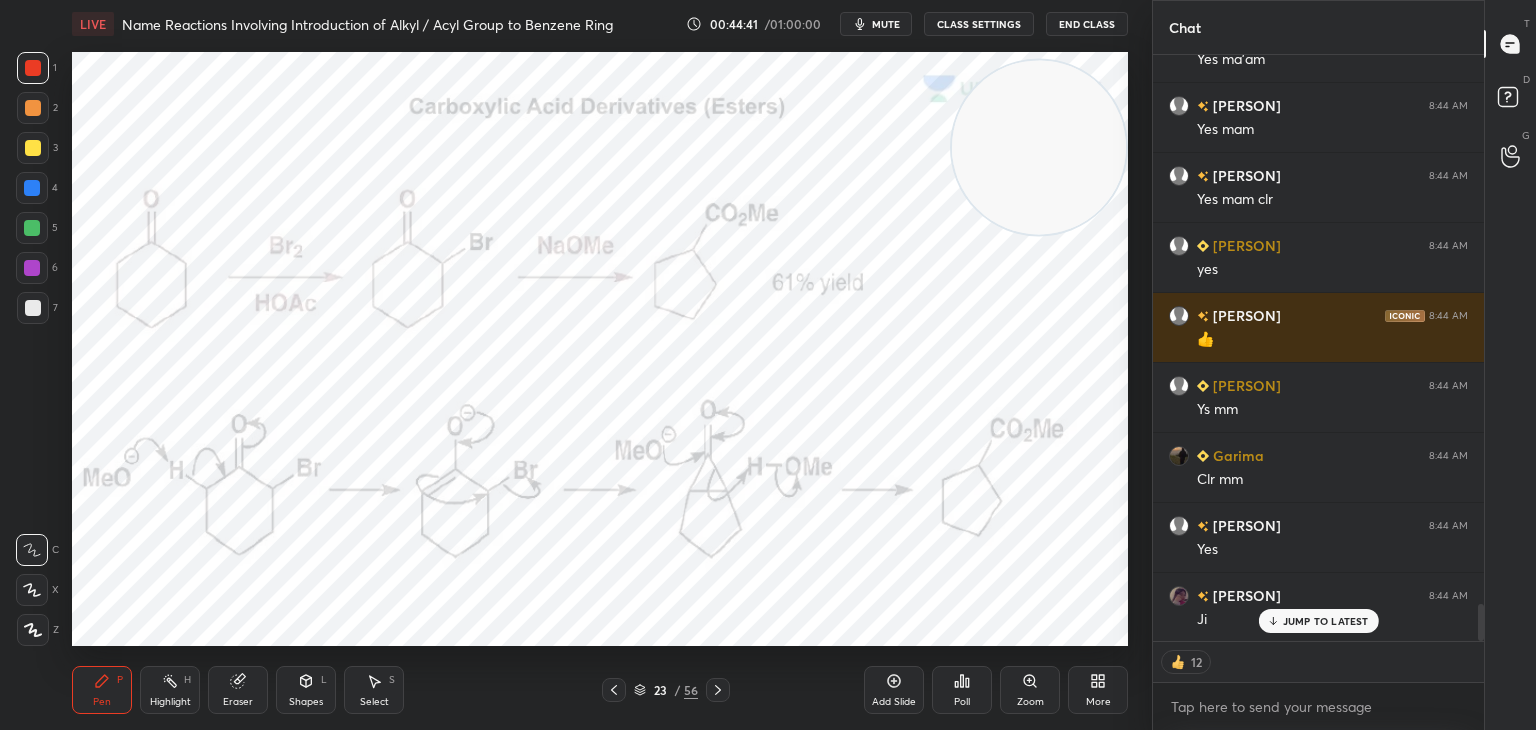 scroll, scrollTop: 8731, scrollLeft: 0, axis: vertical 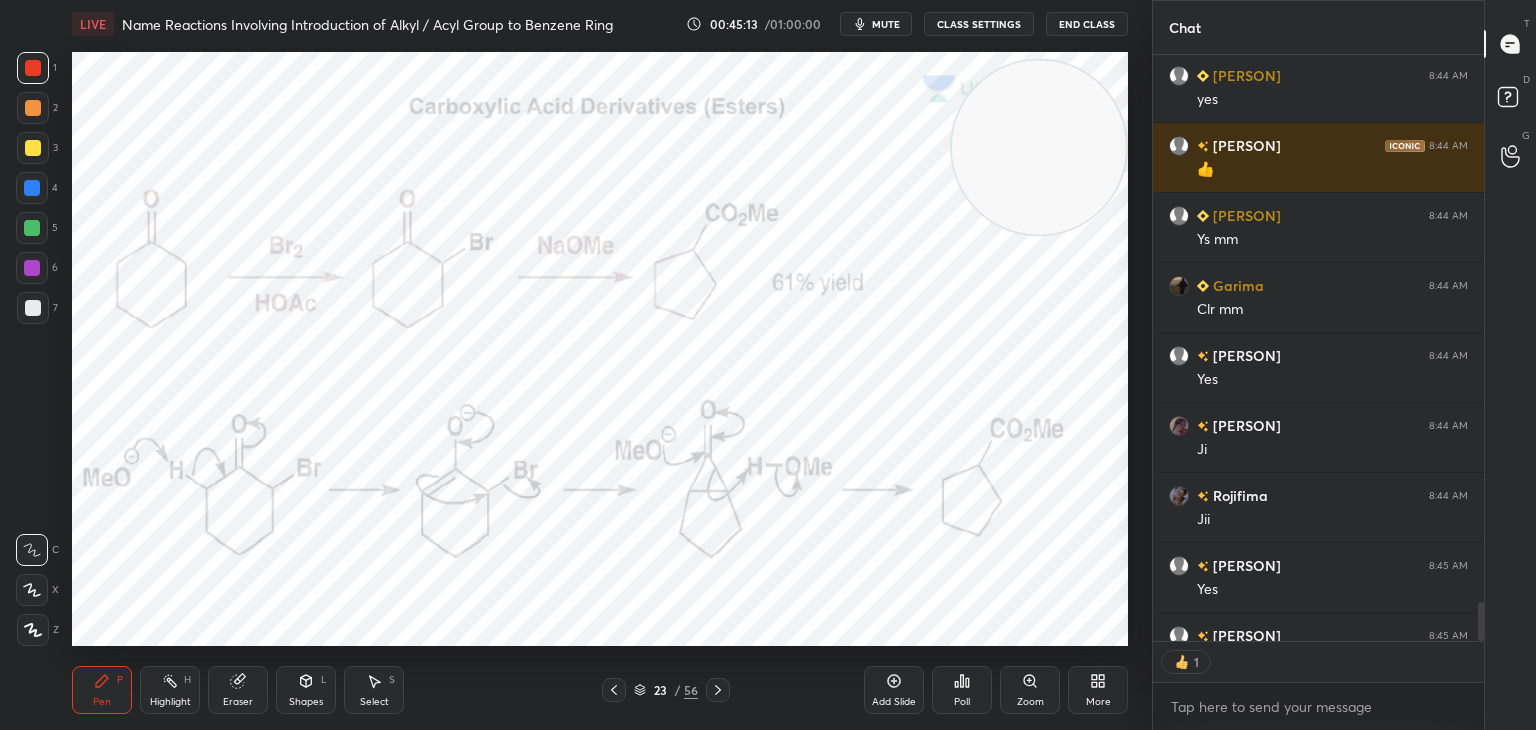 click 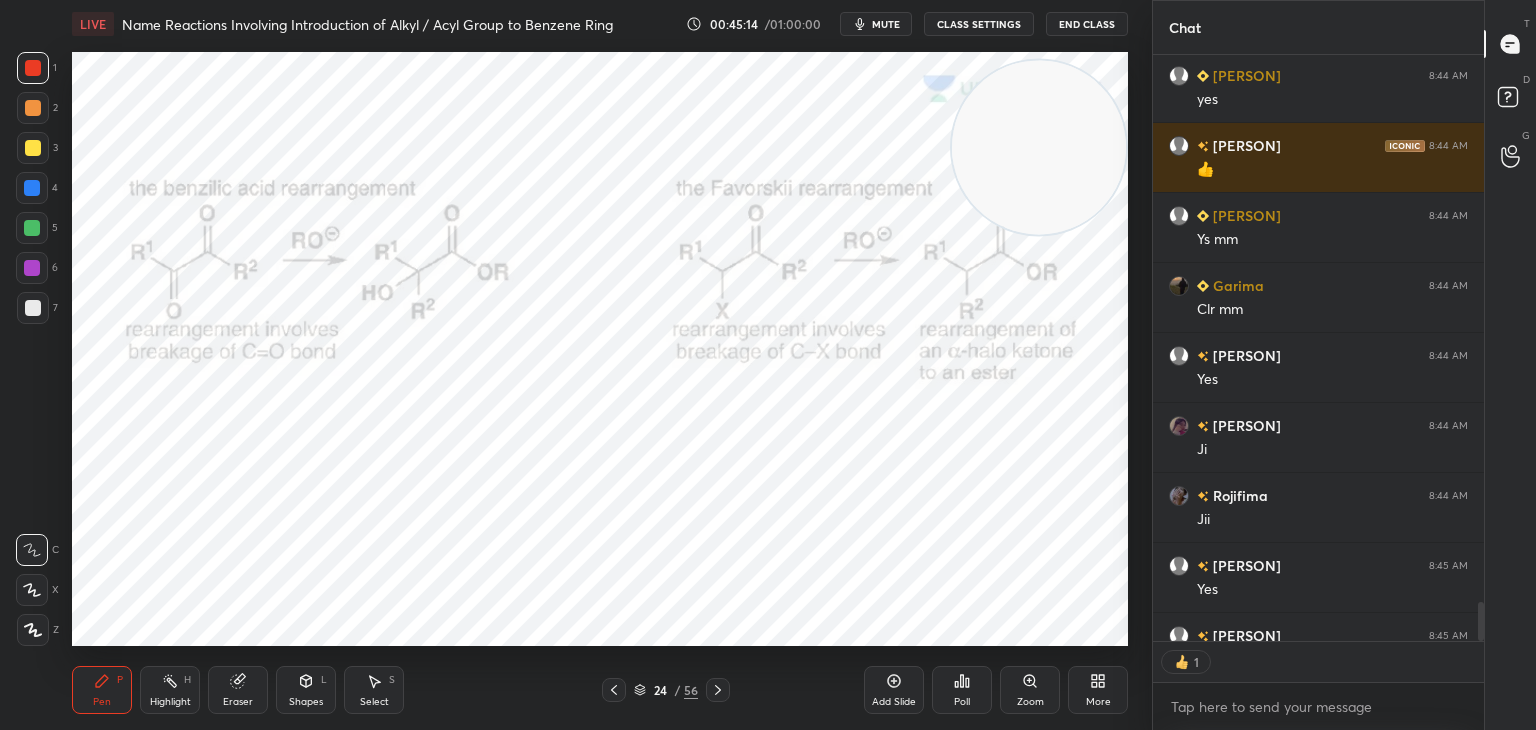 scroll, scrollTop: 8940, scrollLeft: 0, axis: vertical 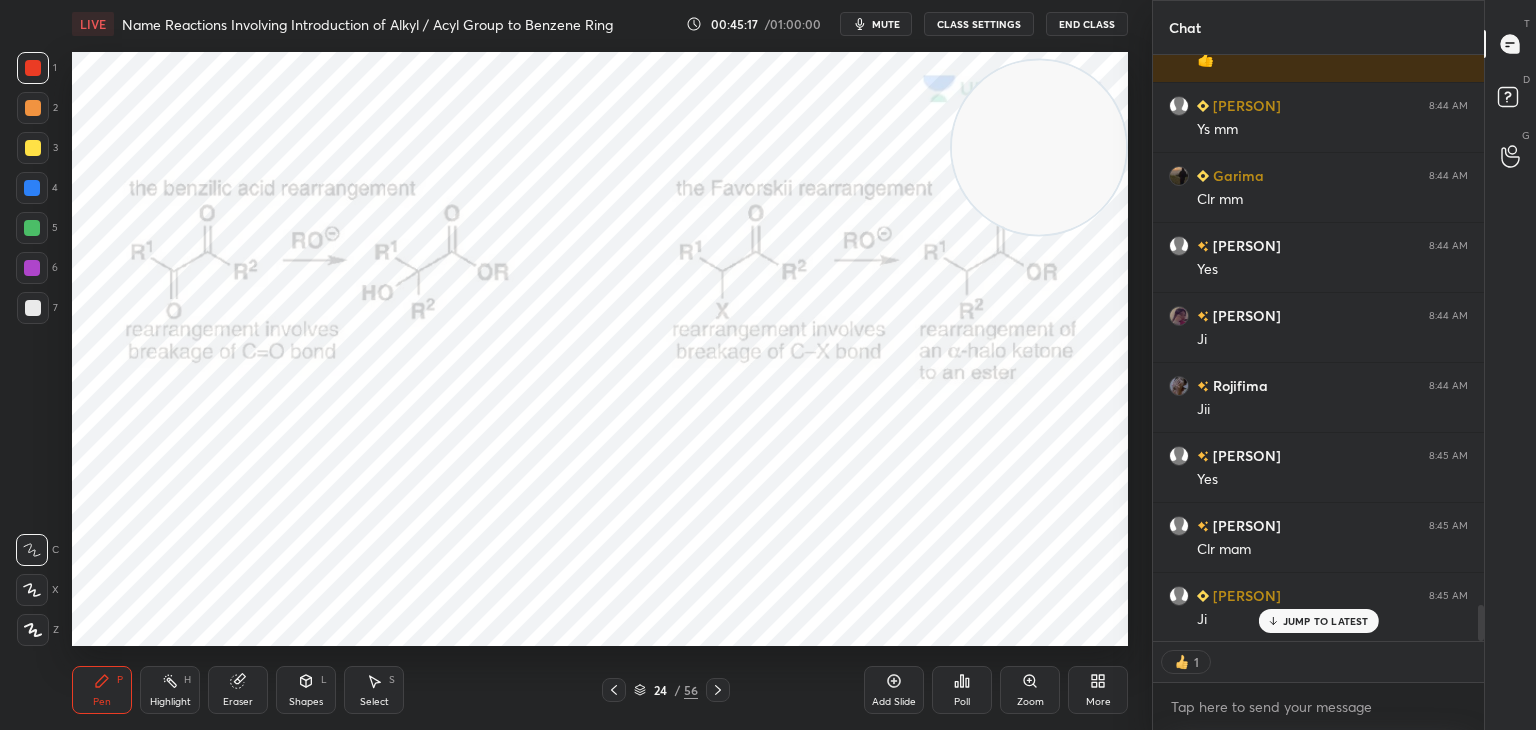 click 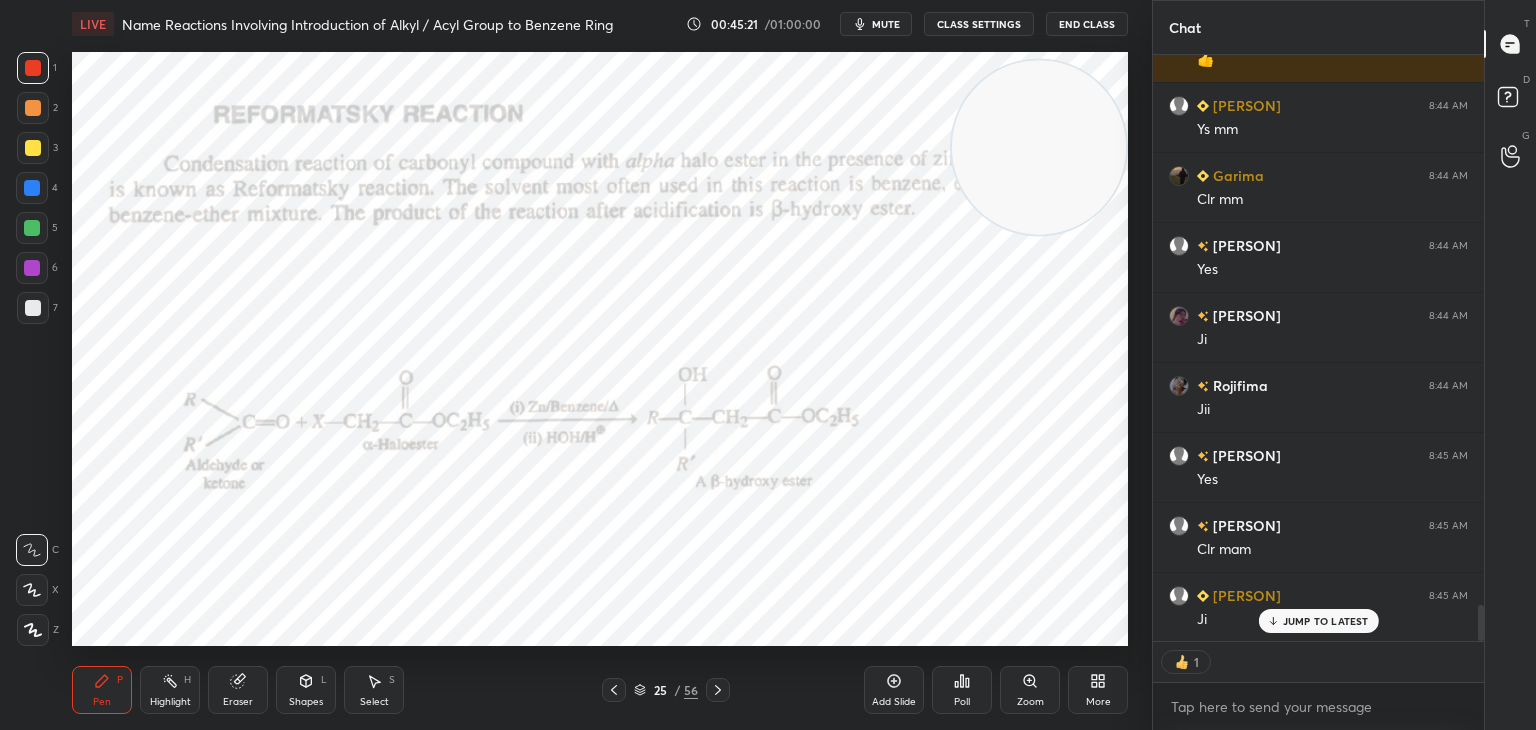 click 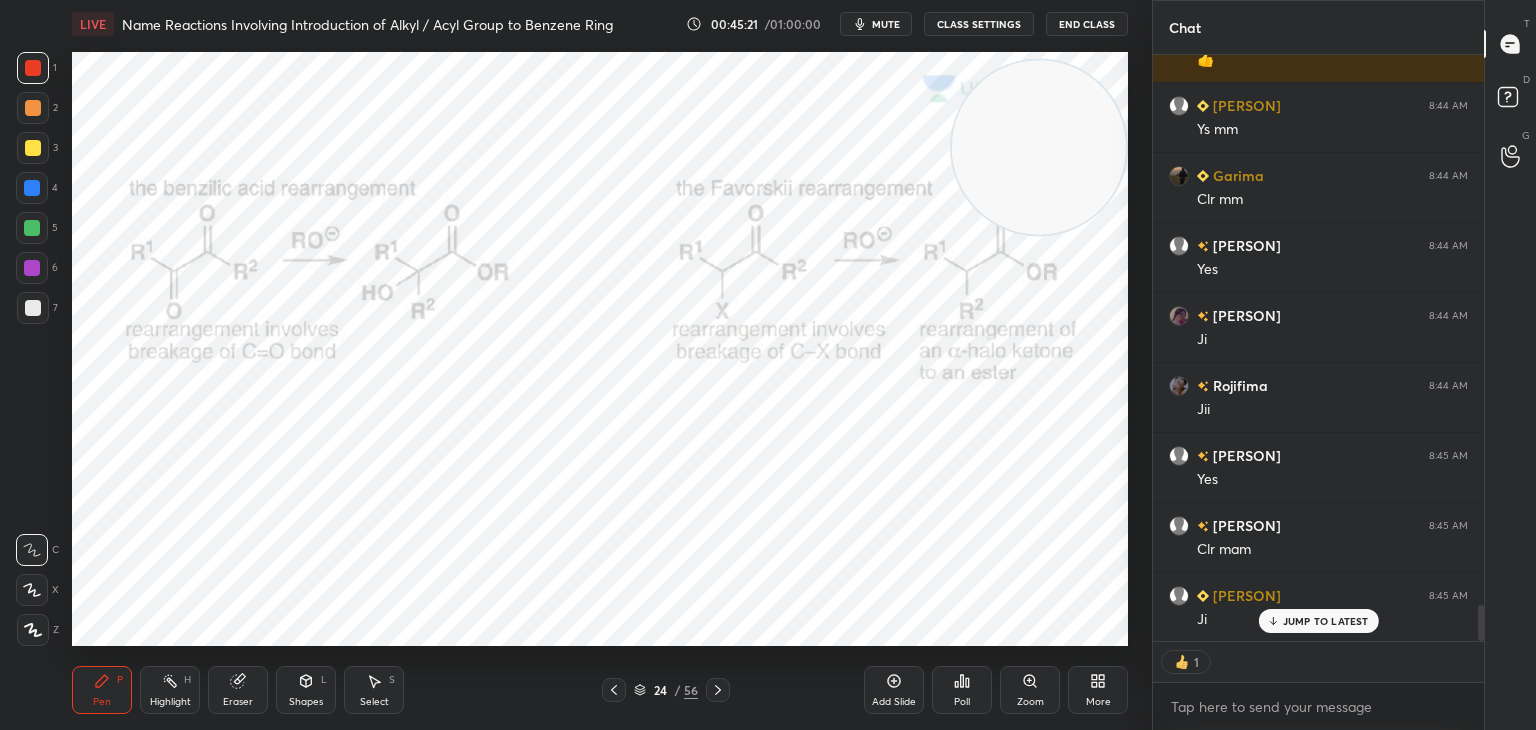 click 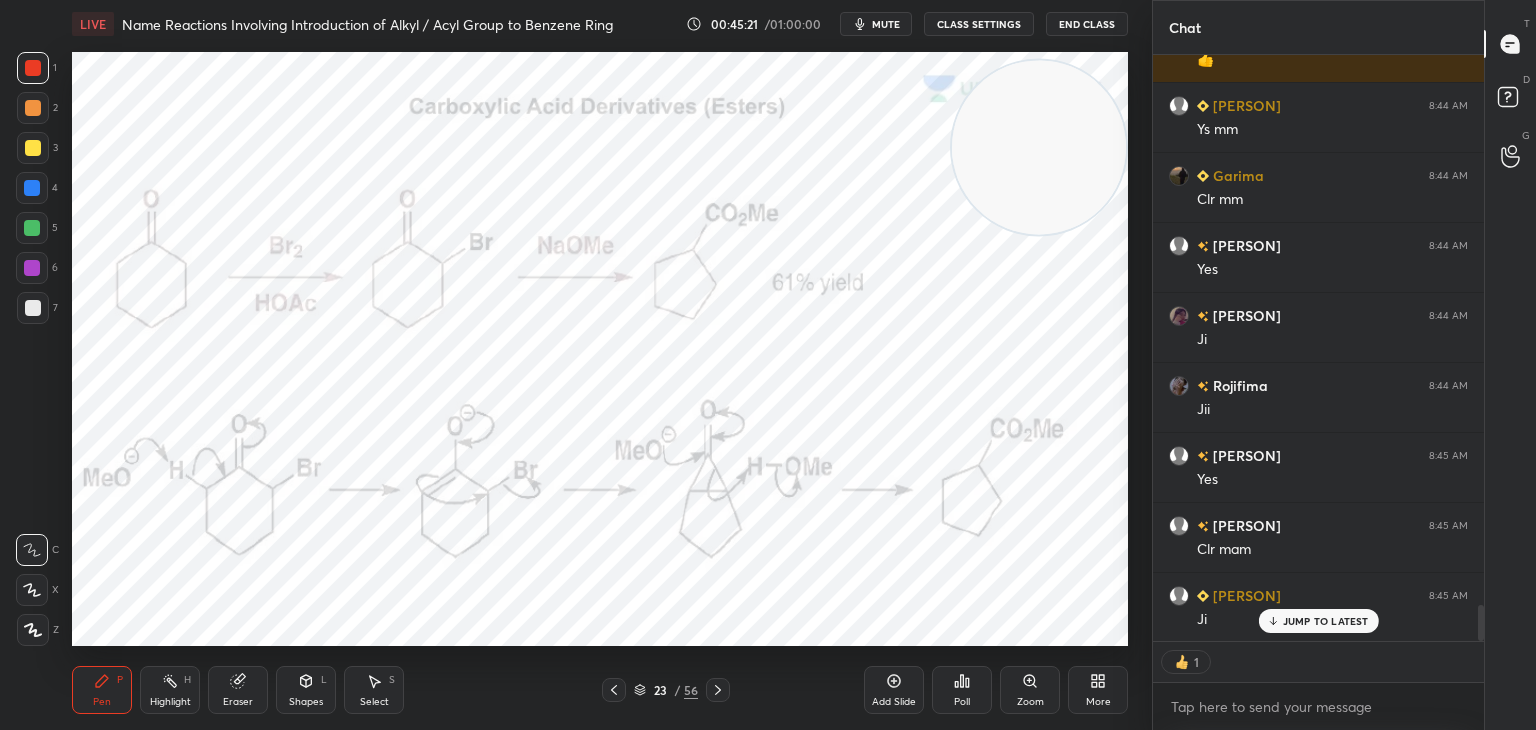 click 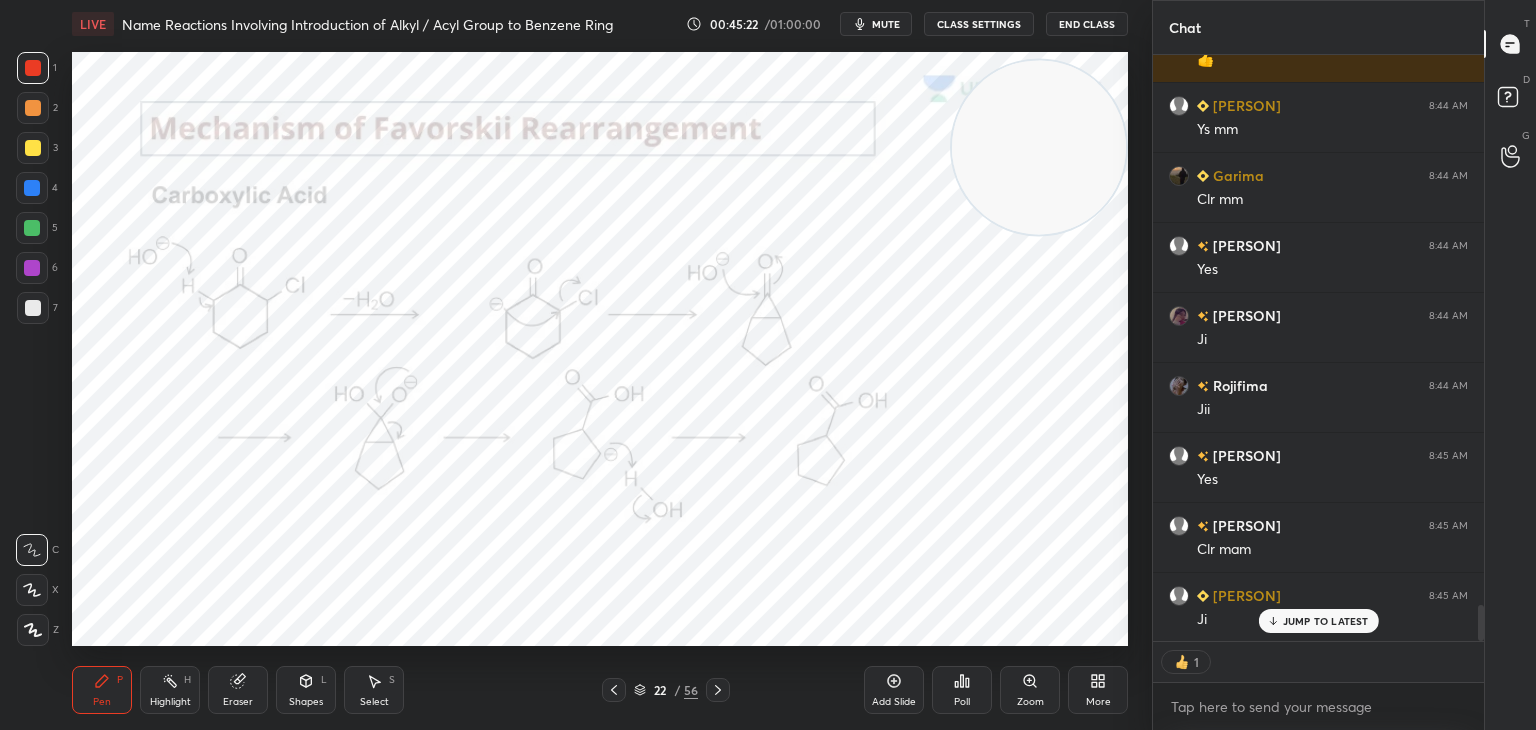 click 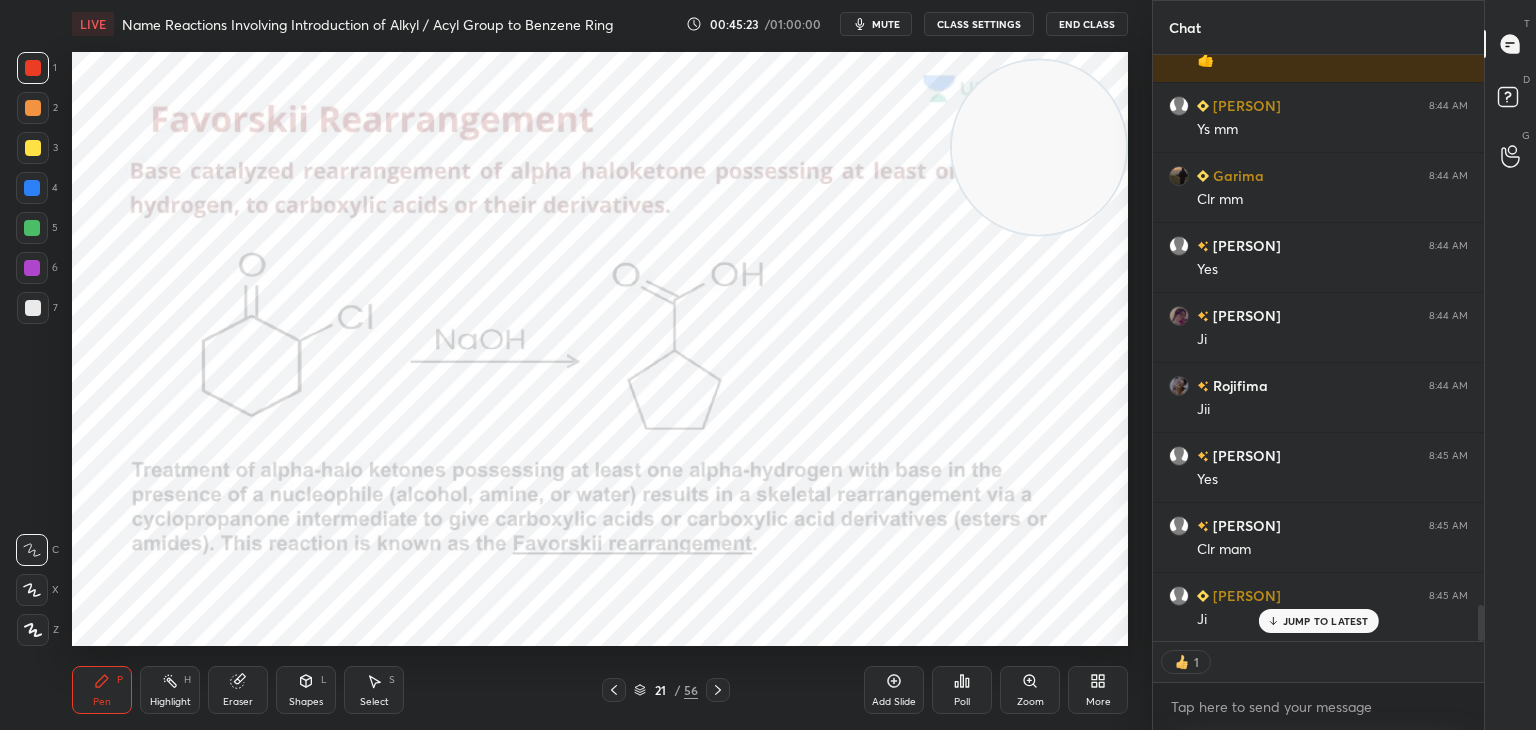 click 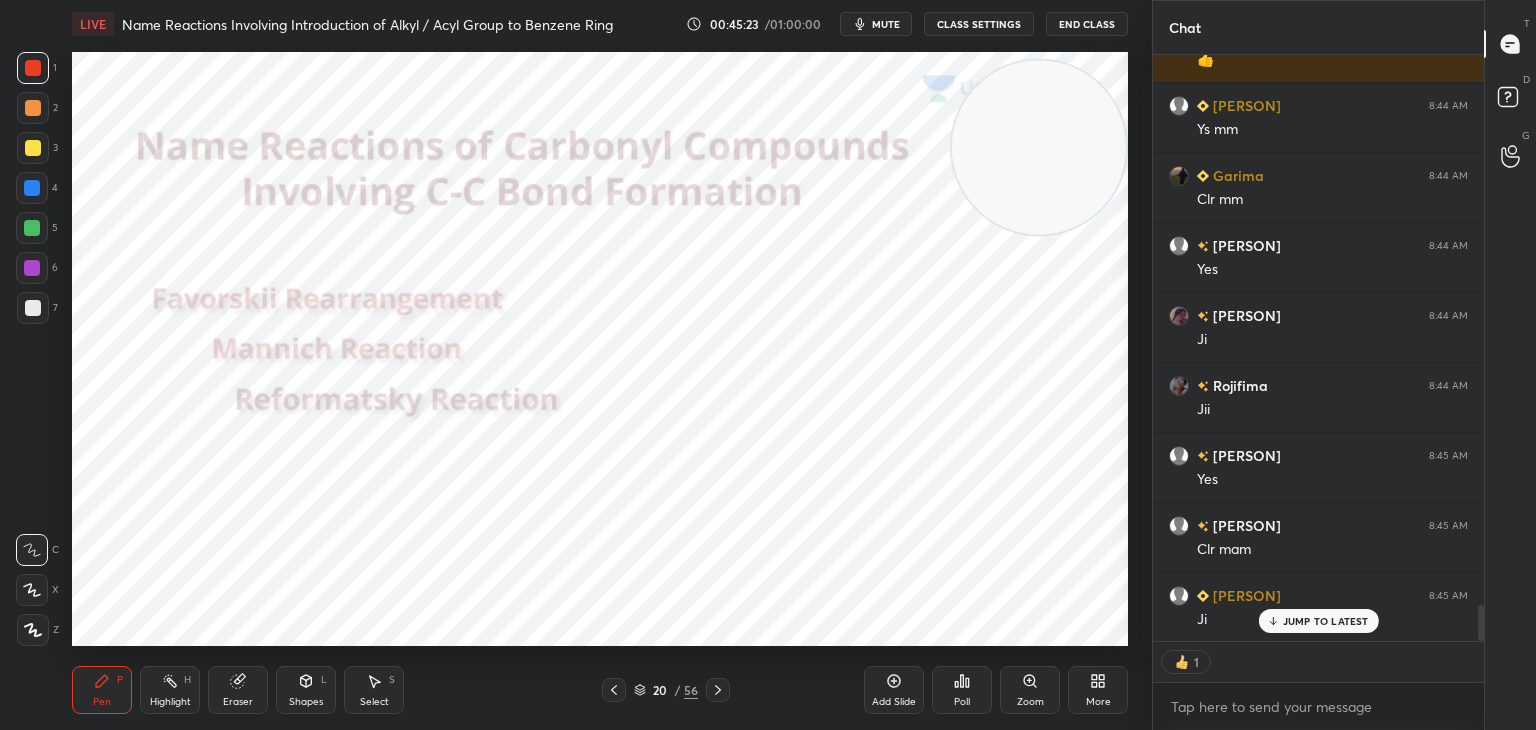 scroll, scrollTop: 6, scrollLeft: 6, axis: both 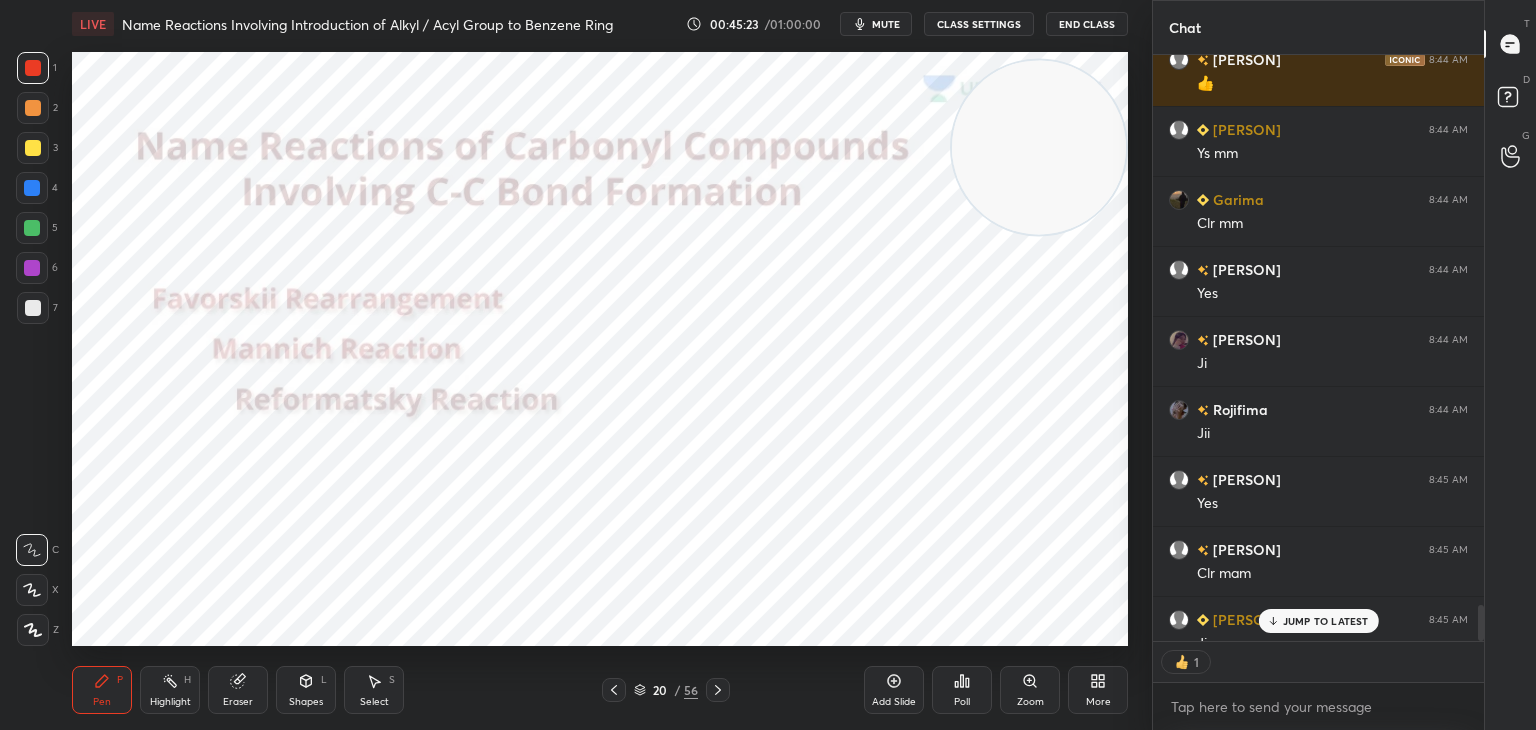 click 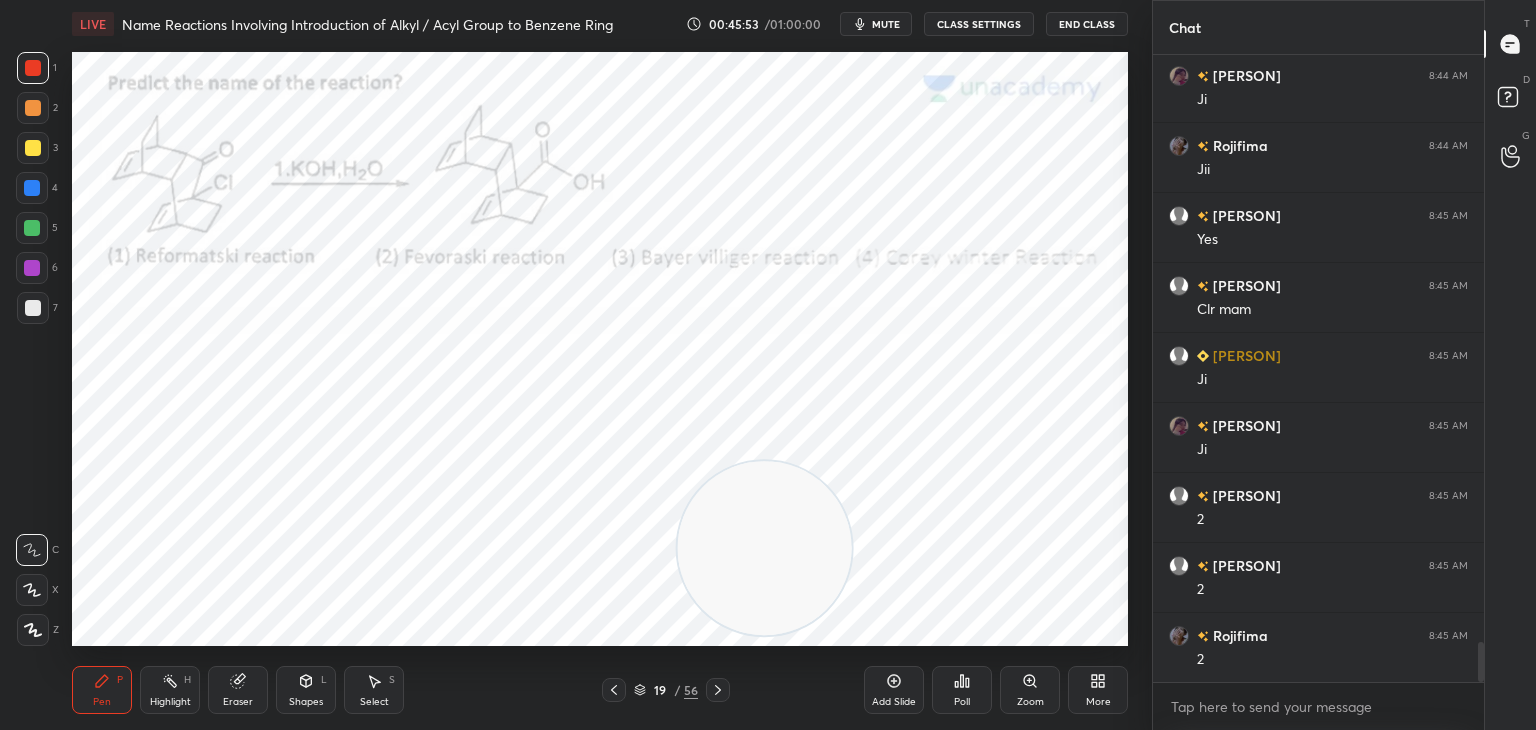 scroll, scrollTop: 9250, scrollLeft: 0, axis: vertical 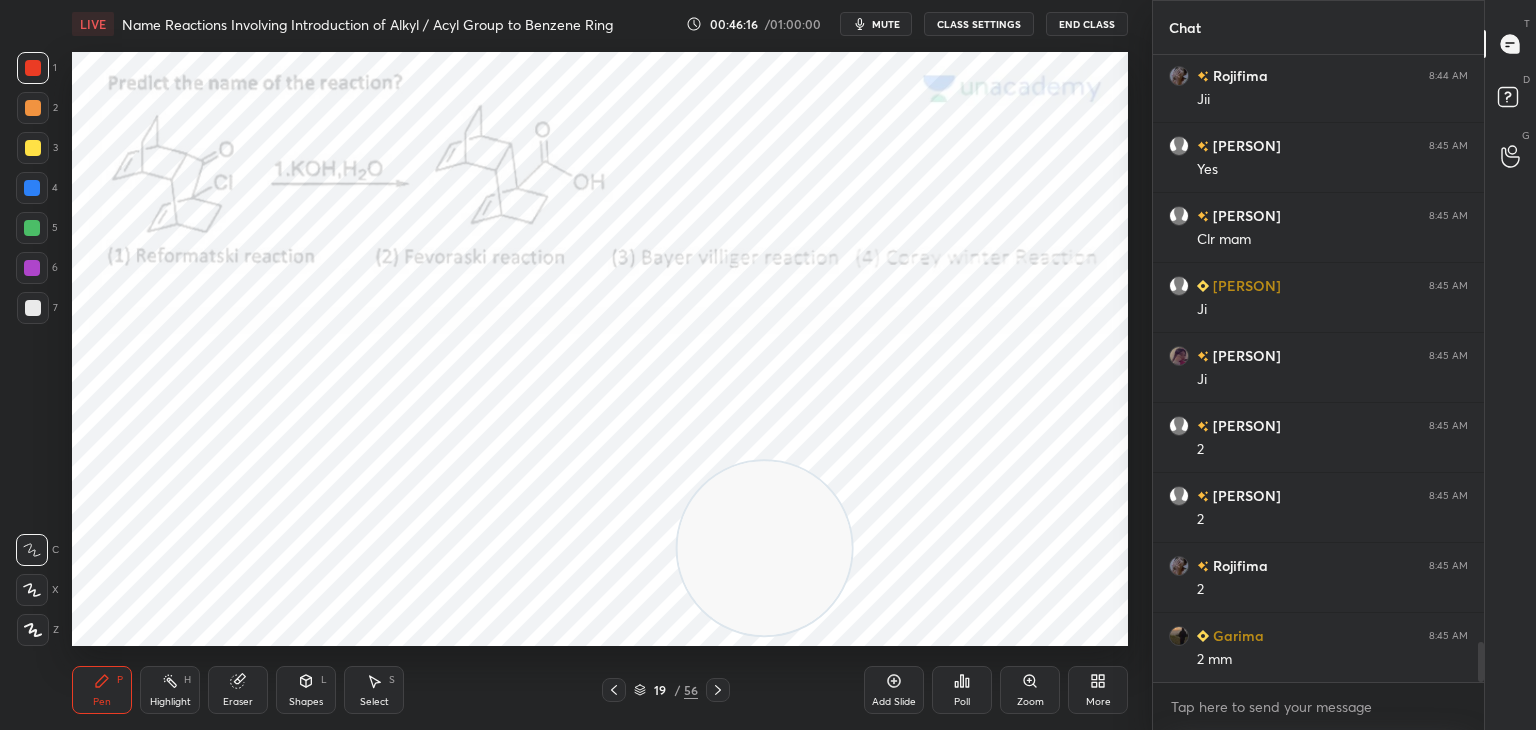 click on "Setting up your live class Poll for   secs No correct answer Start poll" at bounding box center [600, 349] 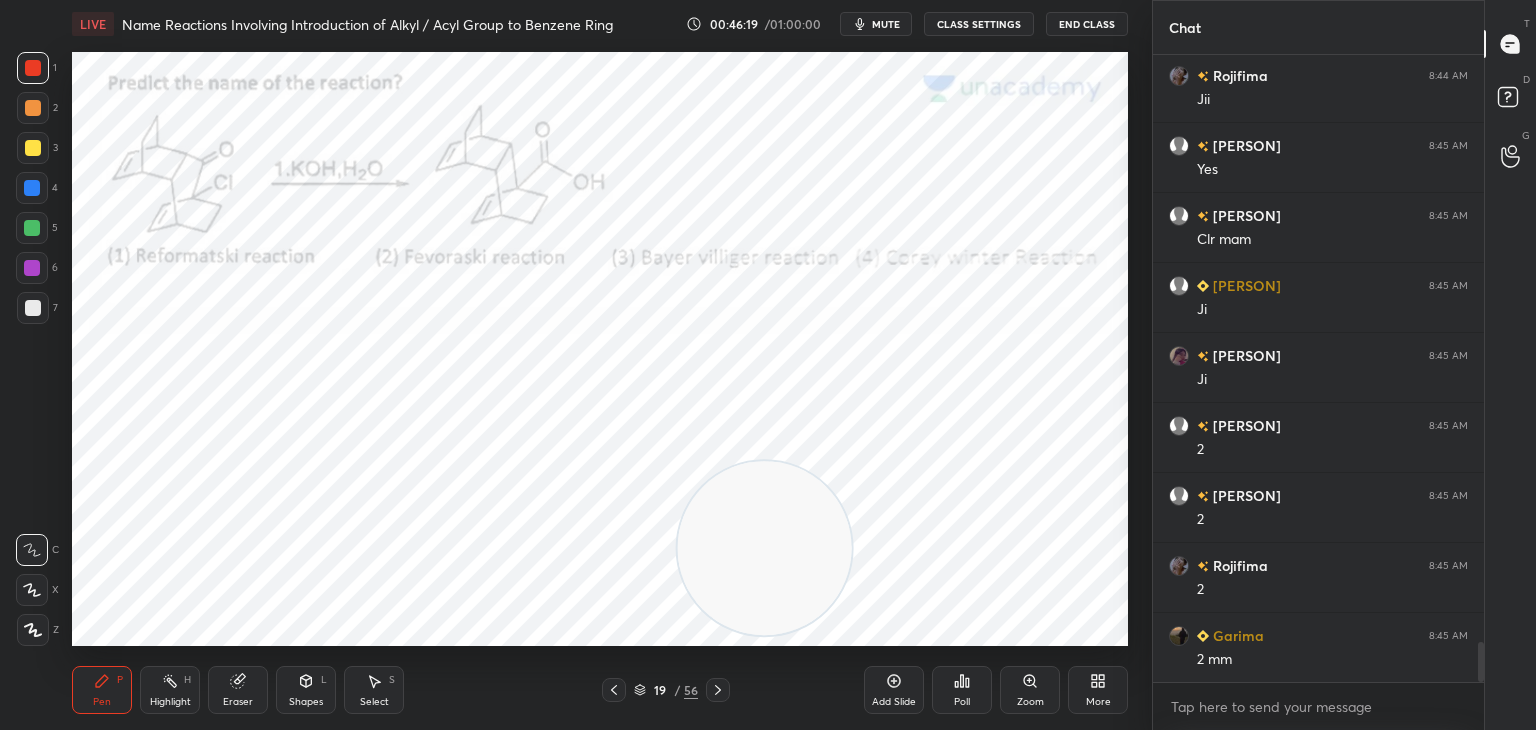 click 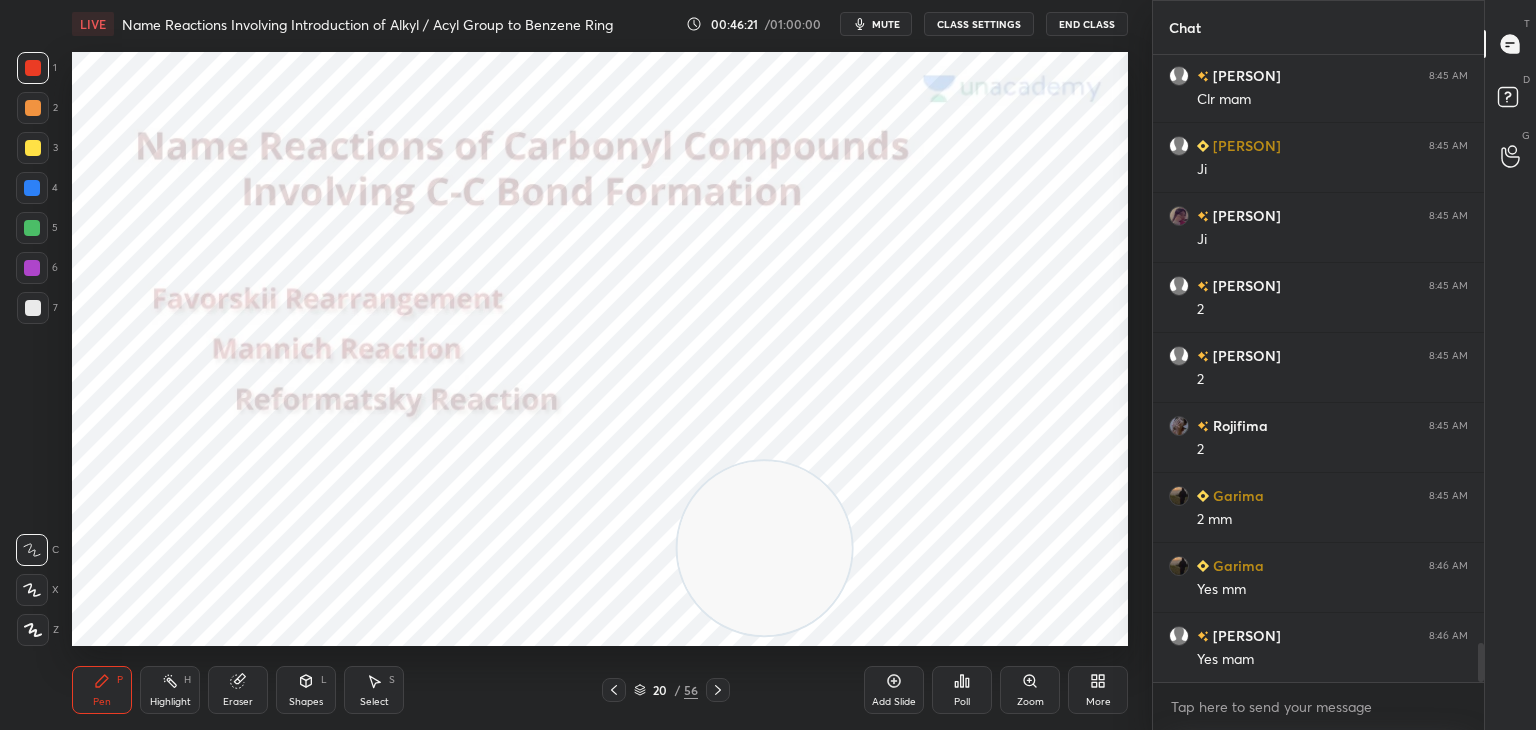 scroll, scrollTop: 9460, scrollLeft: 0, axis: vertical 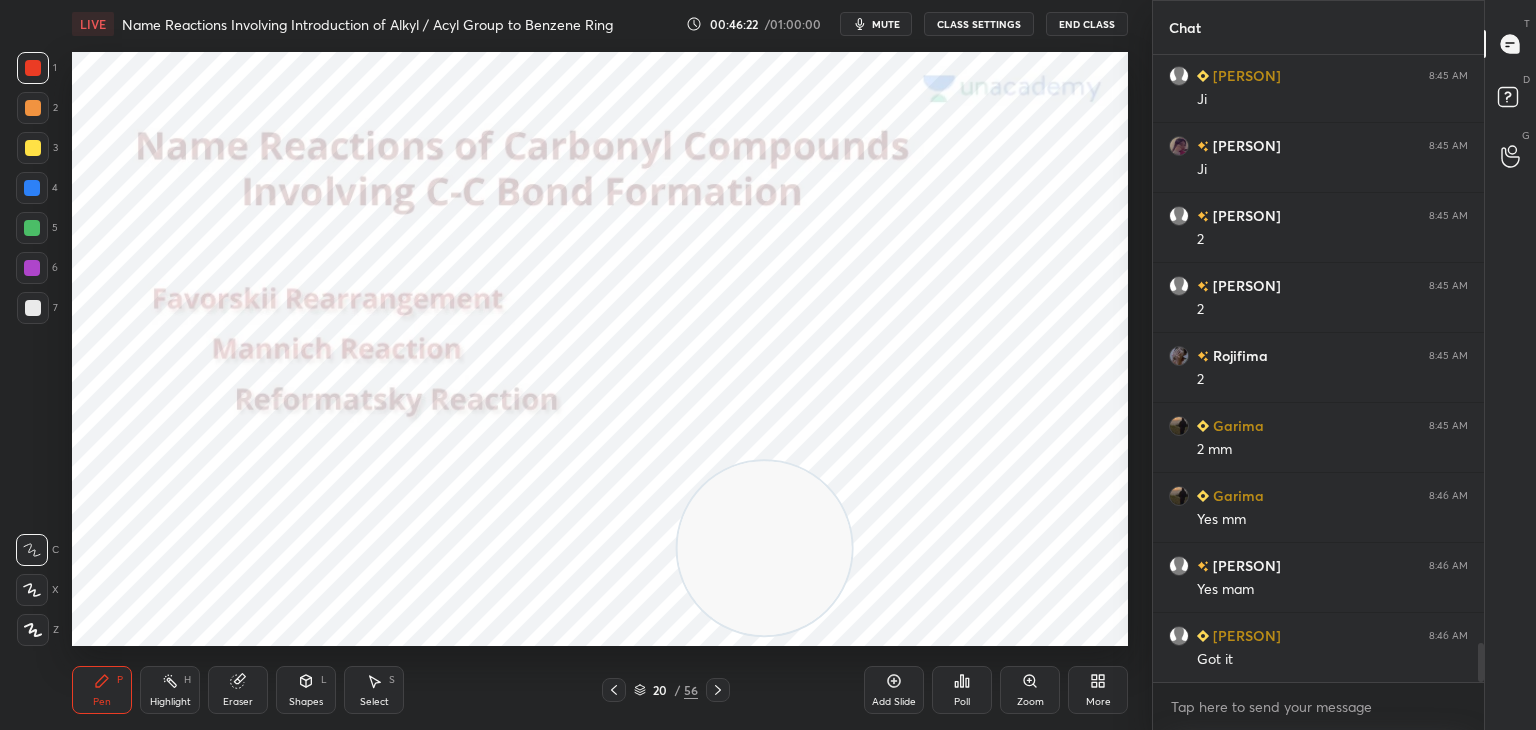 click 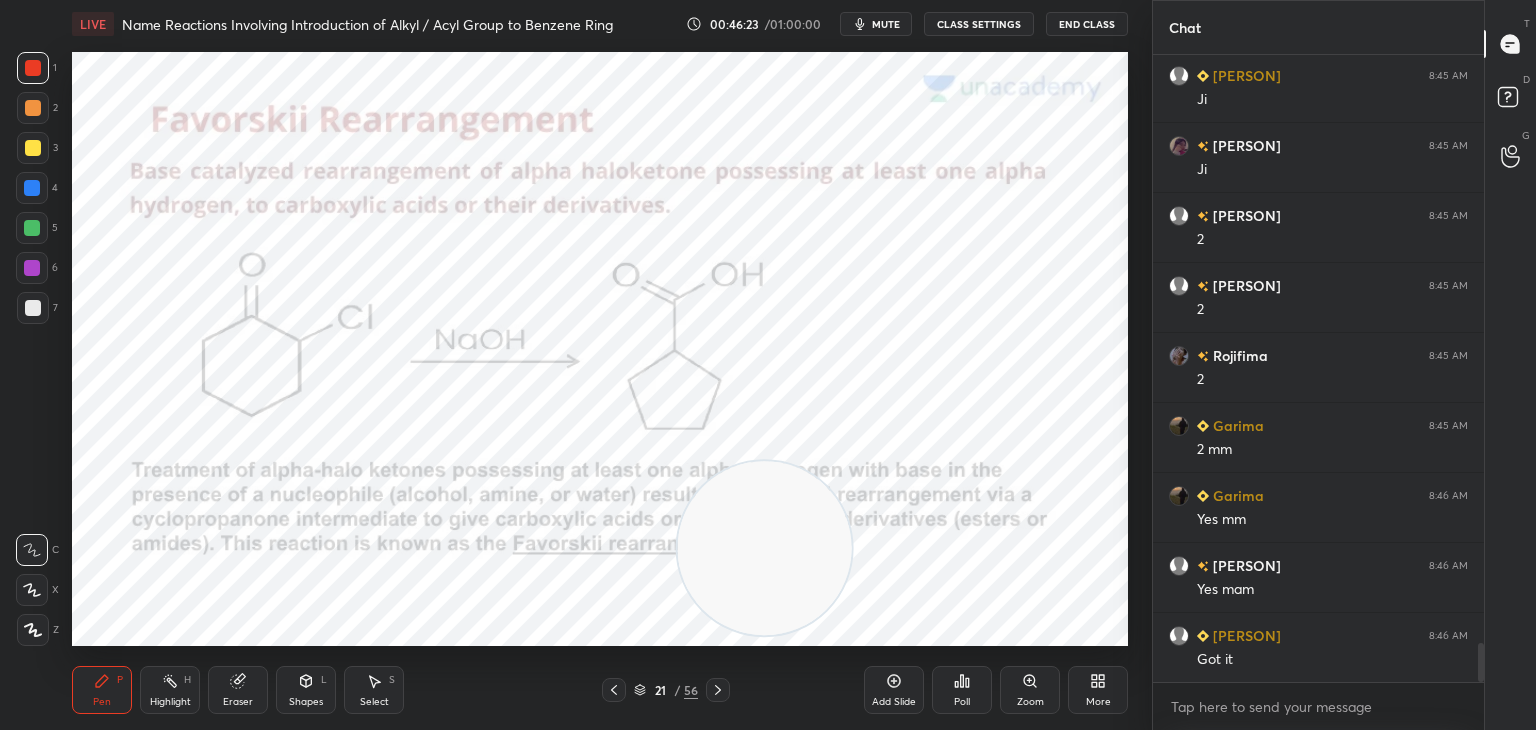 click 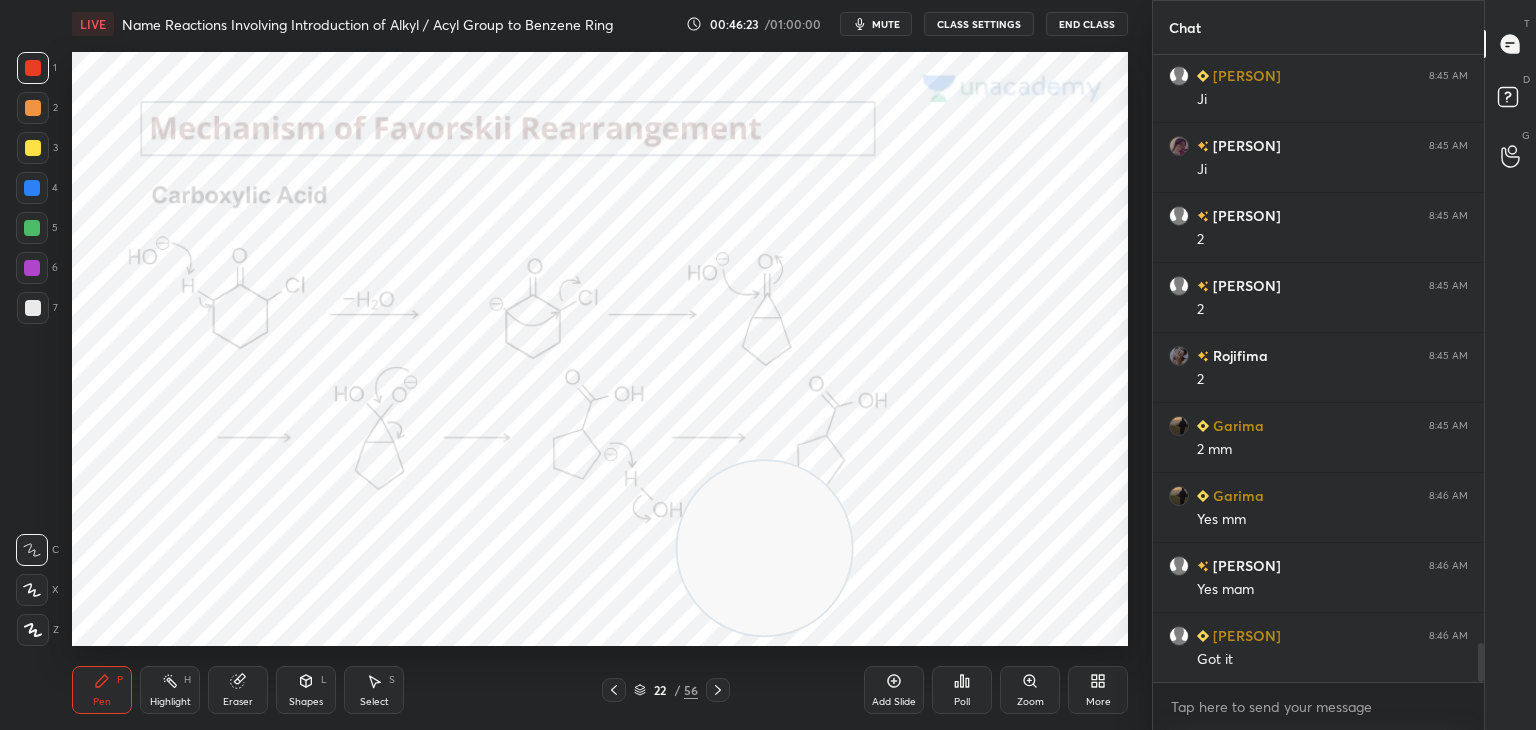 scroll, scrollTop: 9530, scrollLeft: 0, axis: vertical 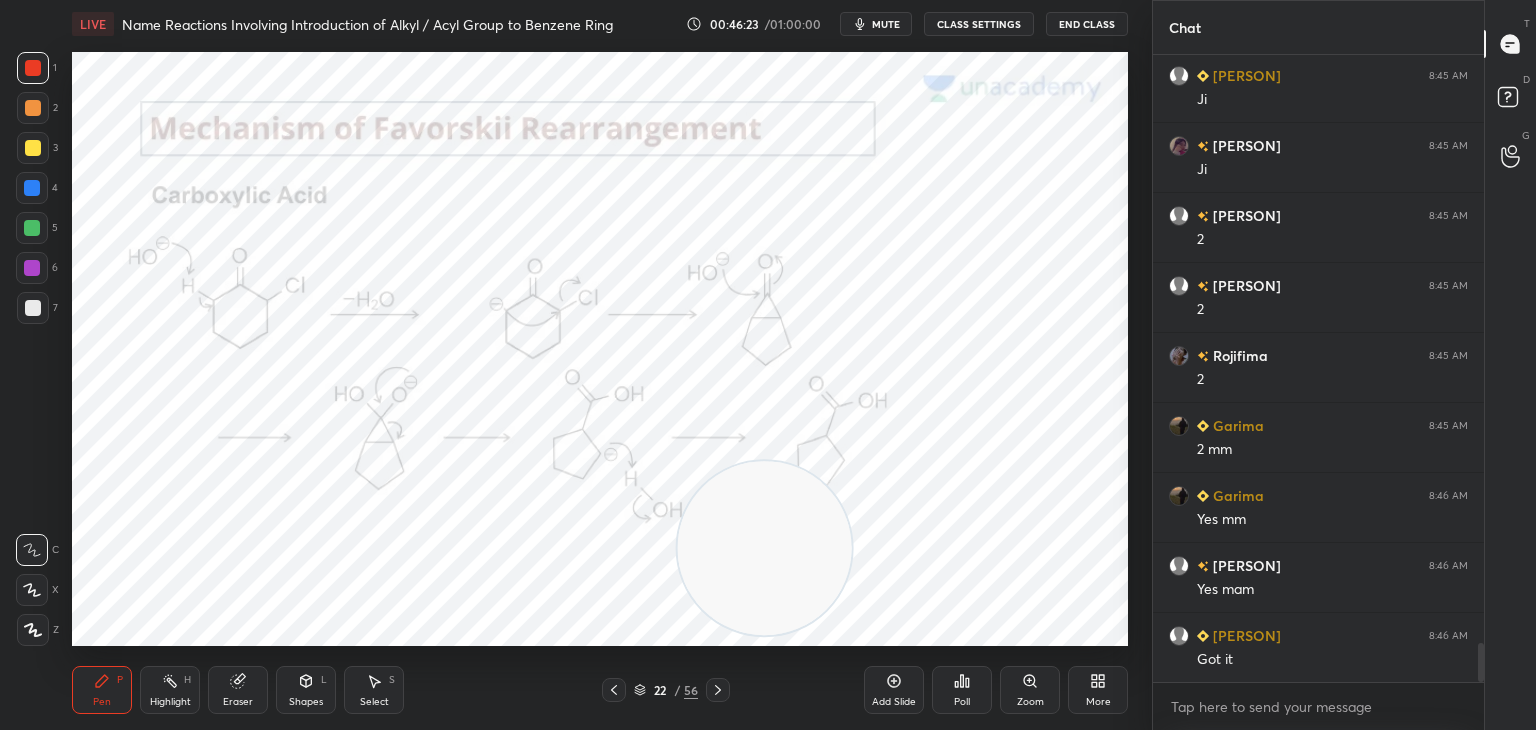 click 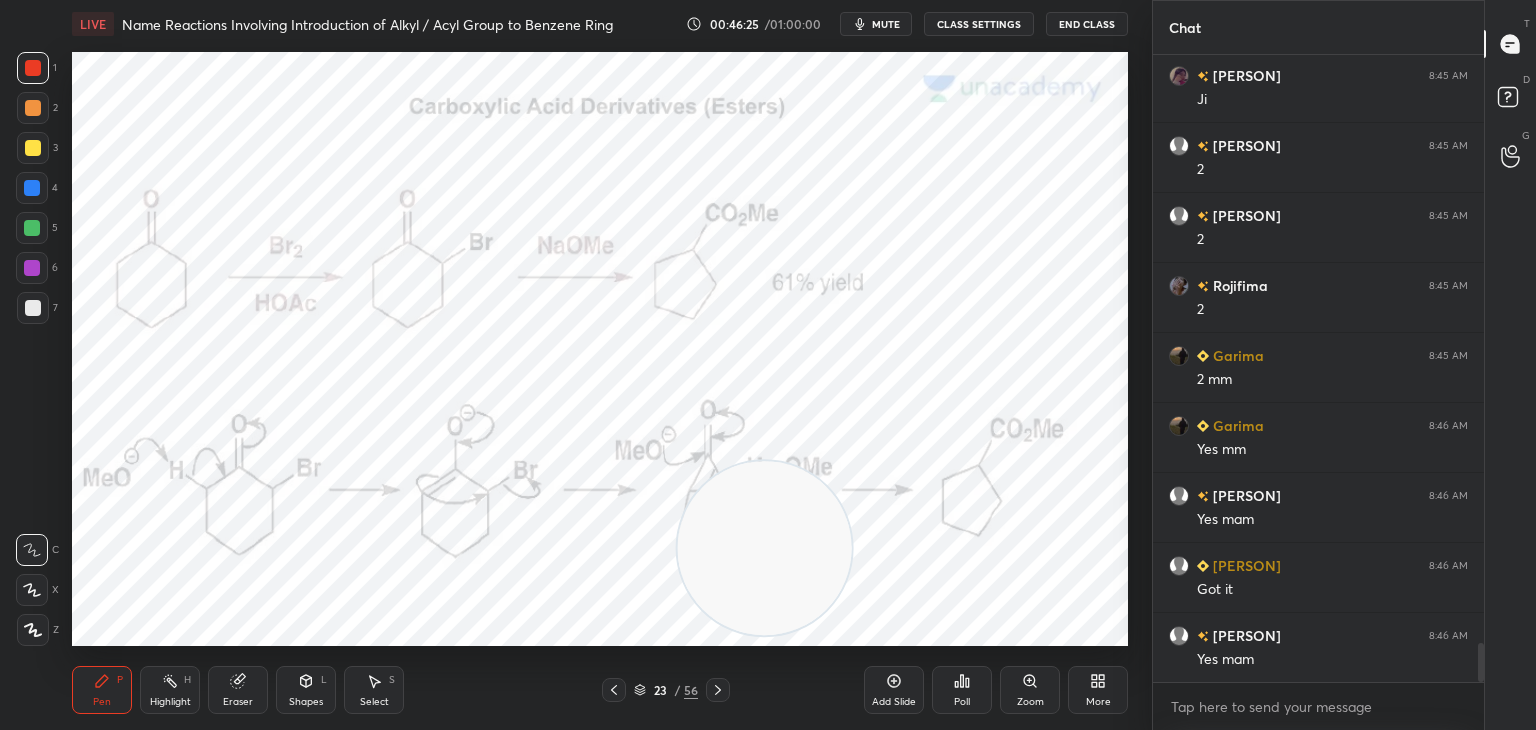 click 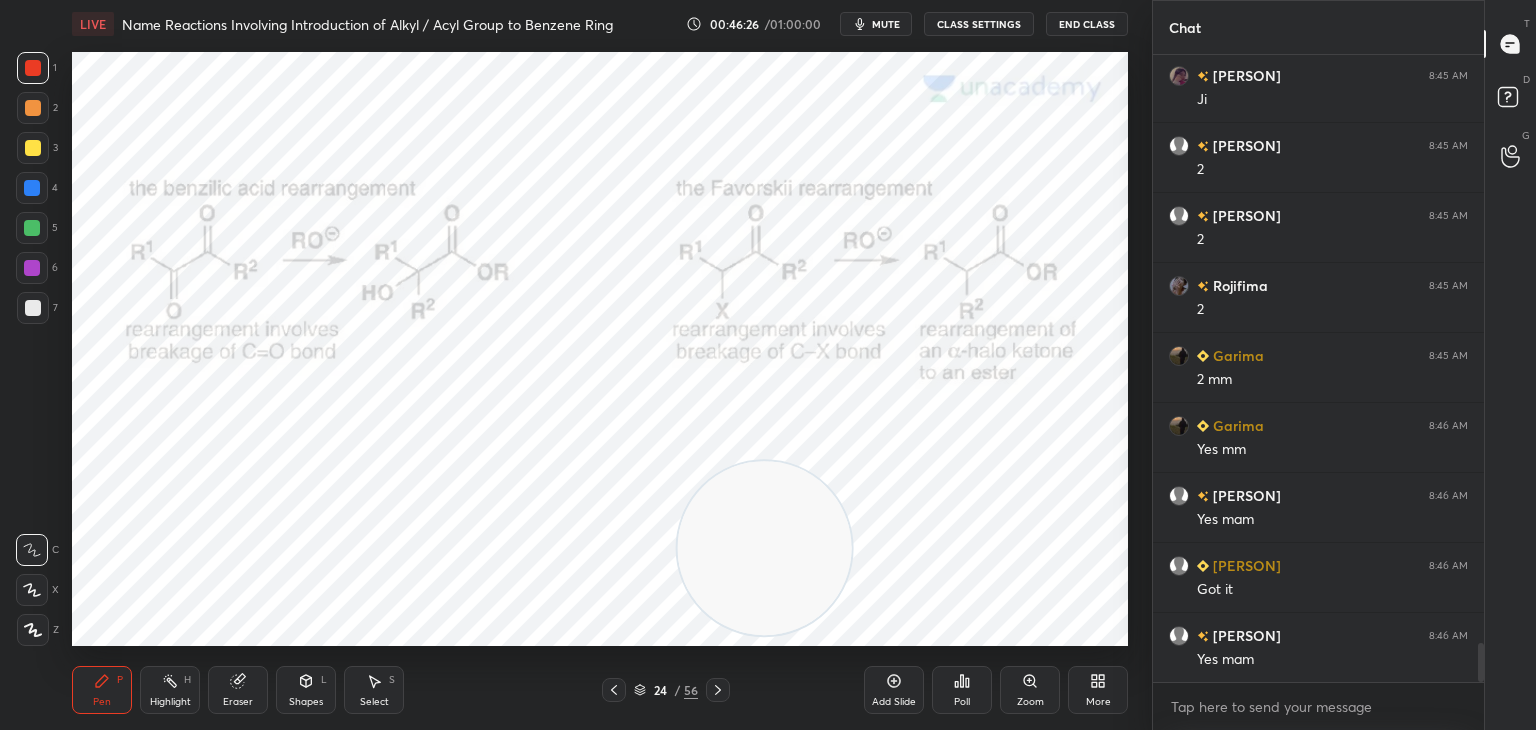 click 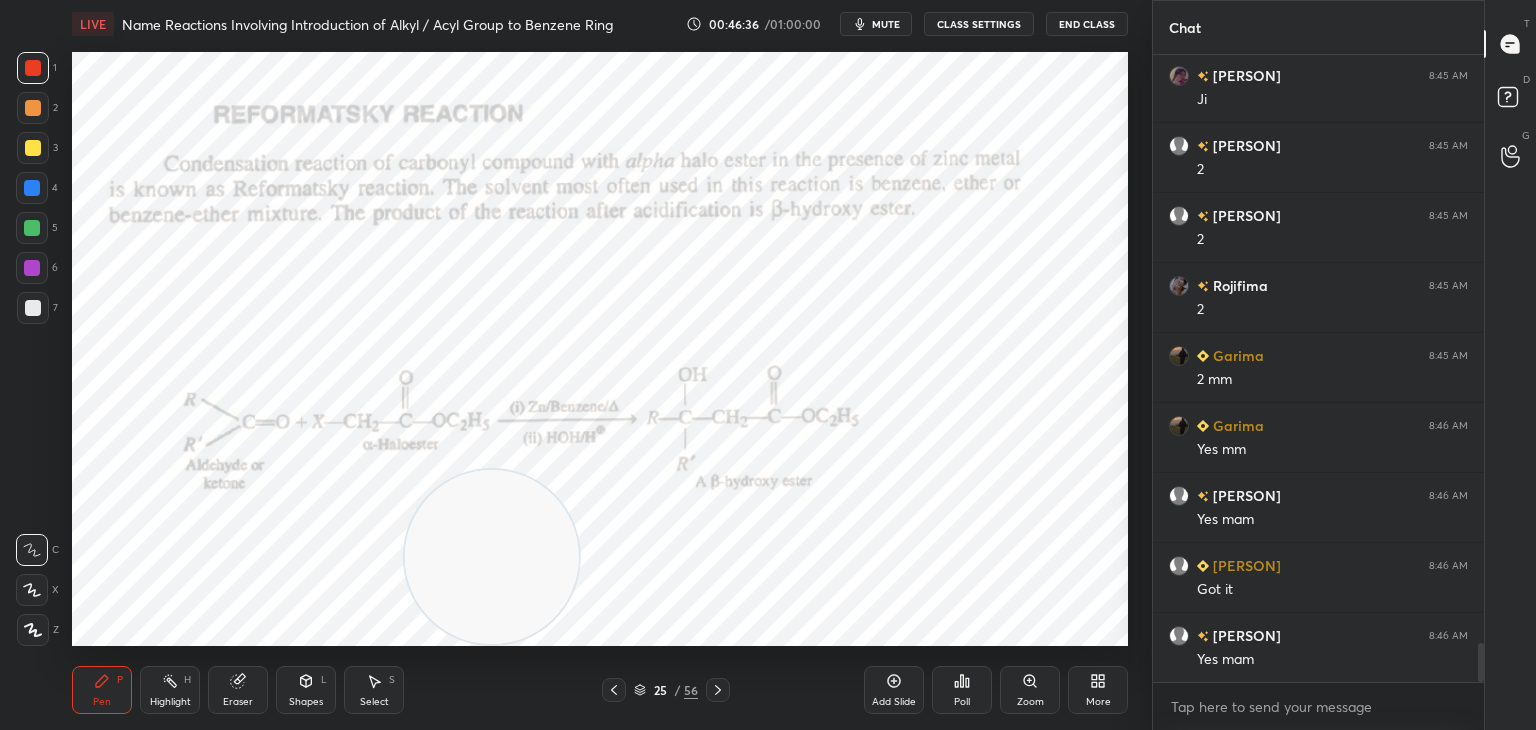 click at bounding box center [33, 308] 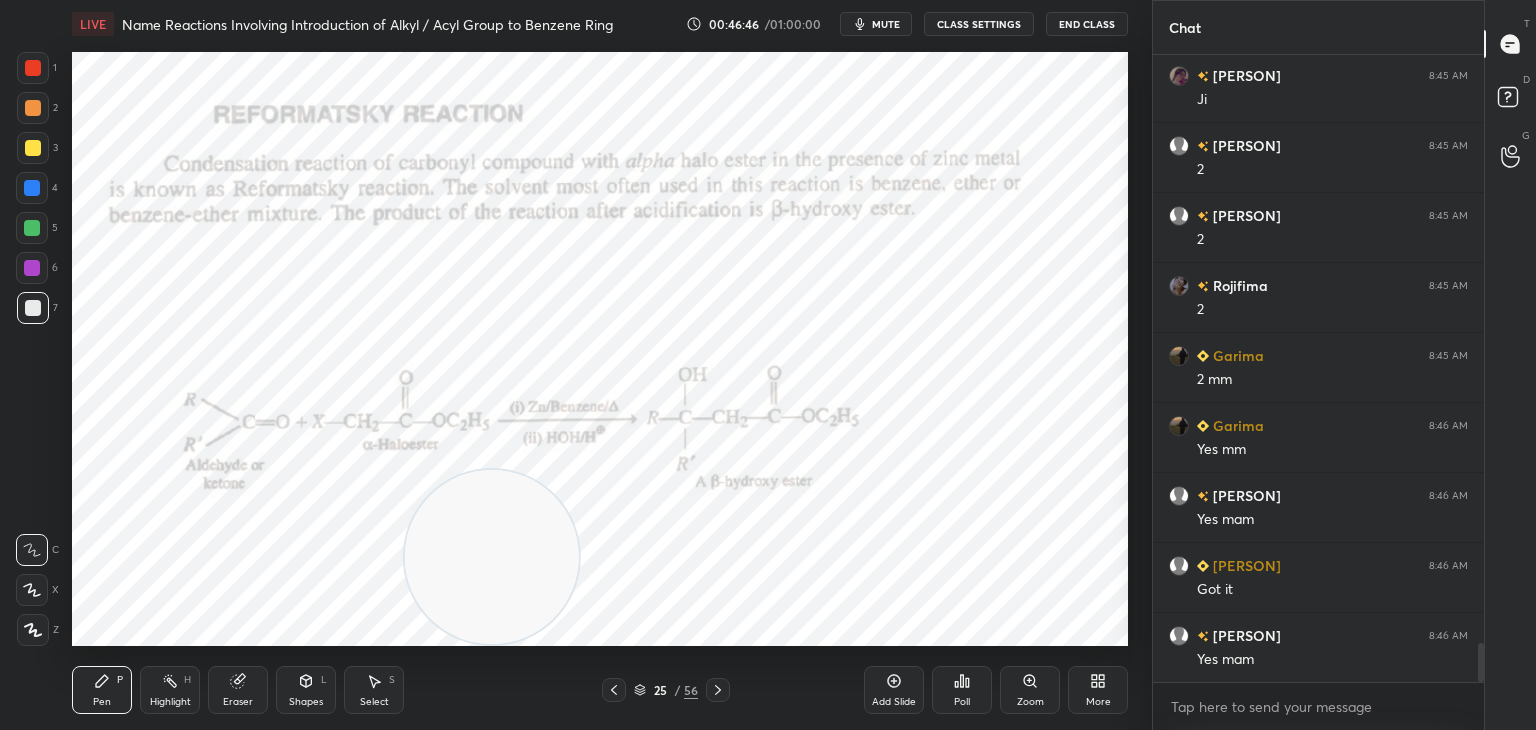 click 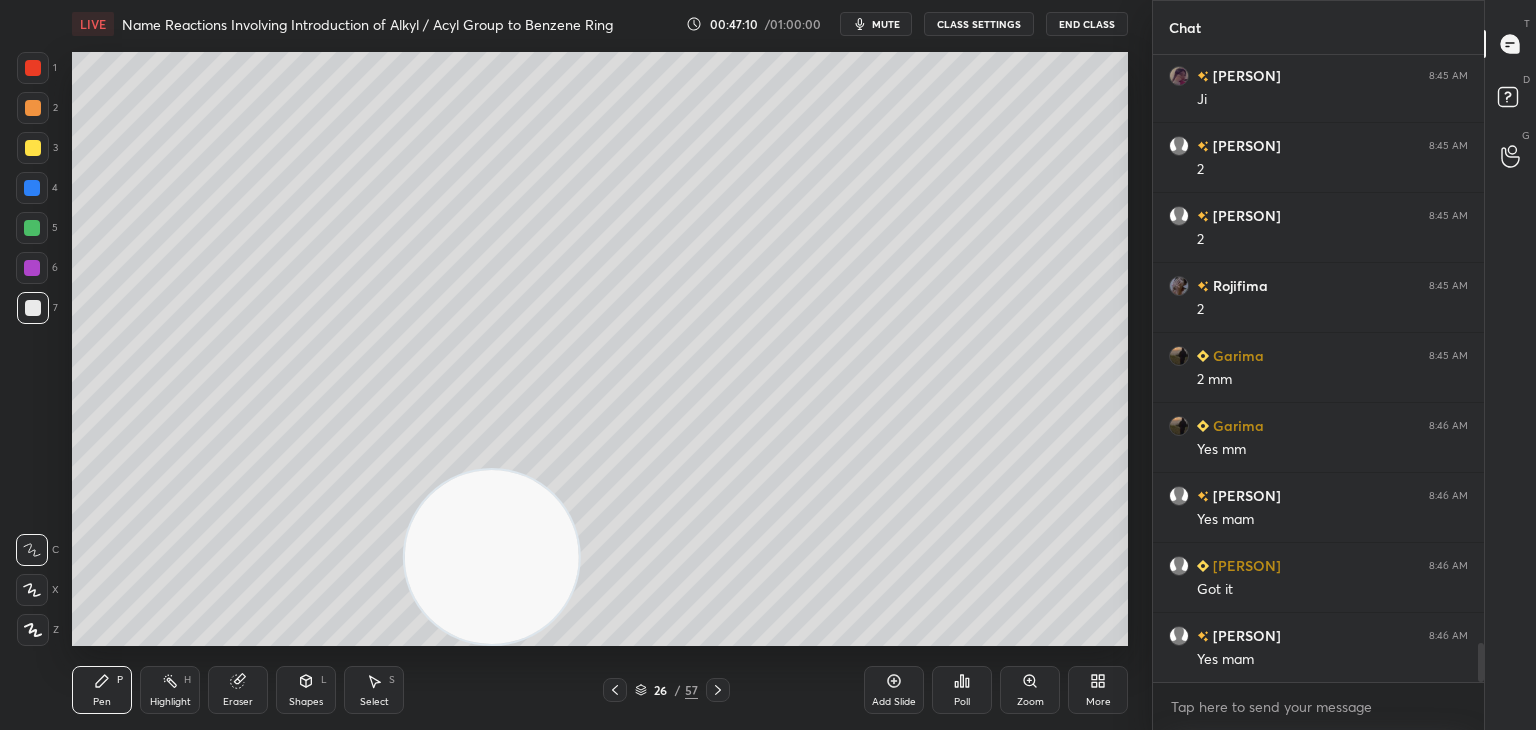 click at bounding box center (33, 148) 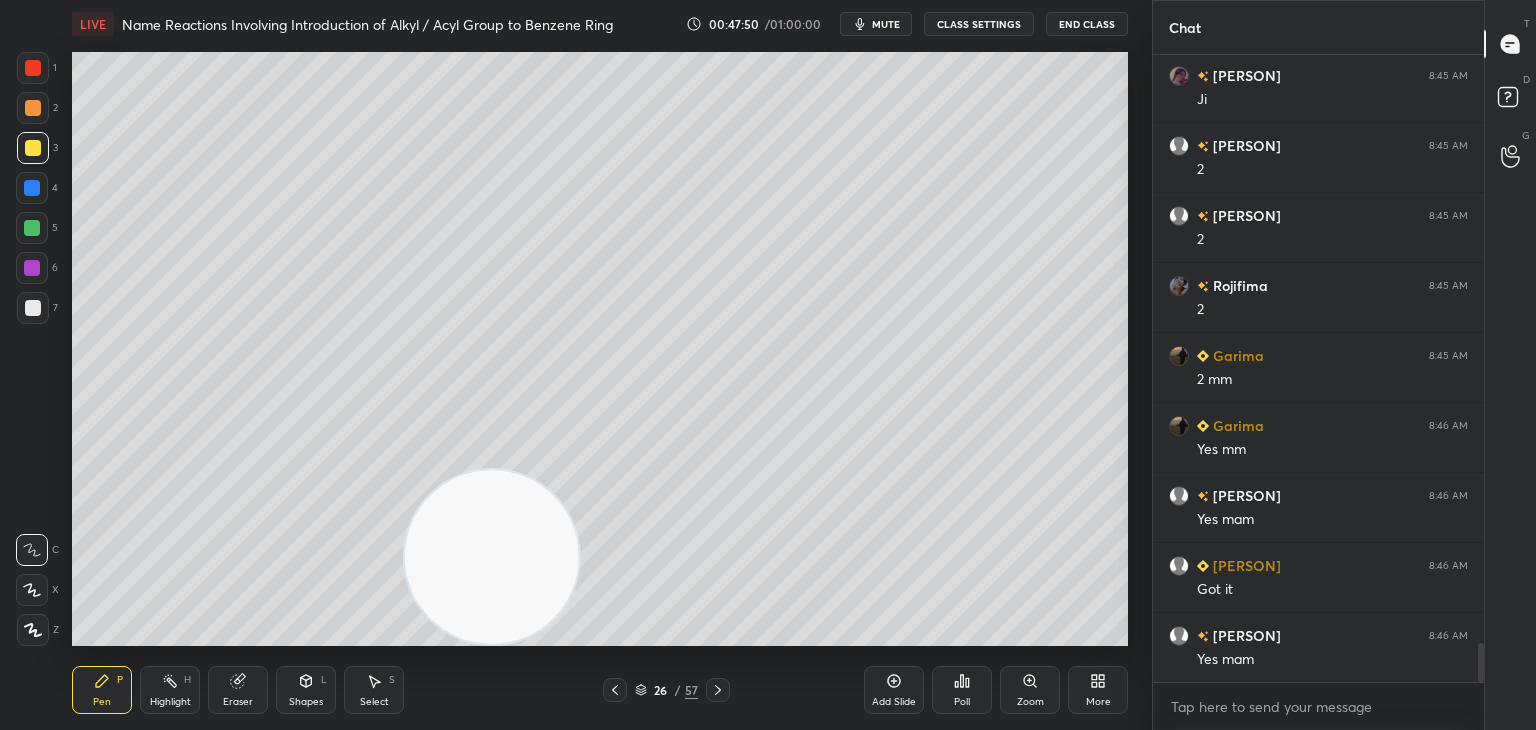 click at bounding box center [32, 228] 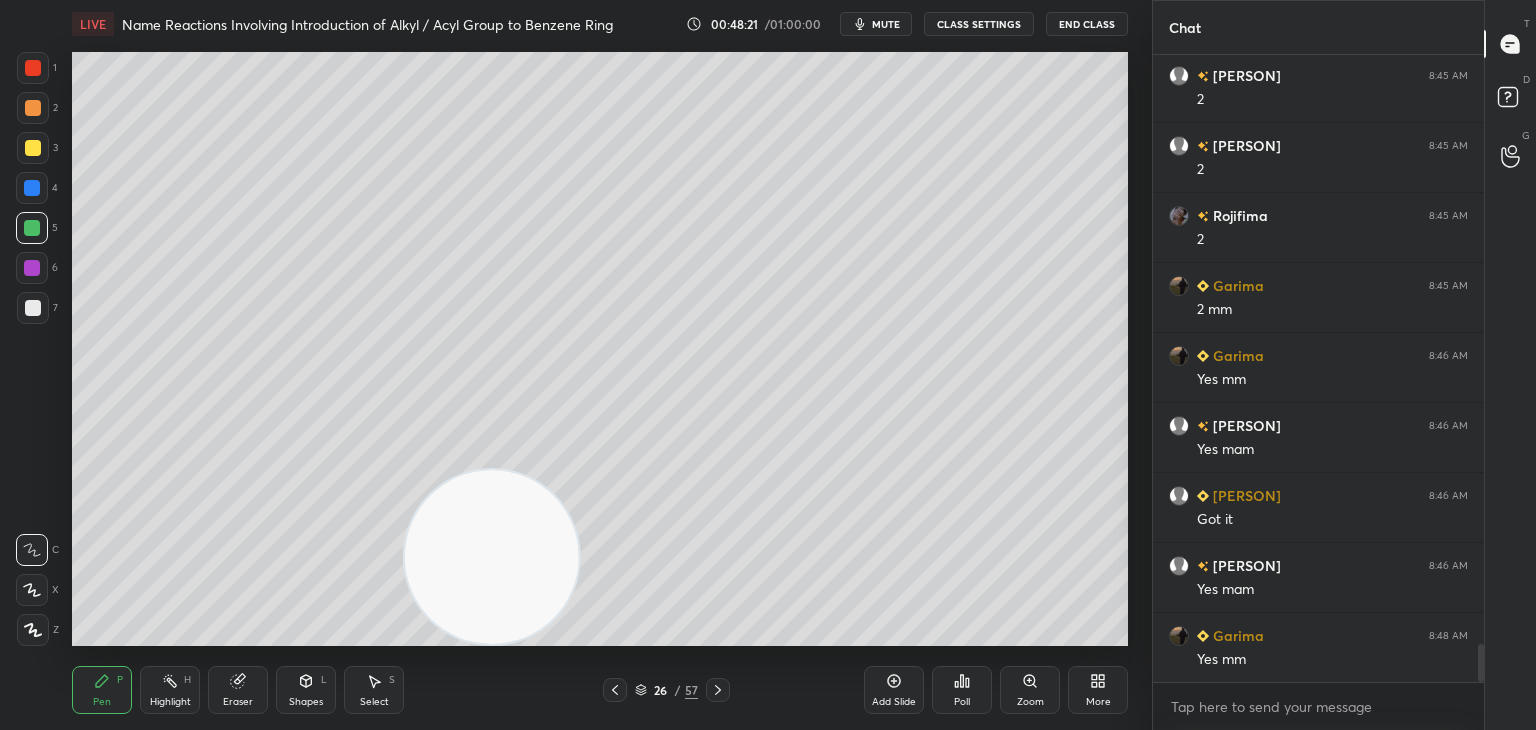 scroll, scrollTop: 9670, scrollLeft: 0, axis: vertical 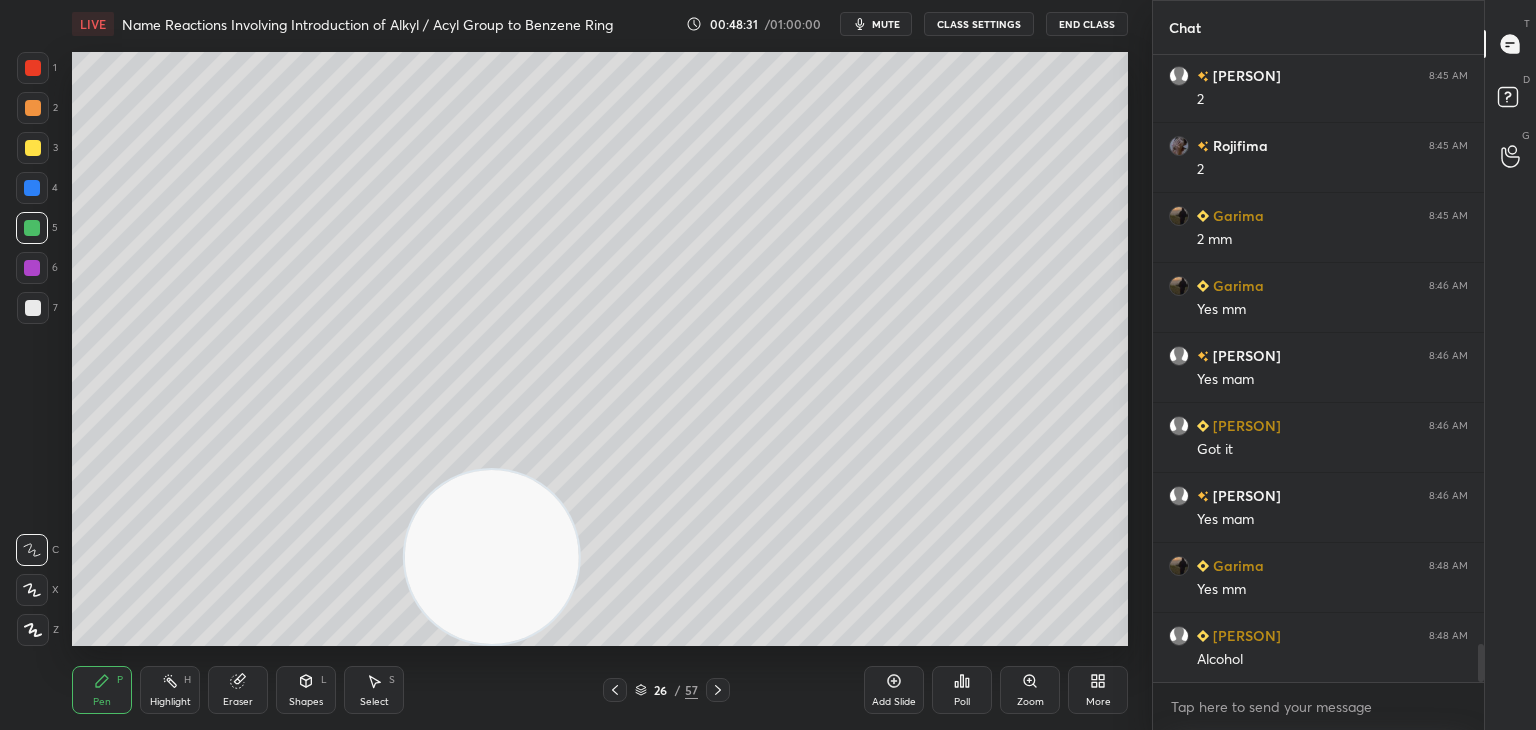 click 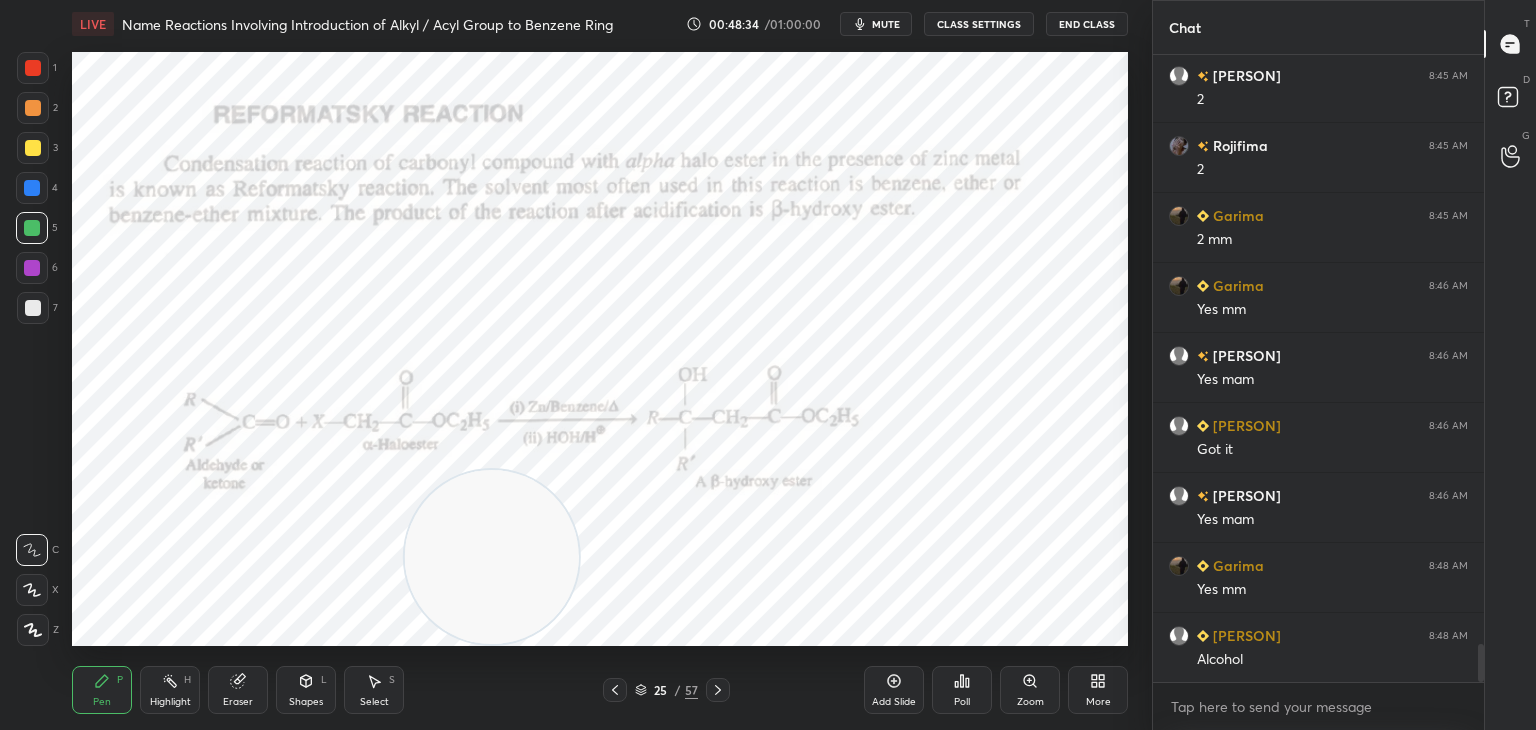 scroll, scrollTop: 9740, scrollLeft: 0, axis: vertical 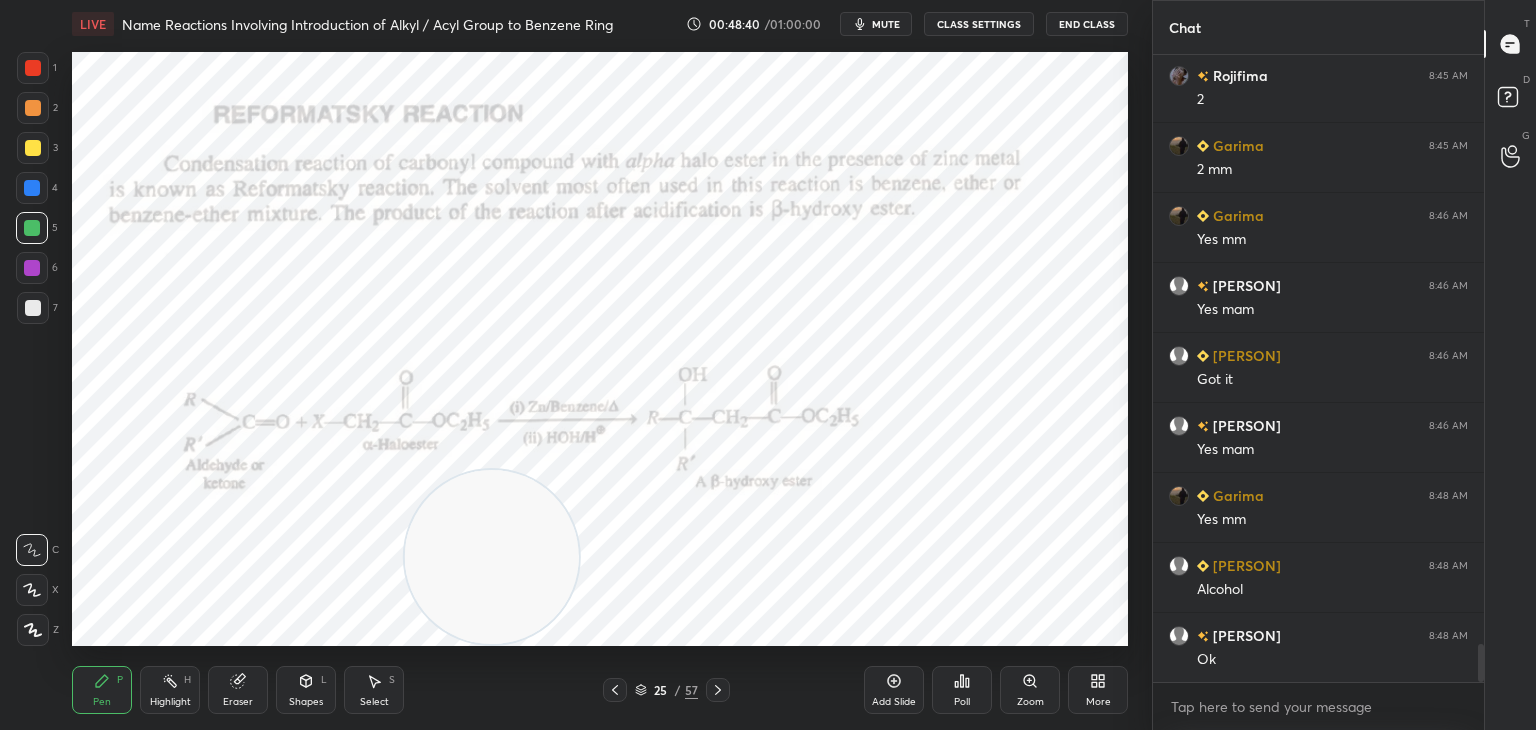 click at bounding box center (33, 68) 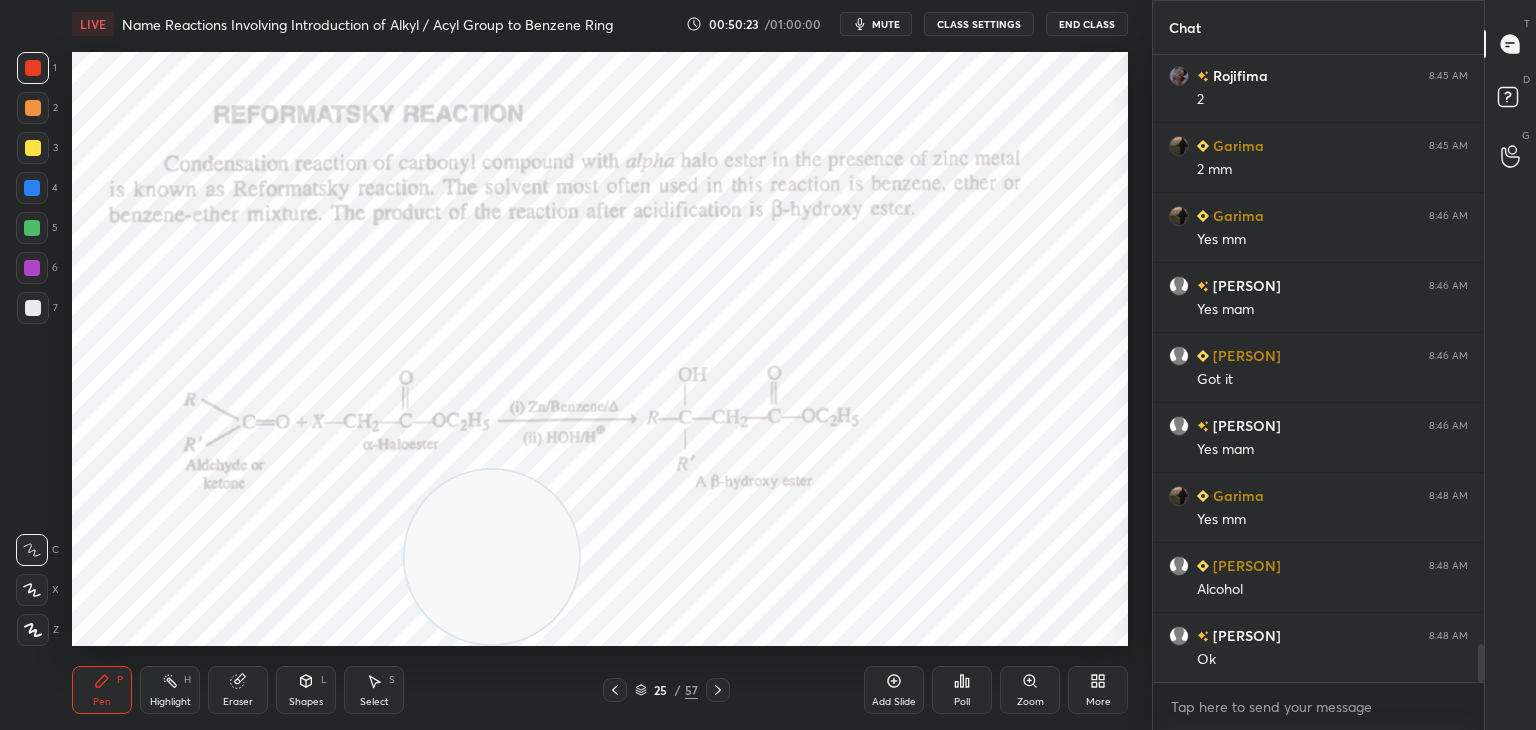 click at bounding box center [32, 188] 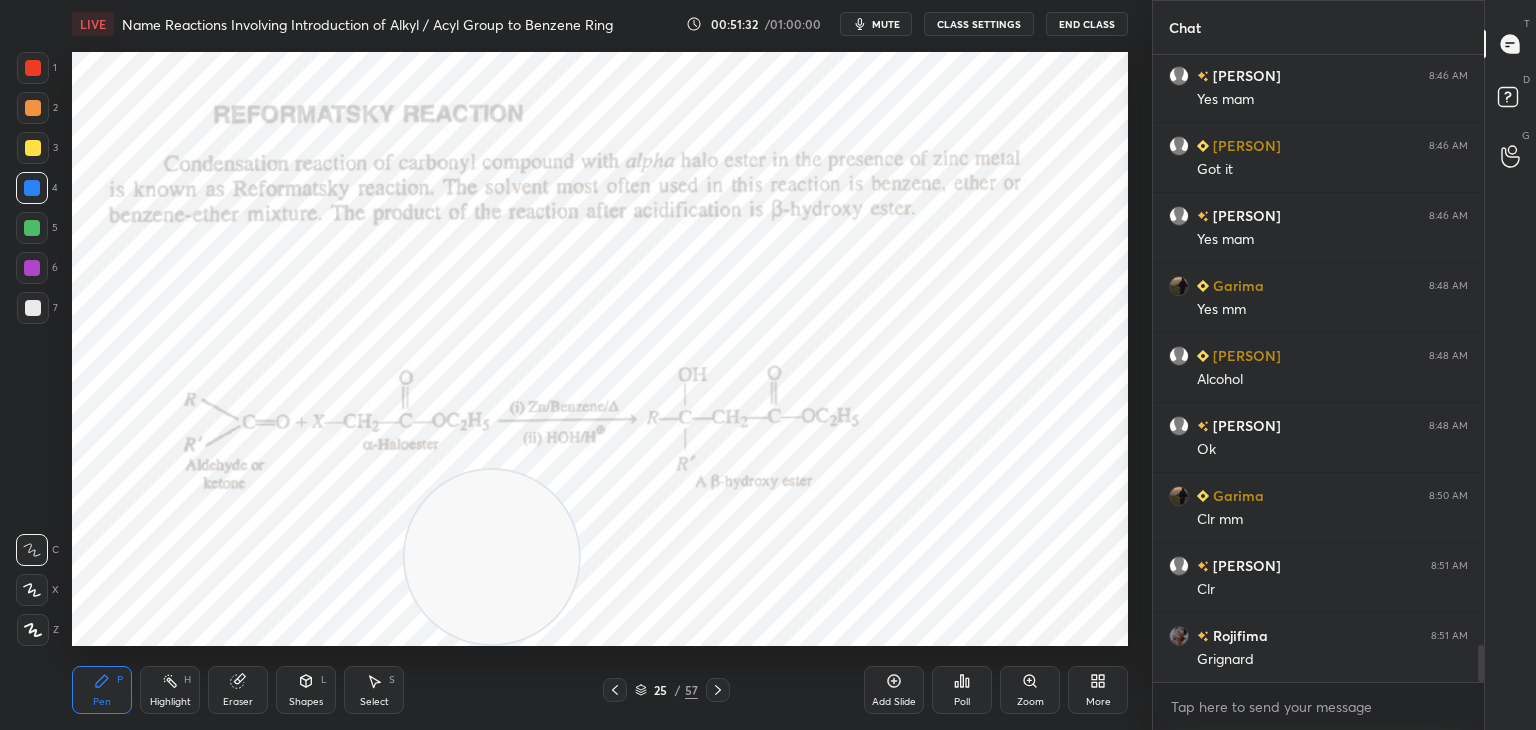 scroll, scrollTop: 10020, scrollLeft: 0, axis: vertical 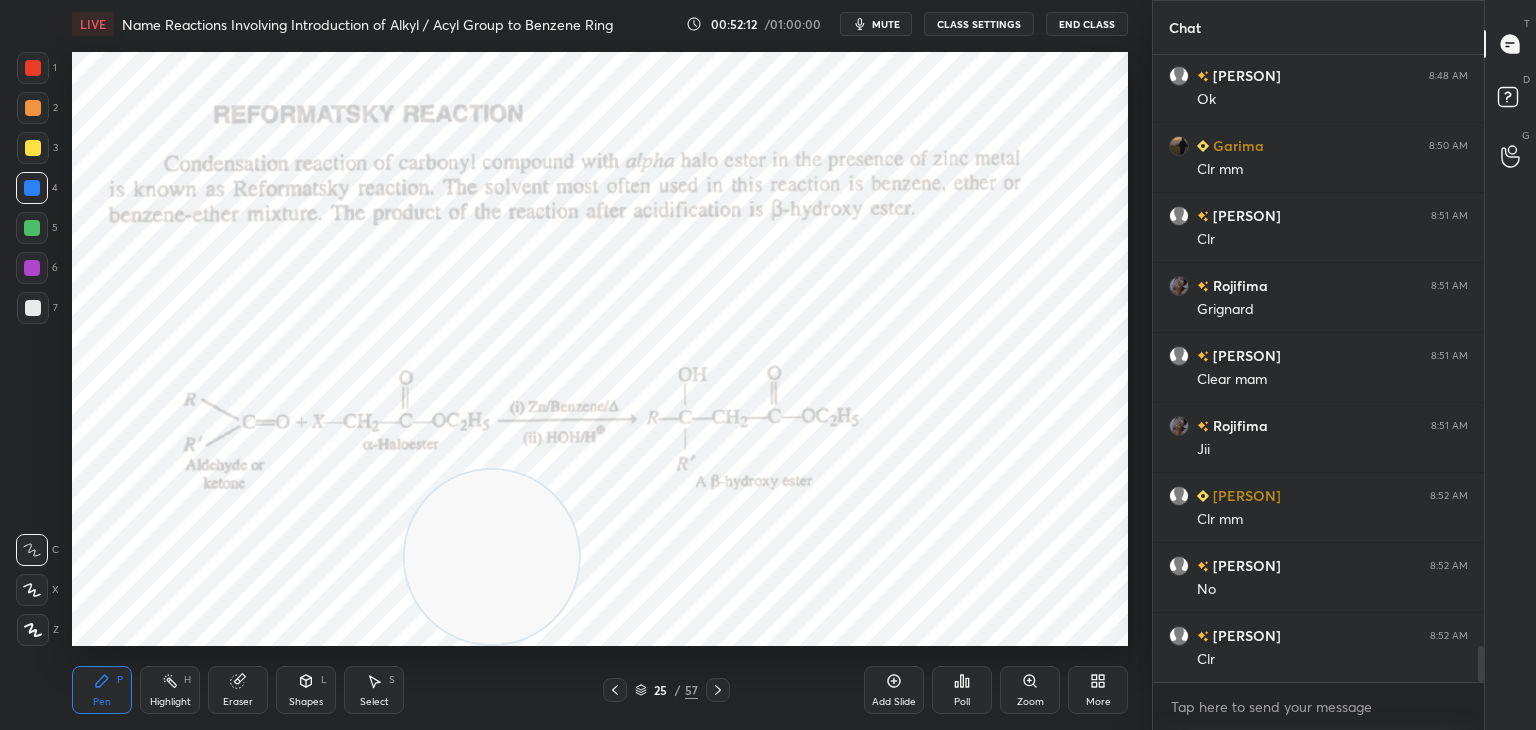click 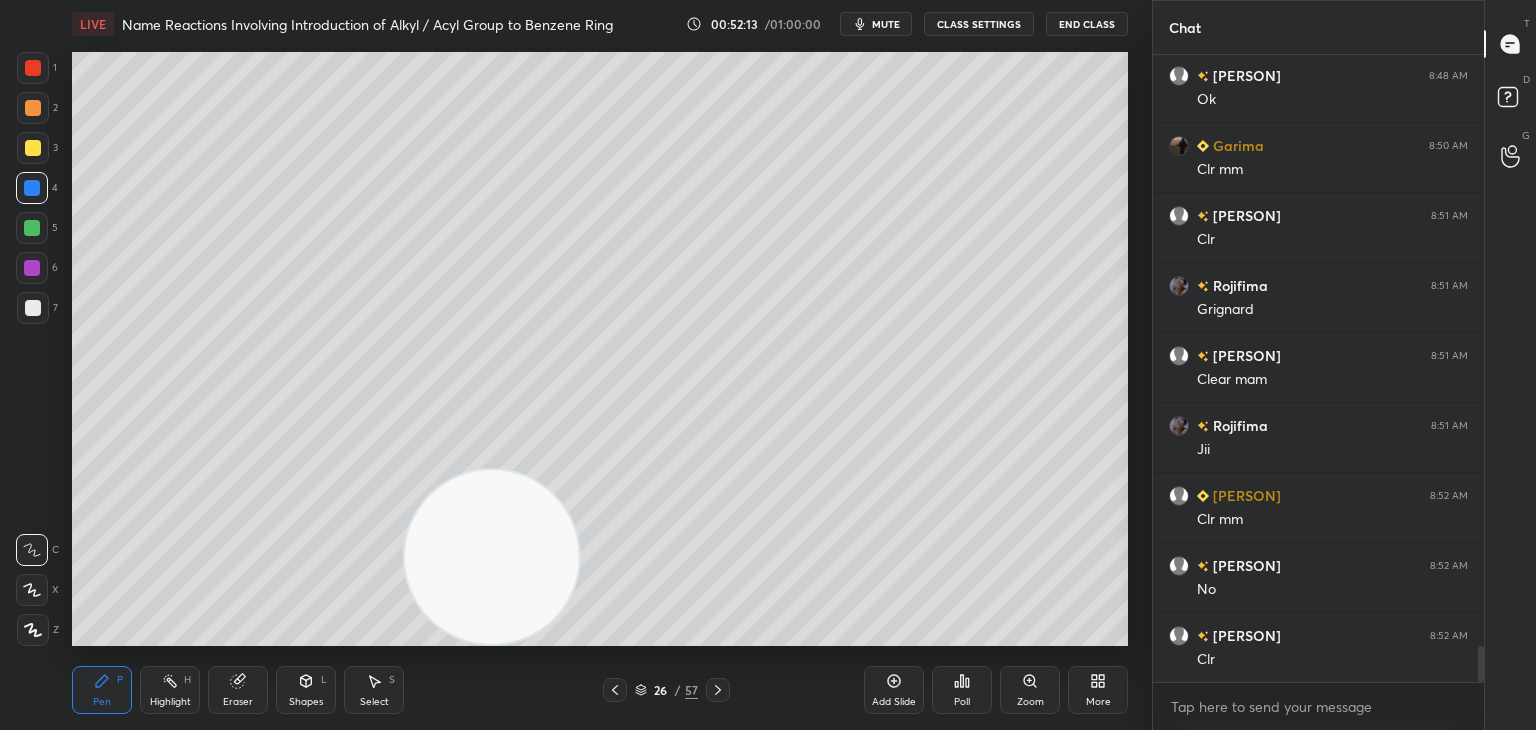click 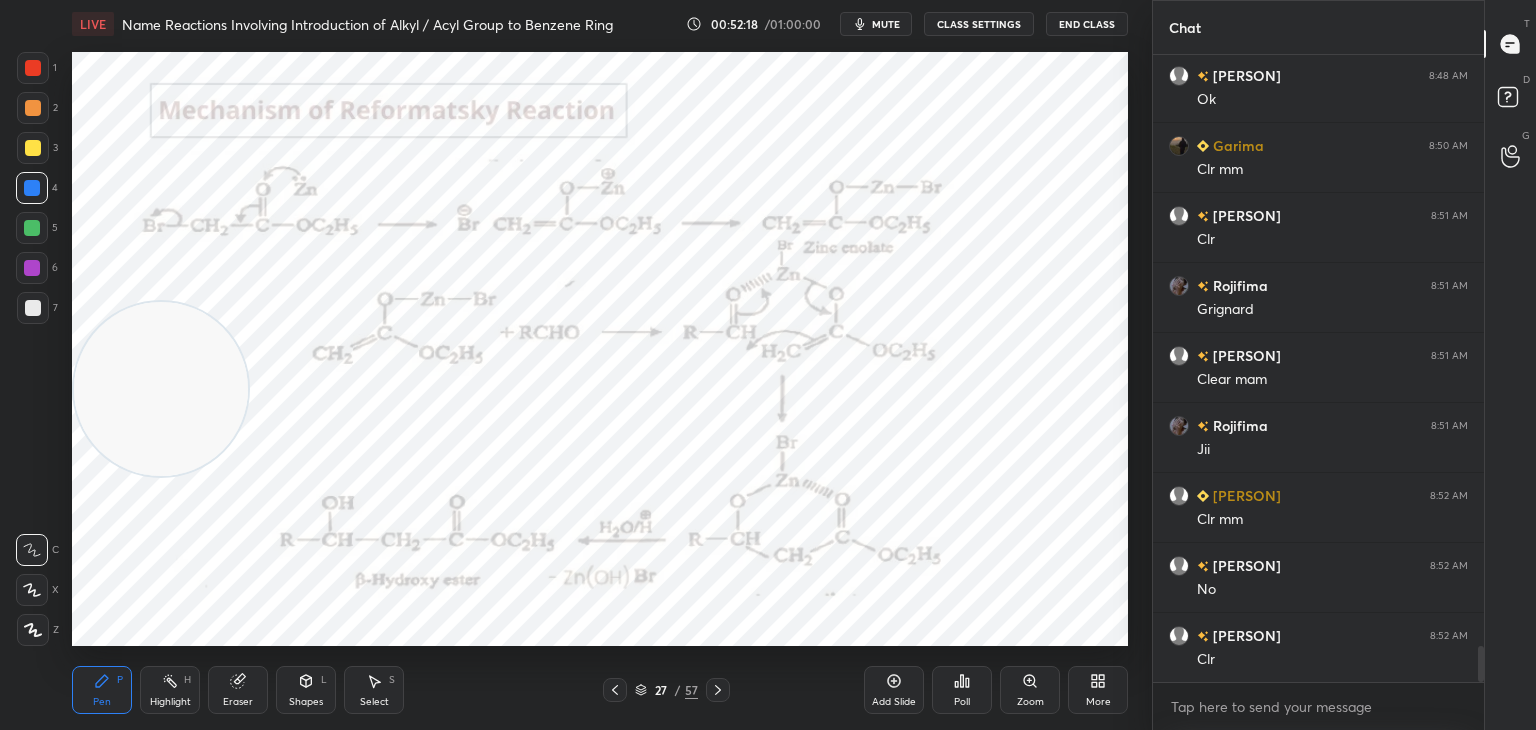 click at bounding box center [33, 68] 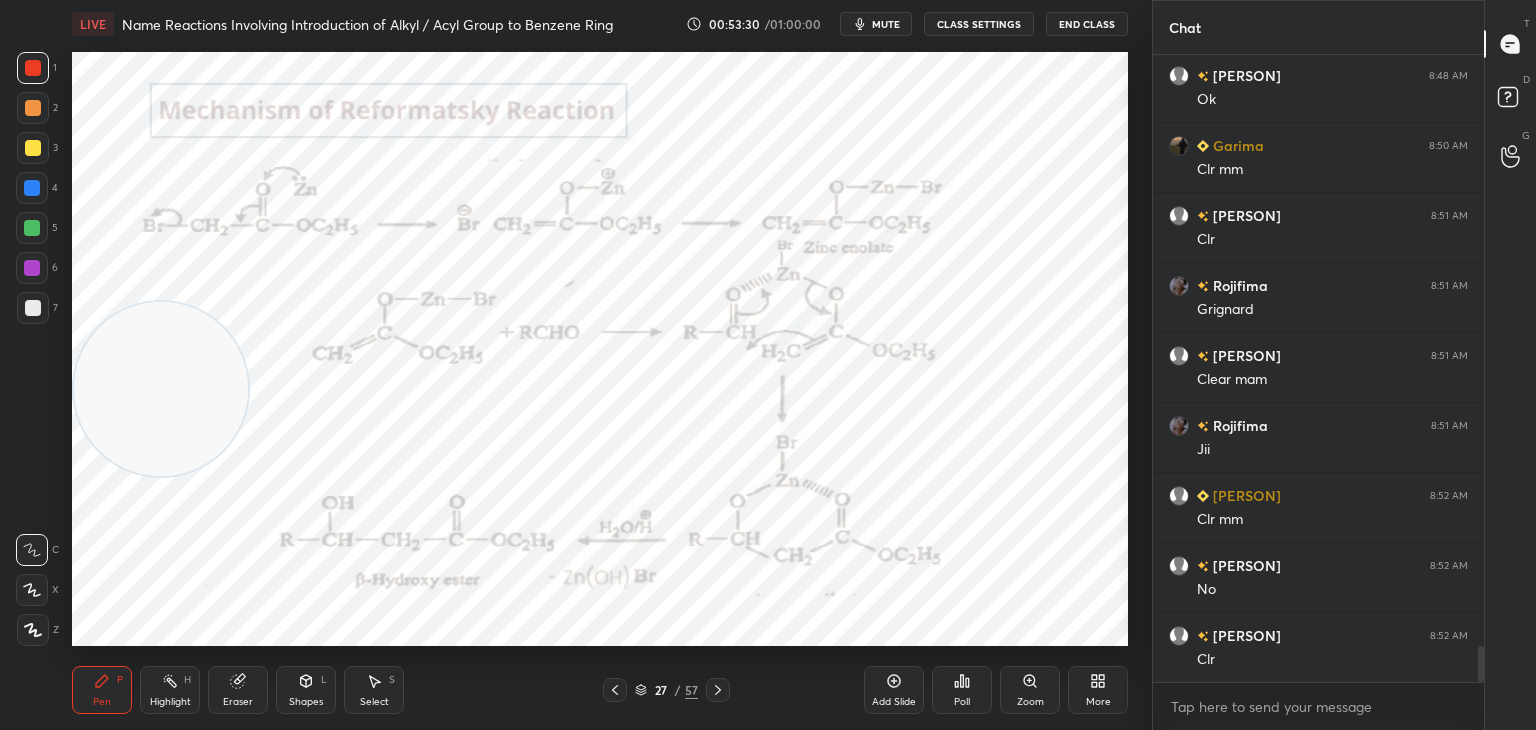 scroll, scrollTop: 586, scrollLeft: 325, axis: both 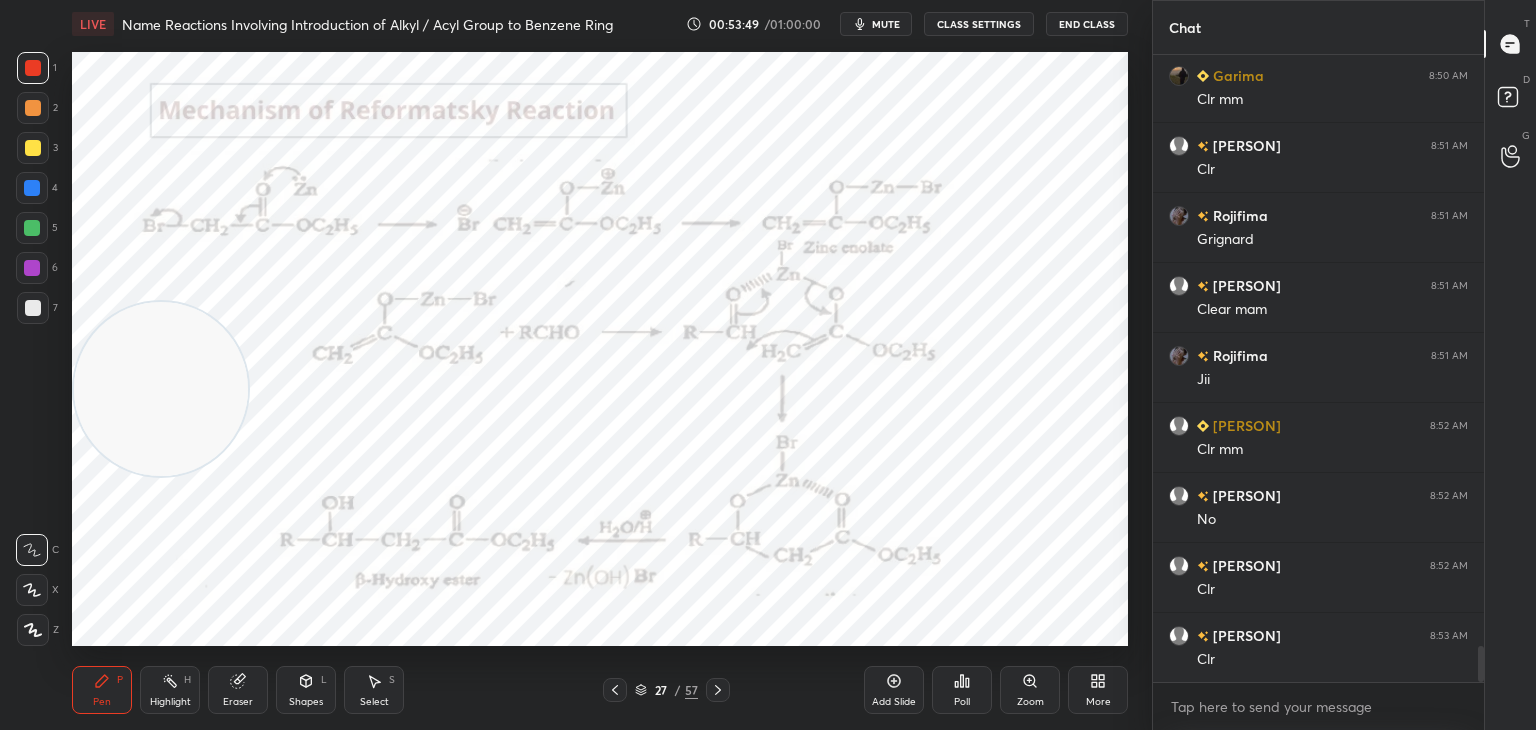click 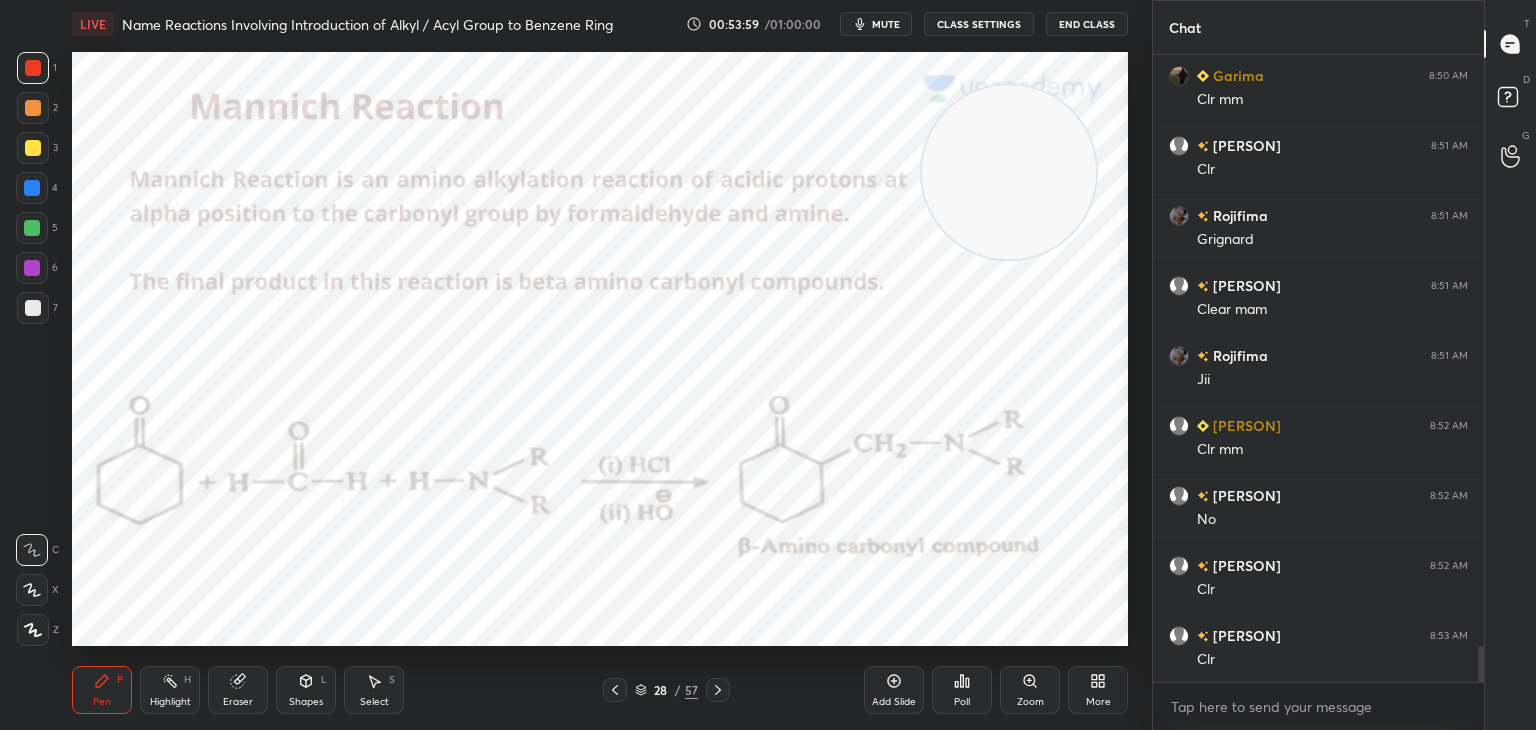 scroll, scrollTop: 10440, scrollLeft: 0, axis: vertical 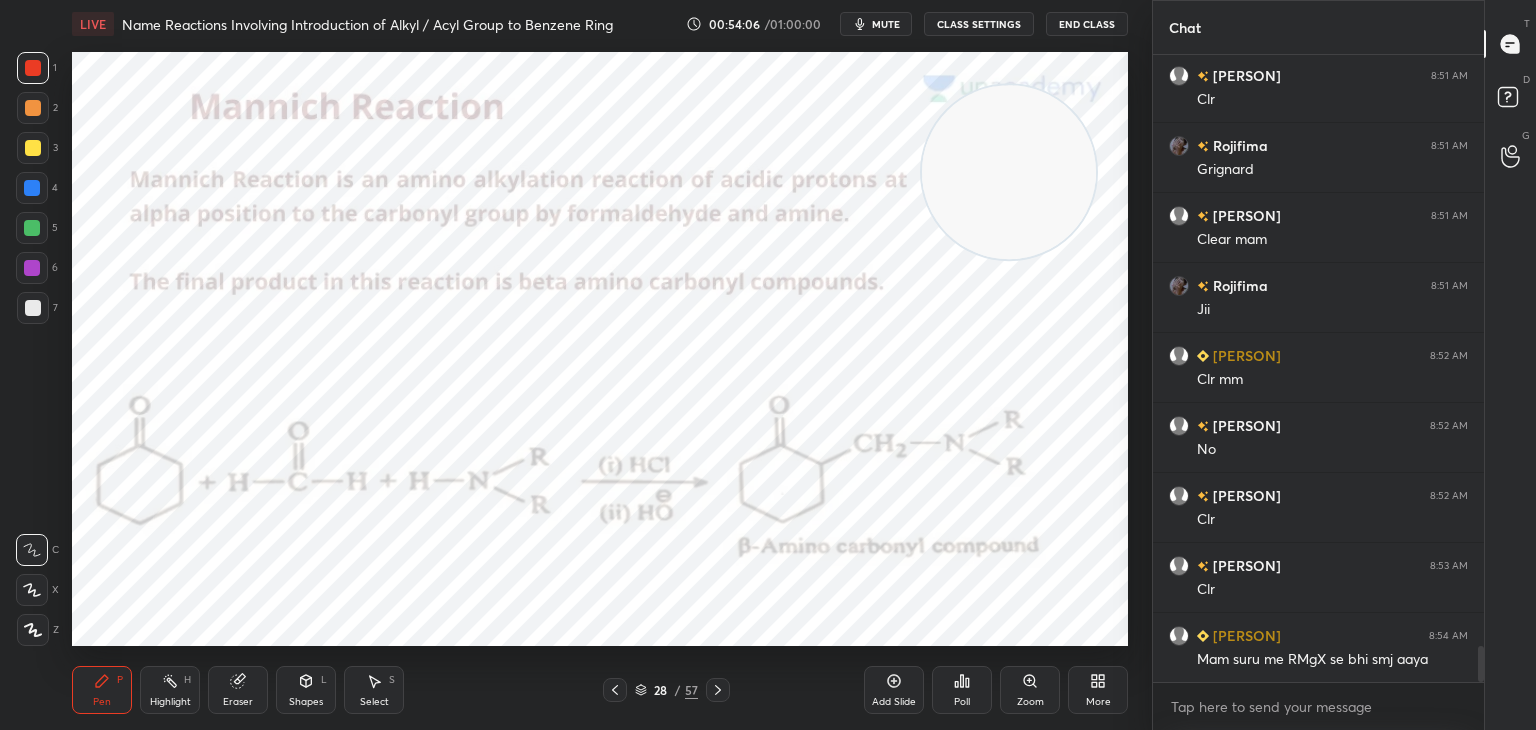 click 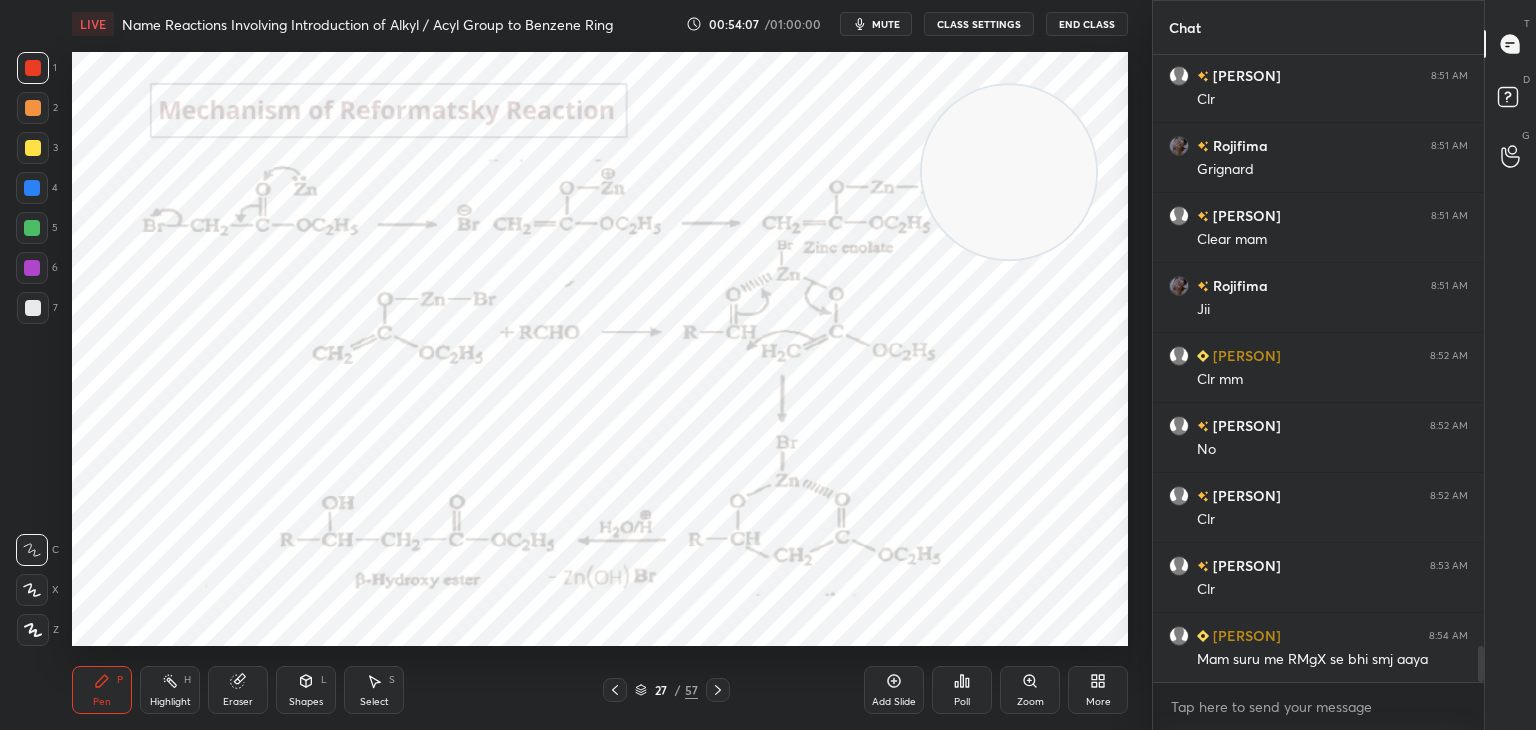 click 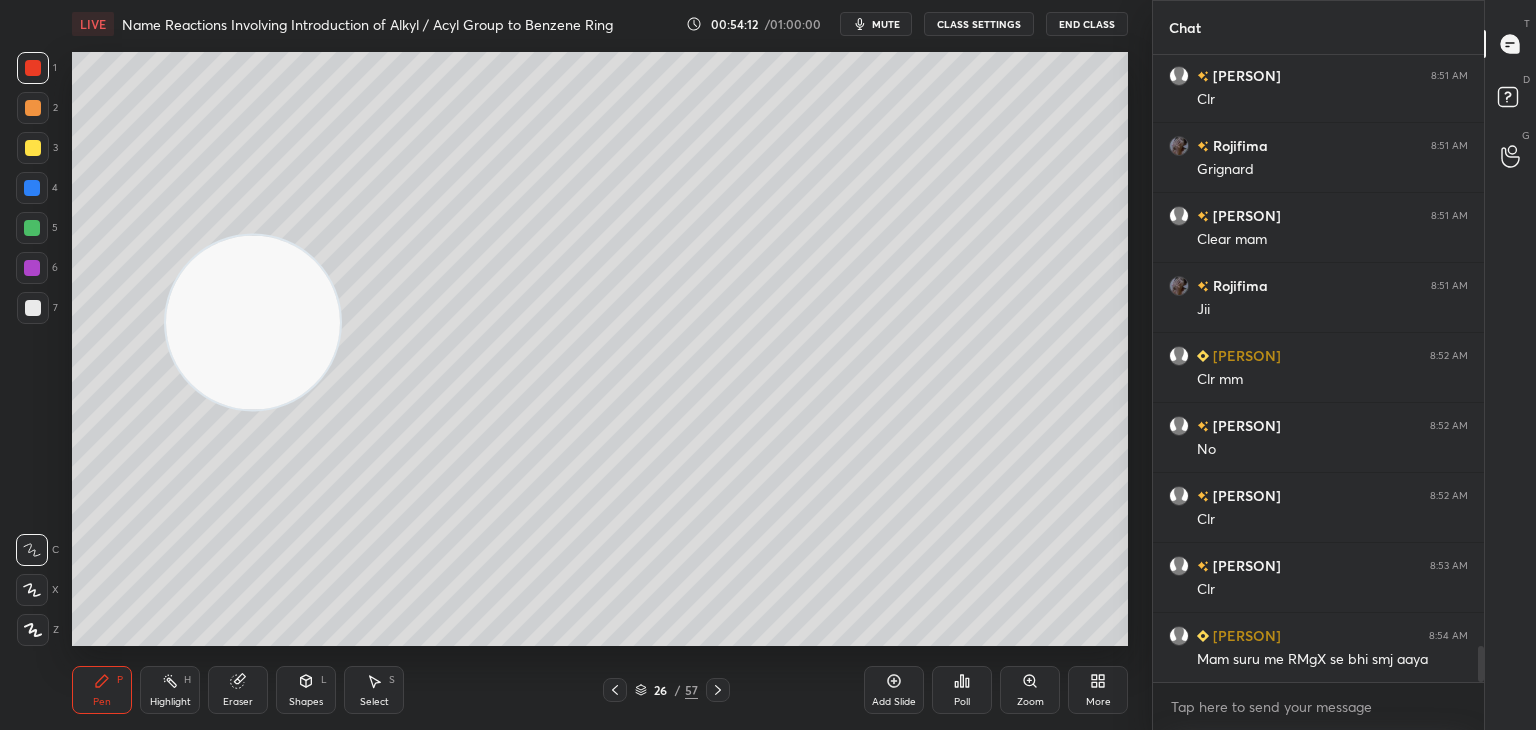 click at bounding box center [32, 228] 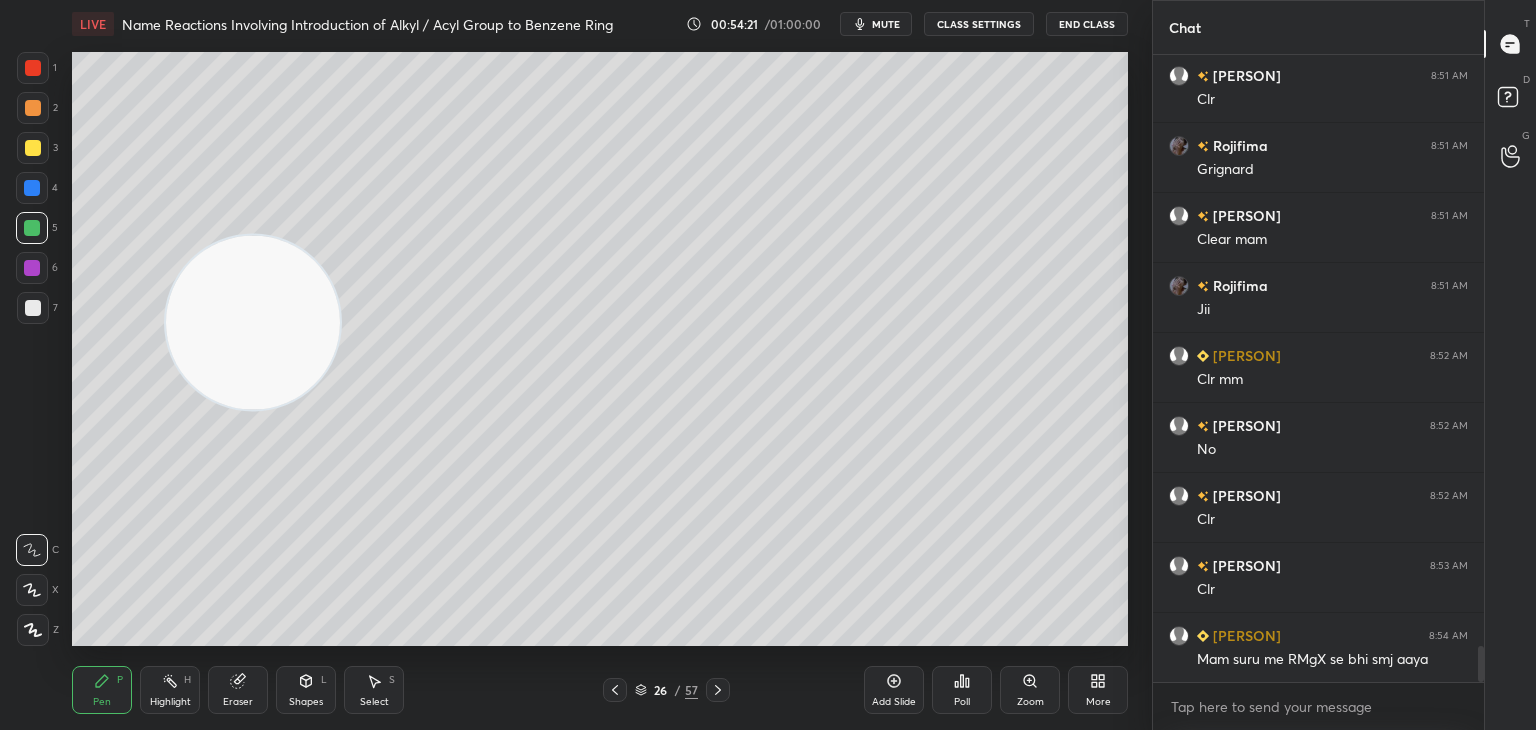 click 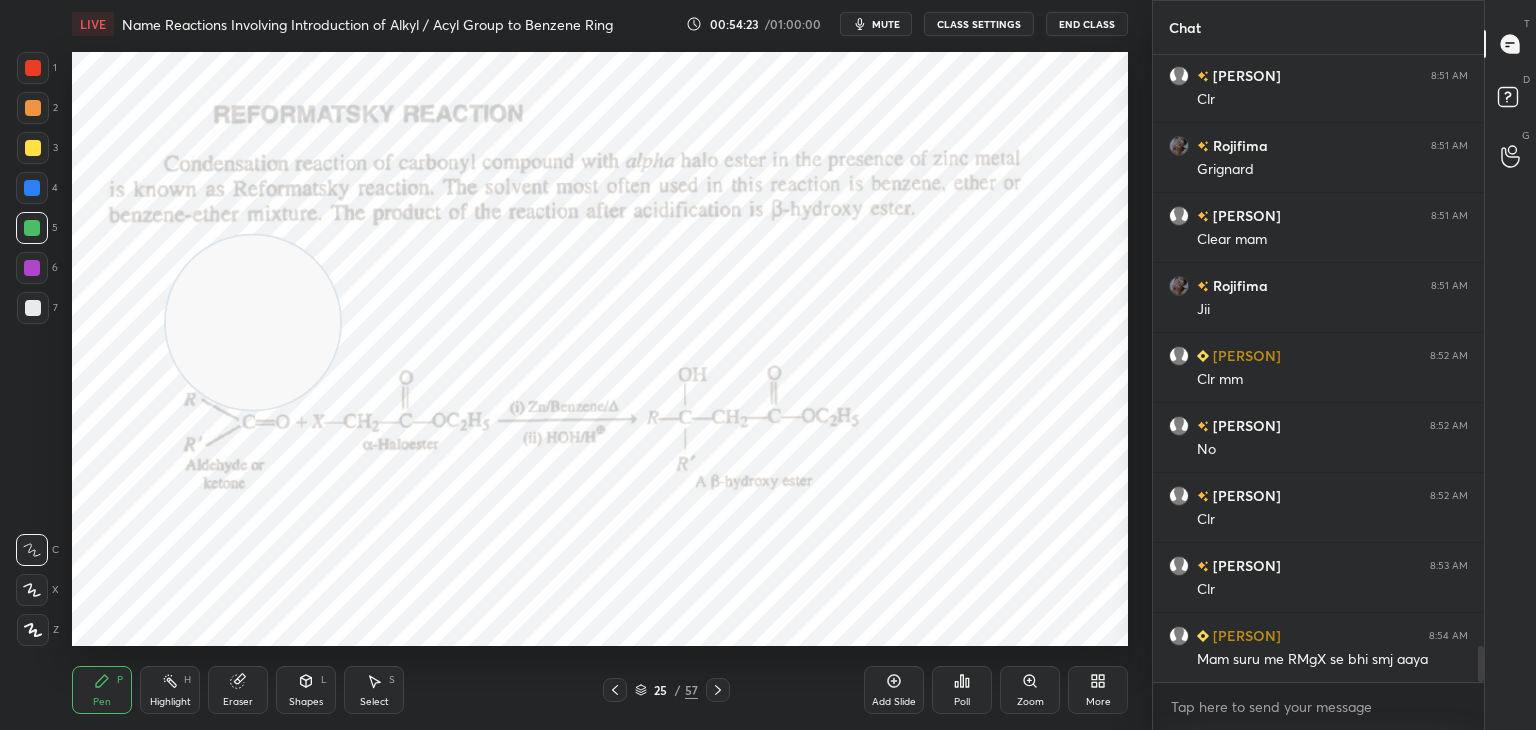 click 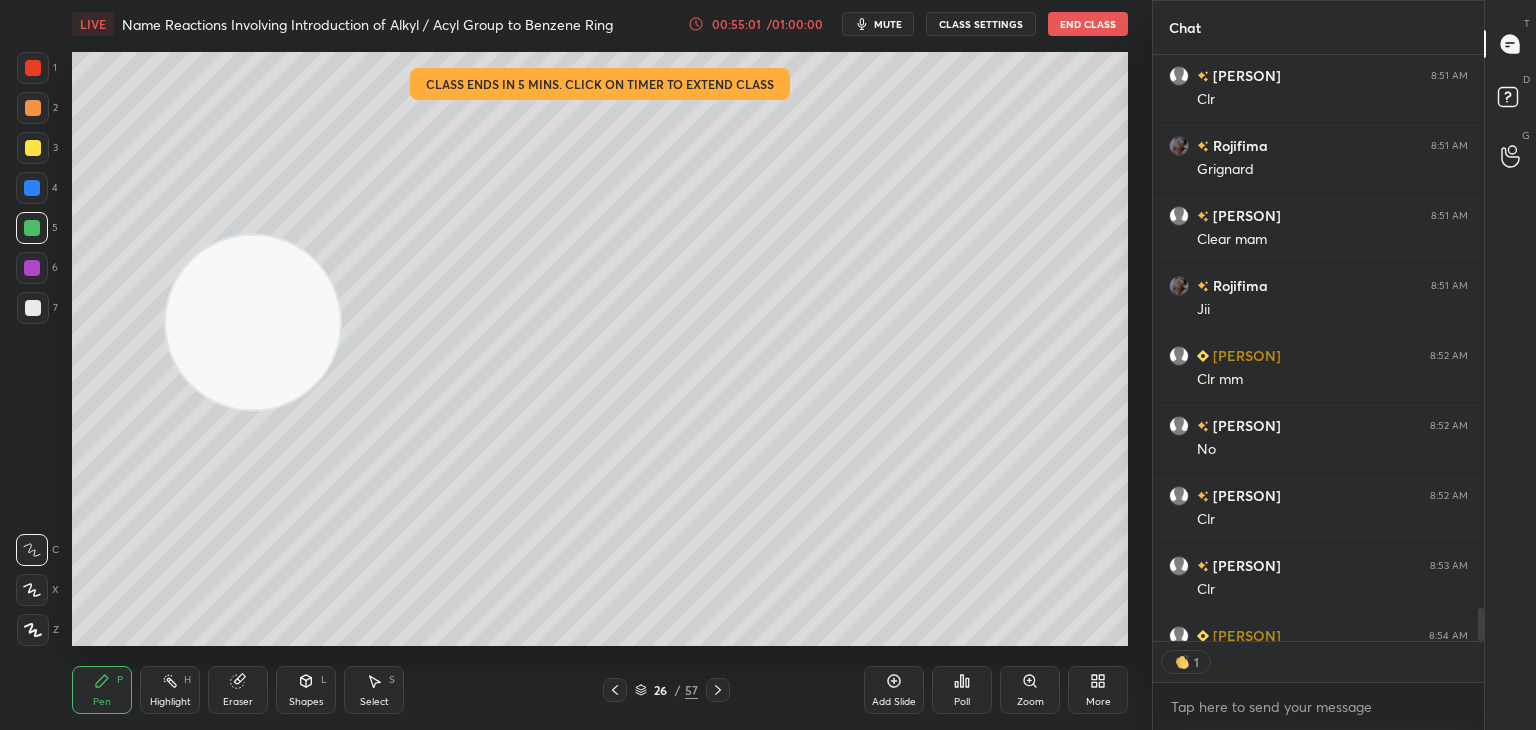 scroll, scrollTop: 7, scrollLeft: 6, axis: both 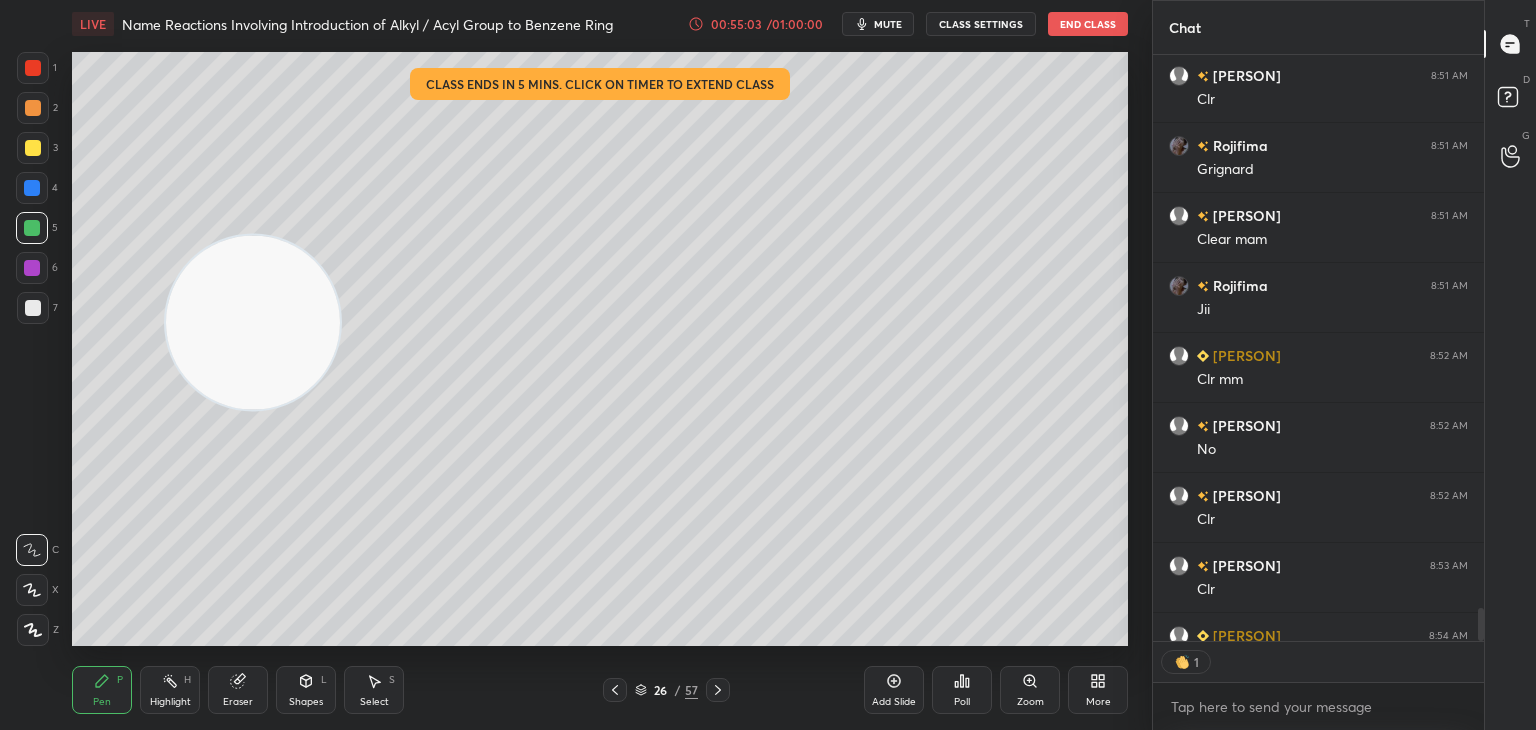 click 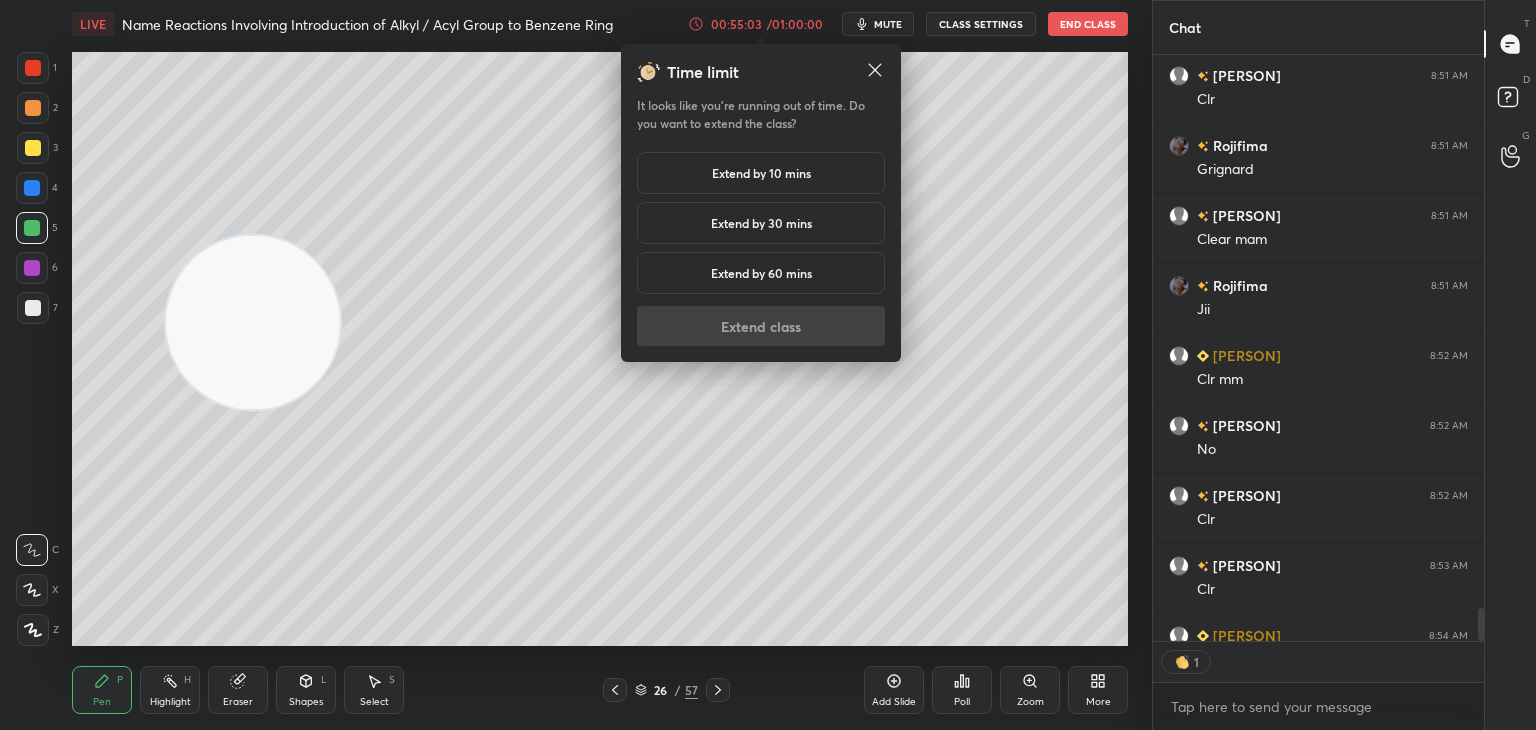 click on "Extend by 10 mins" at bounding box center [761, 173] 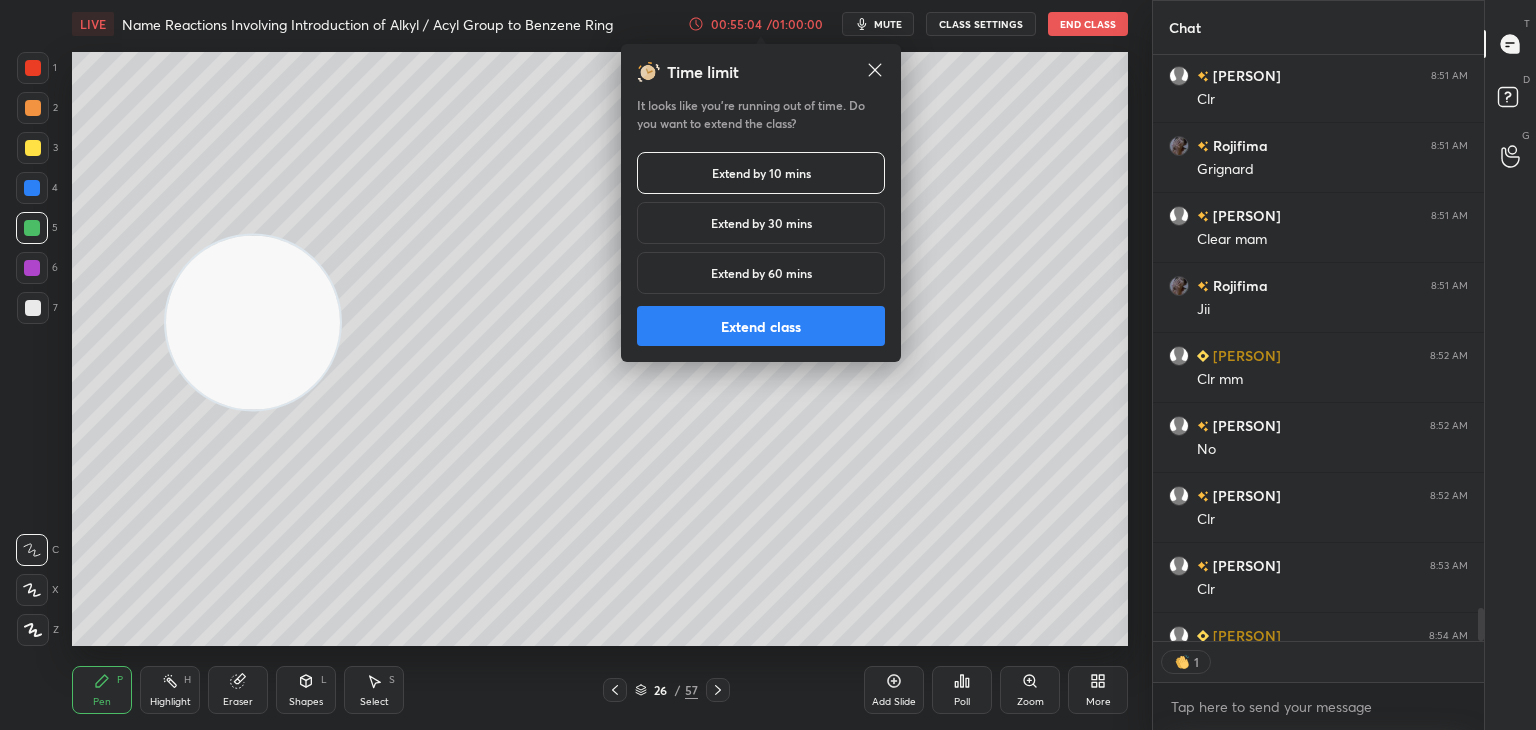 click on "Extend class" at bounding box center (761, 326) 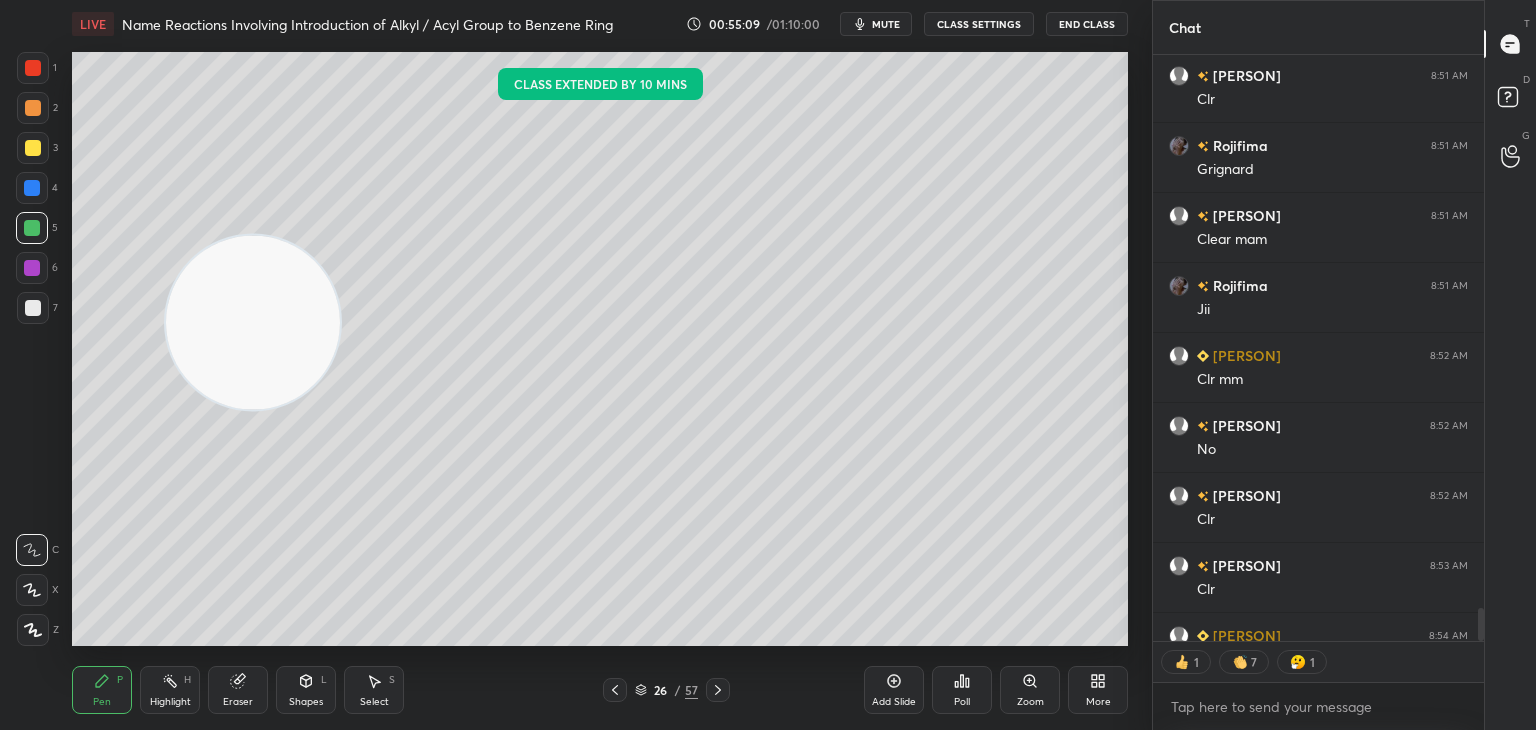 scroll, scrollTop: 10551, scrollLeft: 0, axis: vertical 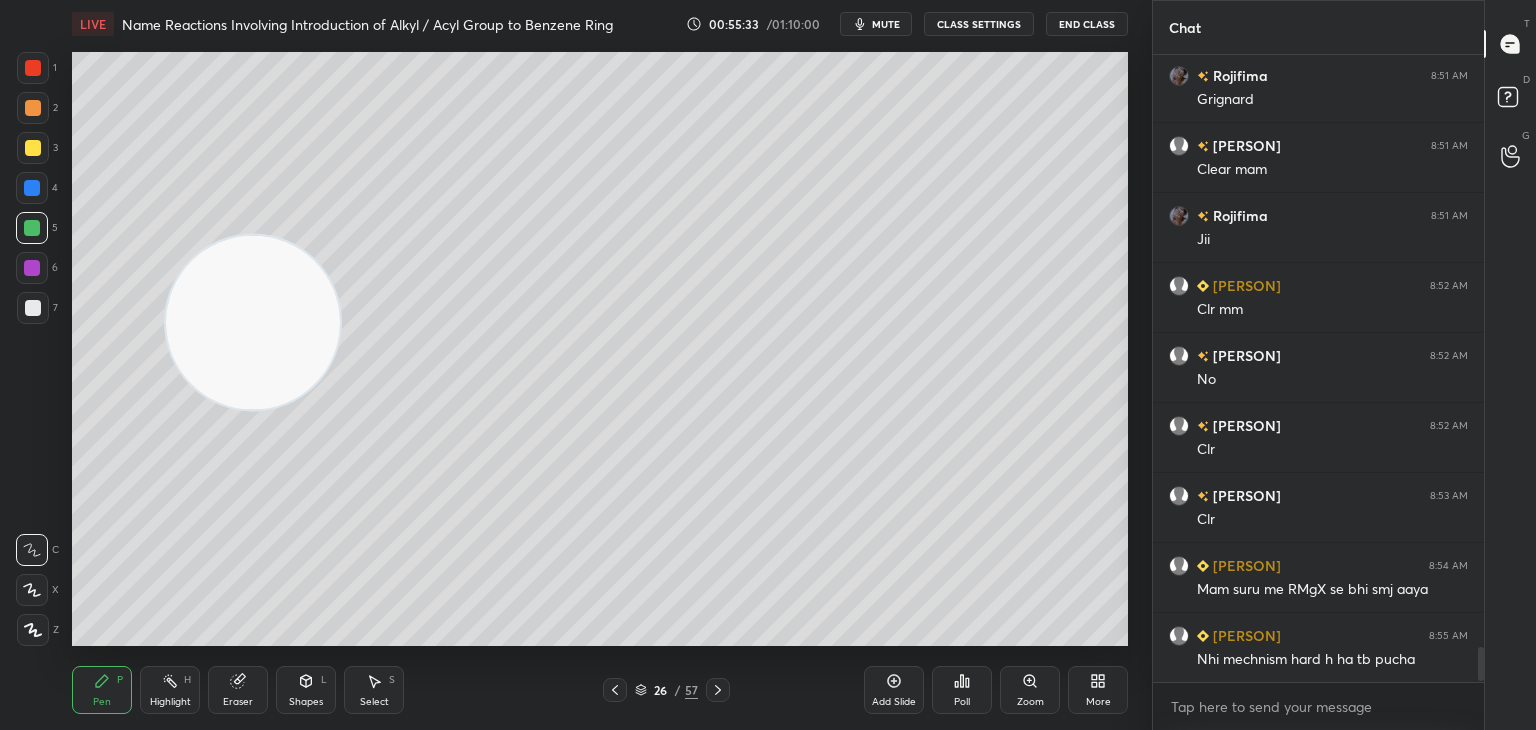 click 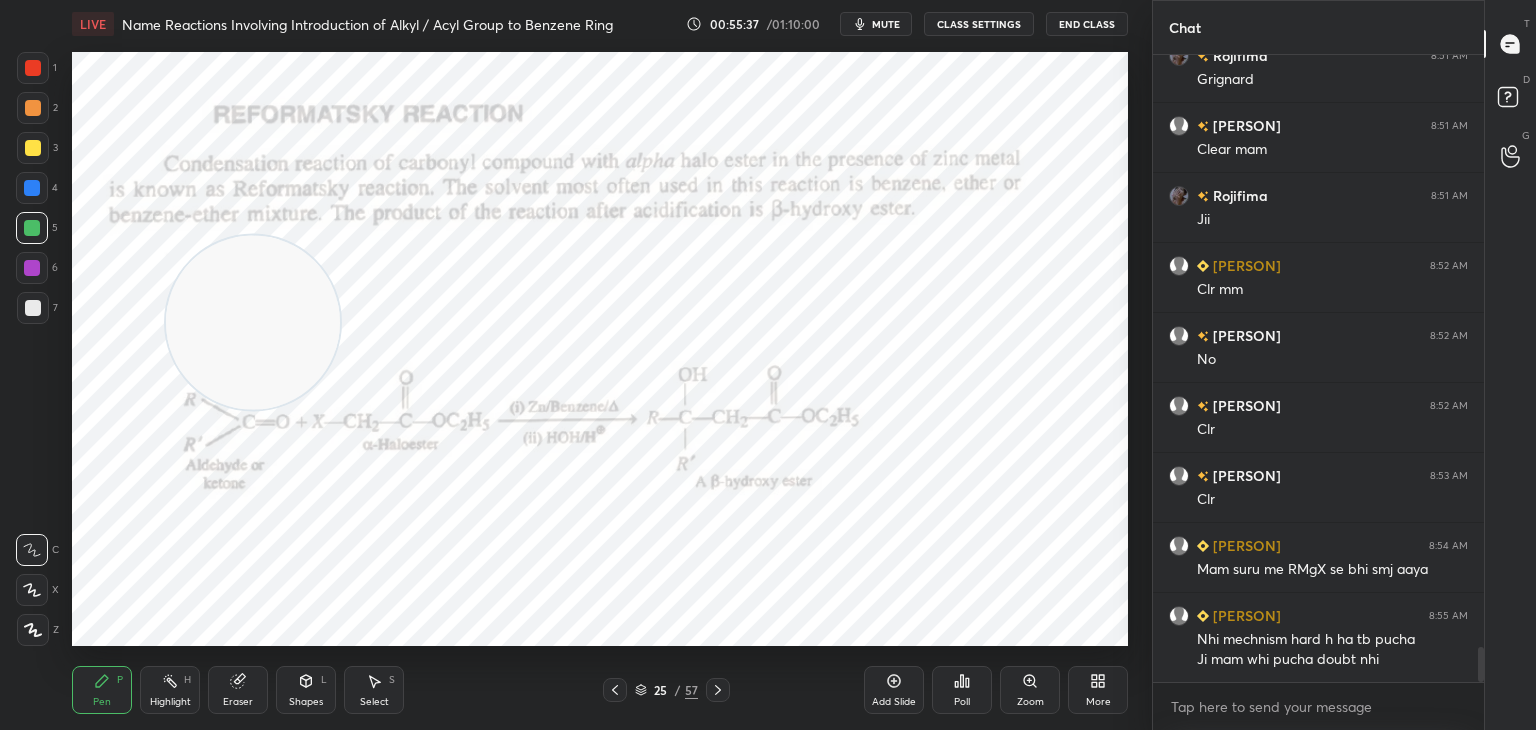 scroll, scrollTop: 10600, scrollLeft: 0, axis: vertical 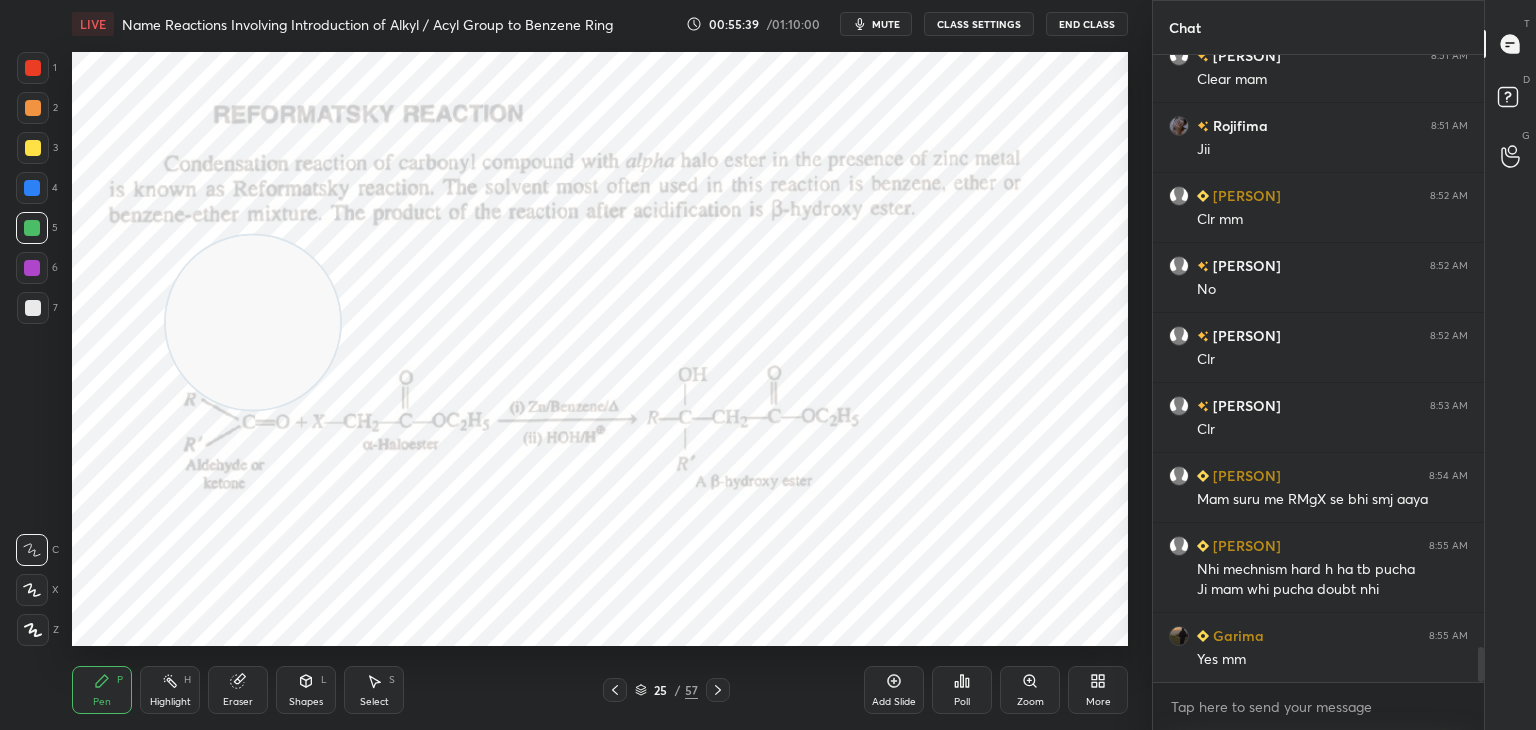 click 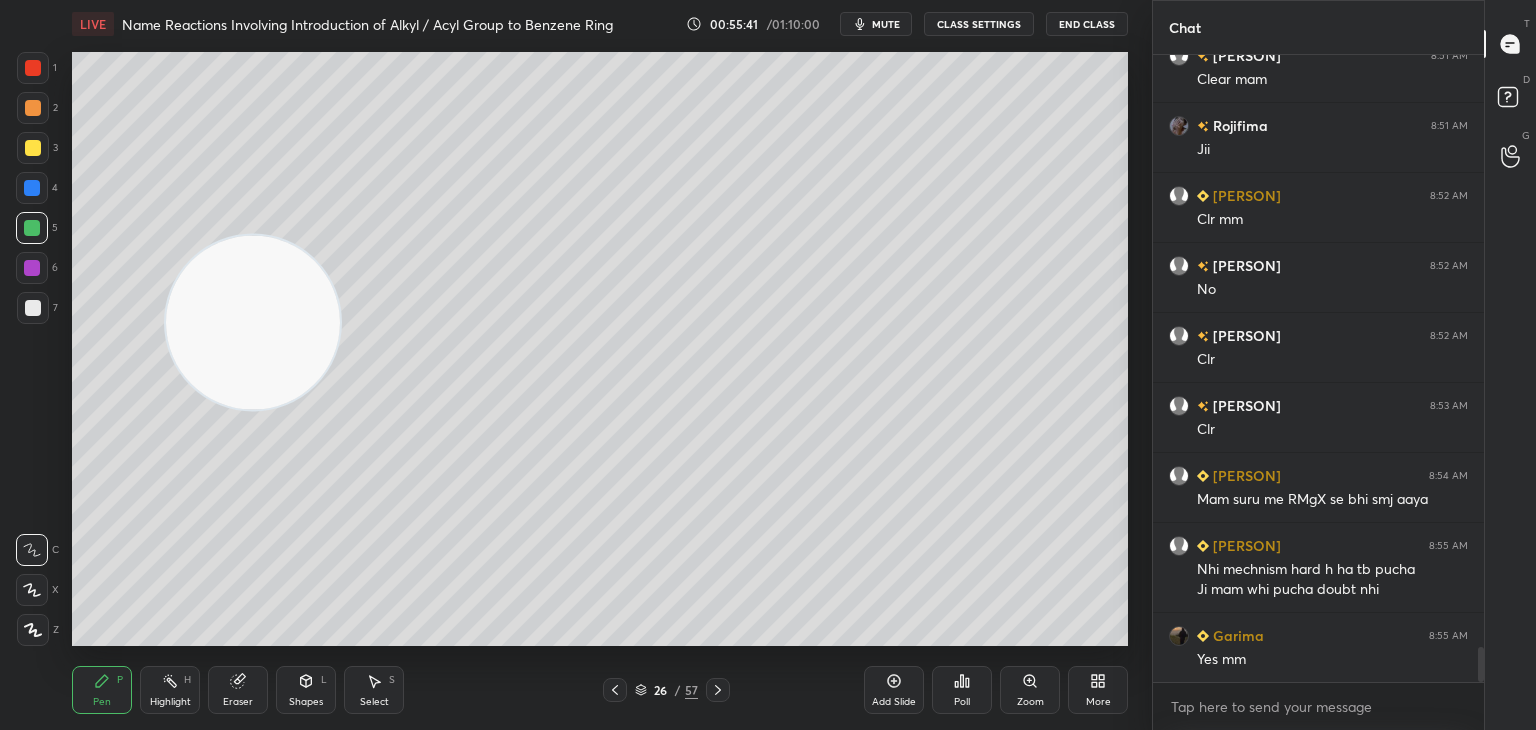 click 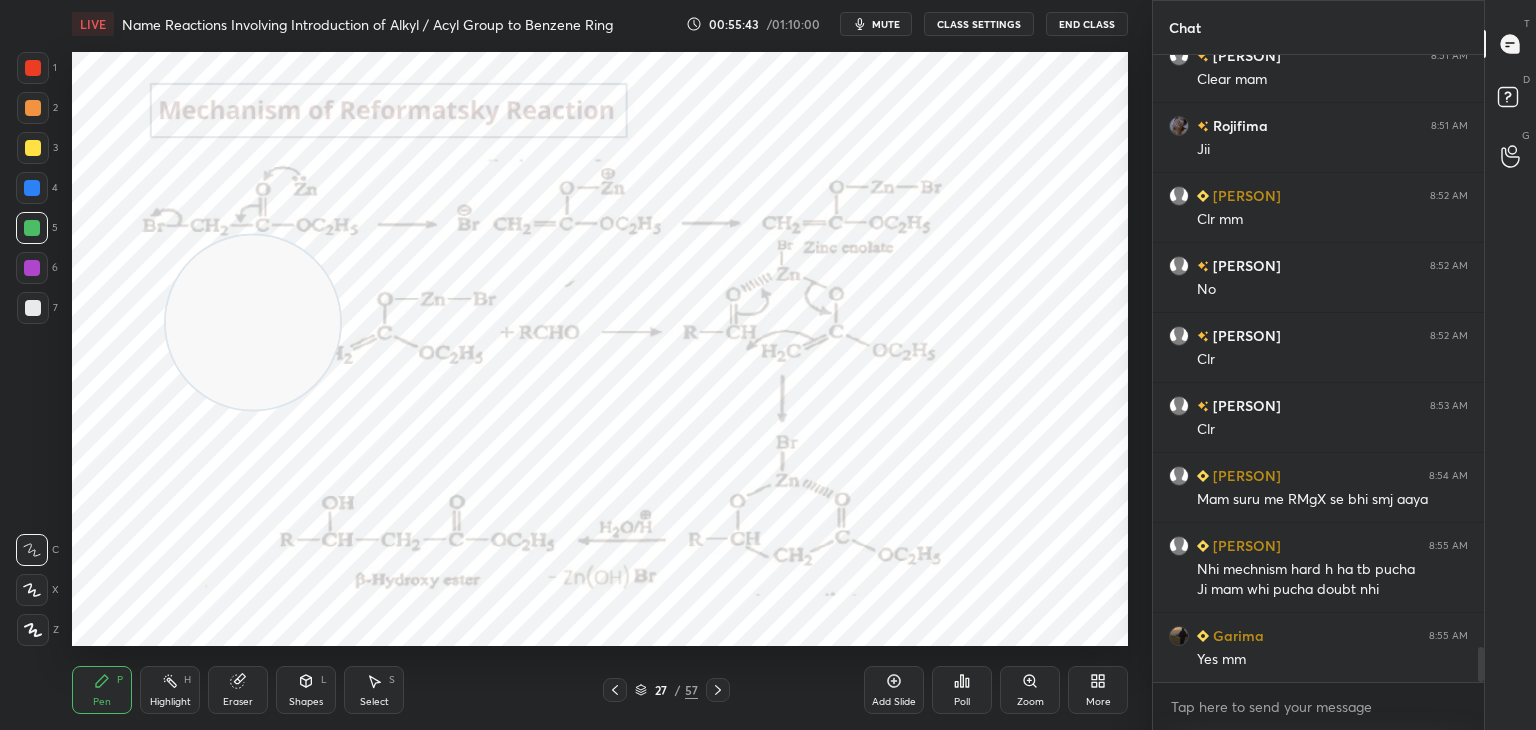 click 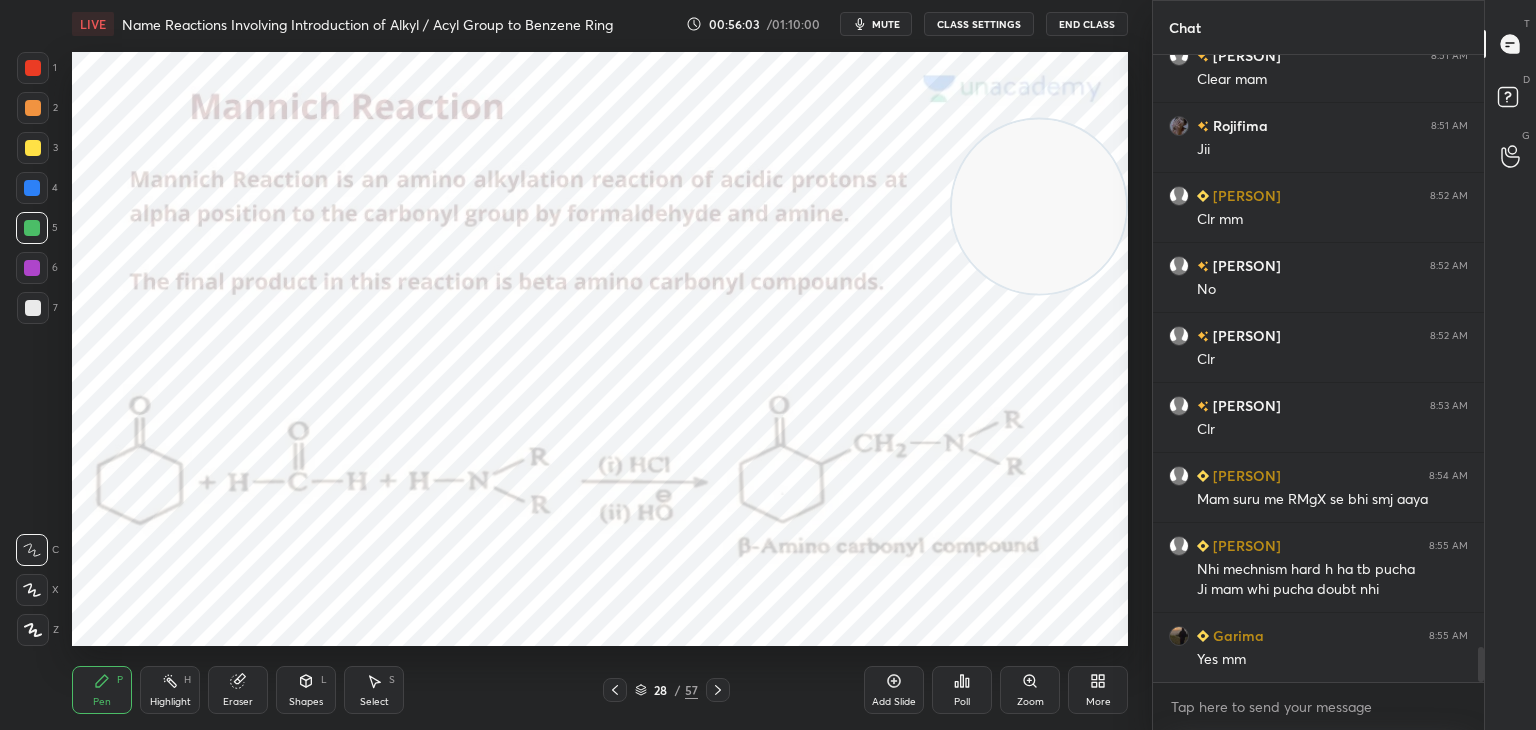 scroll, scrollTop: 10670, scrollLeft: 0, axis: vertical 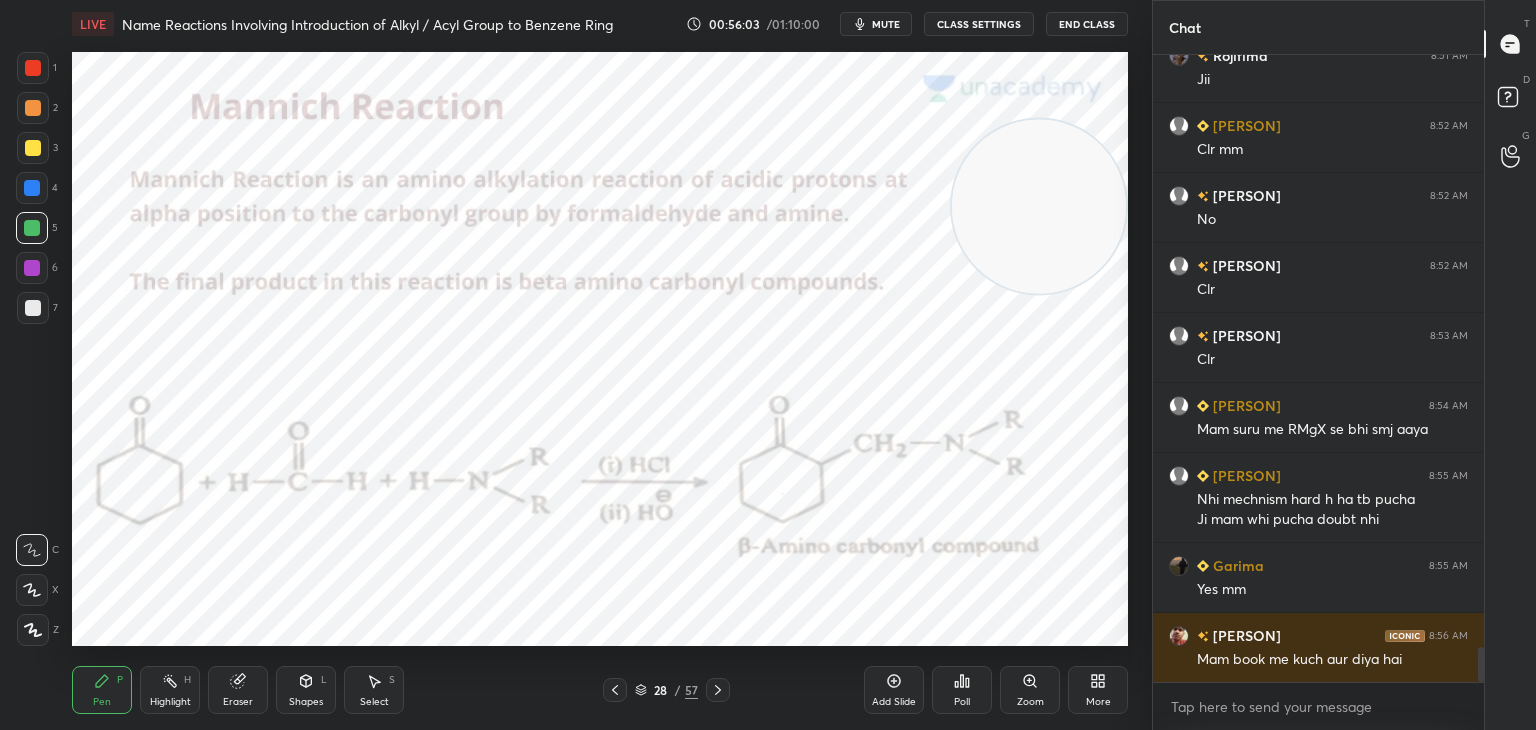 click at bounding box center (33, 68) 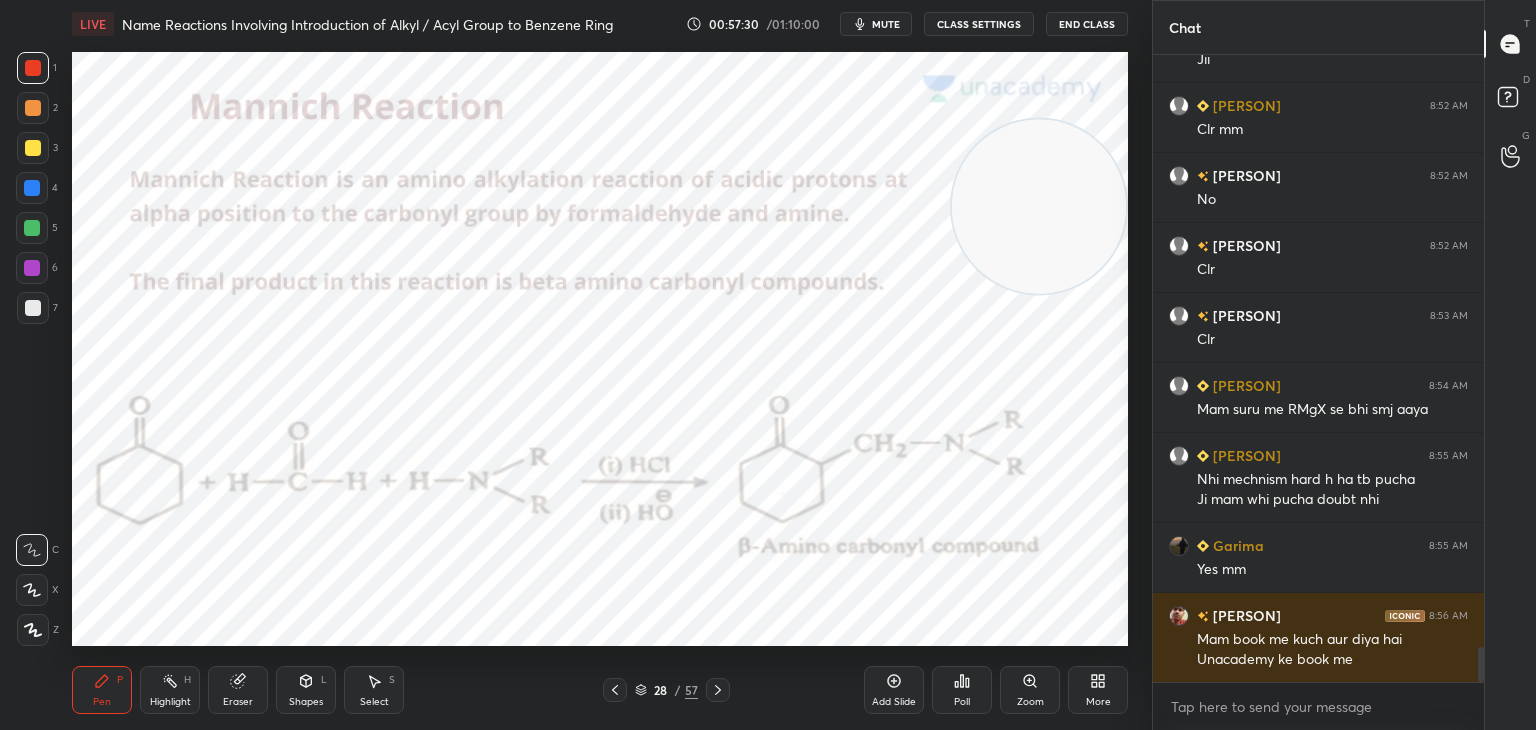 scroll, scrollTop: 10760, scrollLeft: 0, axis: vertical 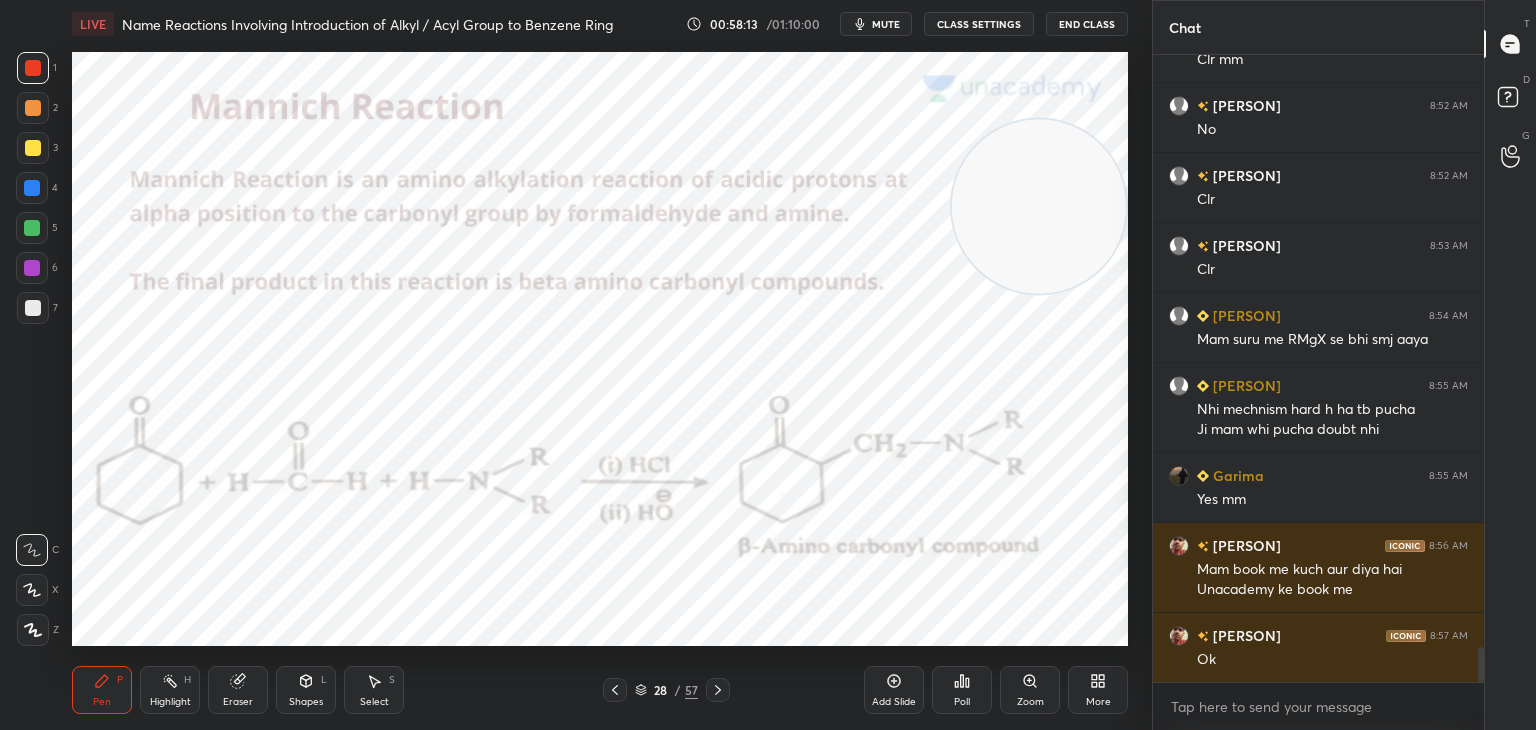 click at bounding box center [33, 68] 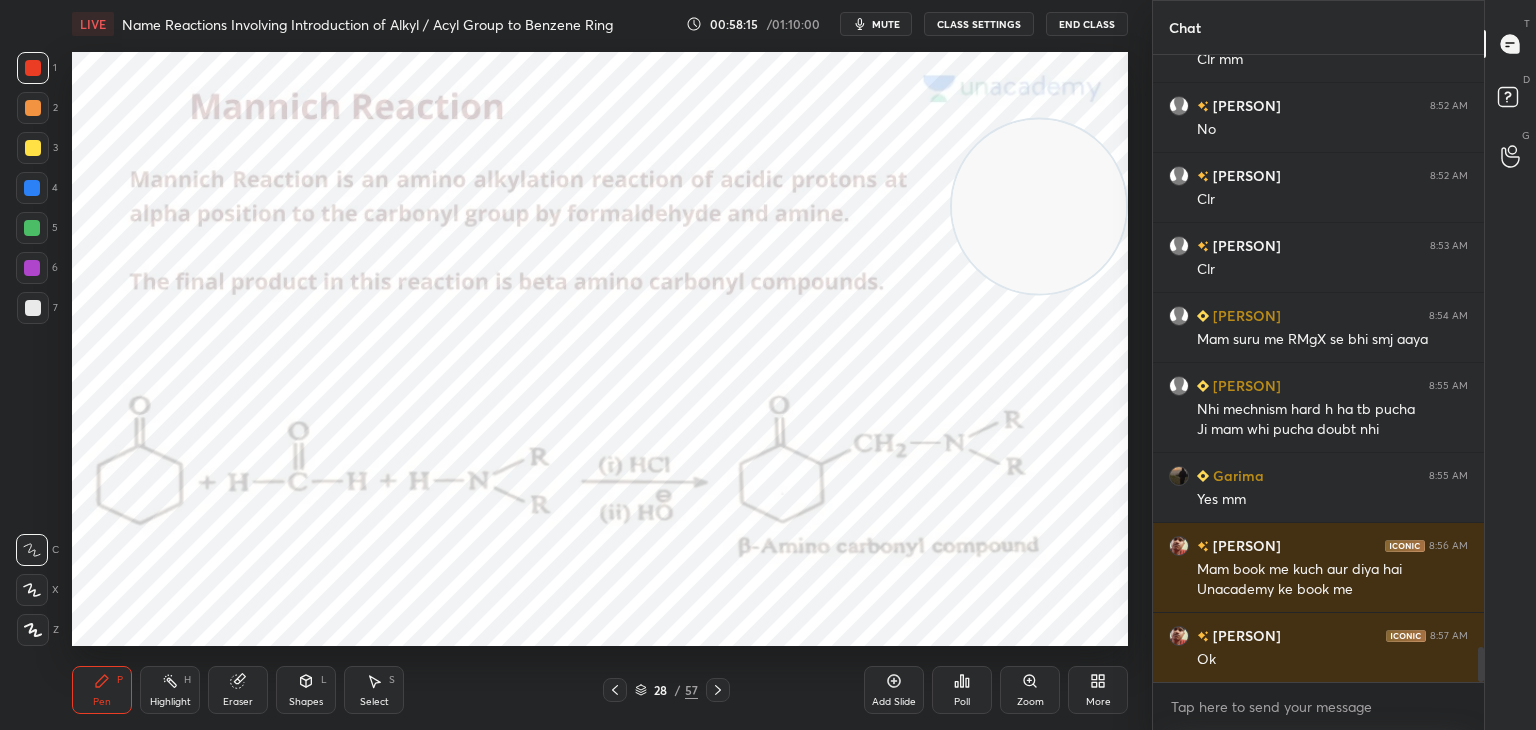 scroll, scrollTop: 10830, scrollLeft: 0, axis: vertical 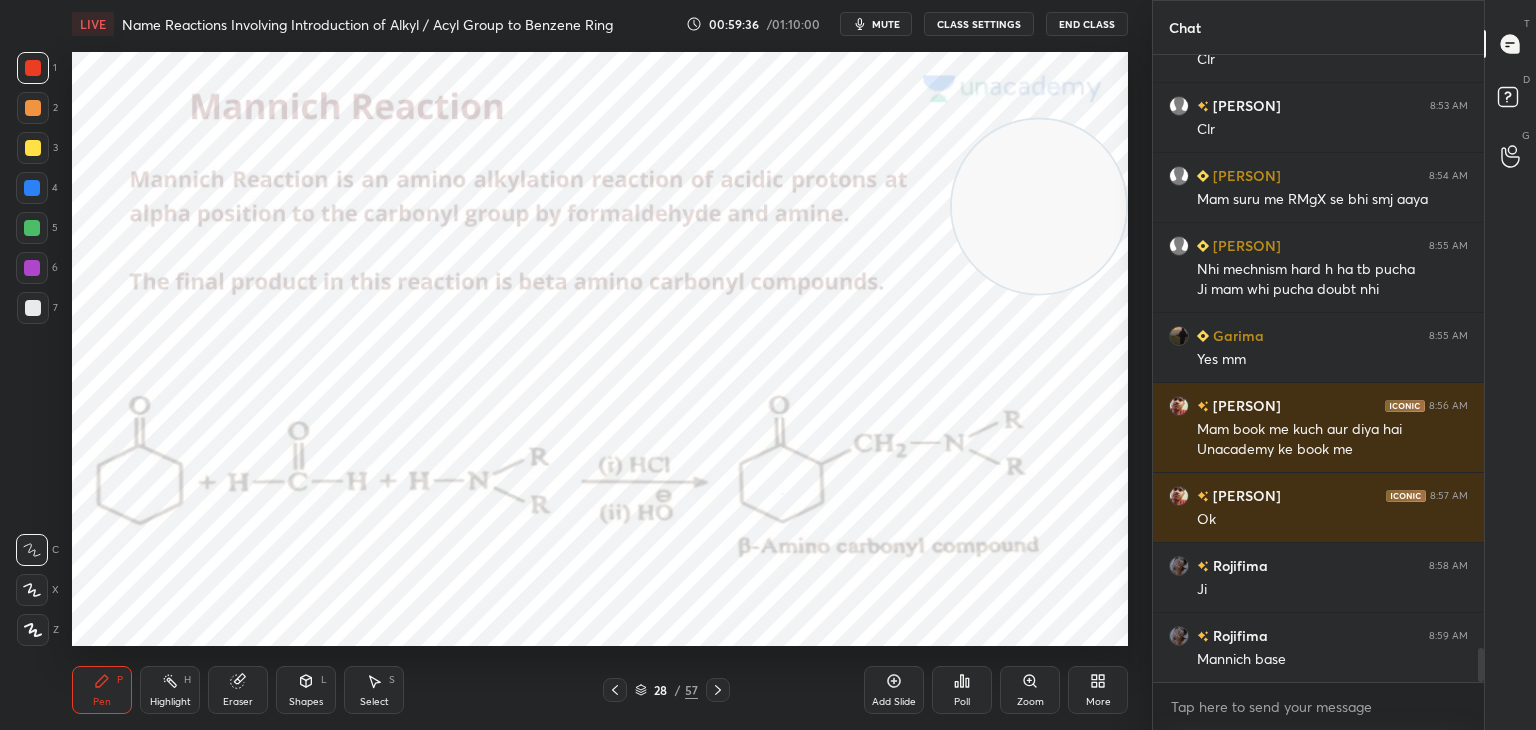 click at bounding box center (718, 690) 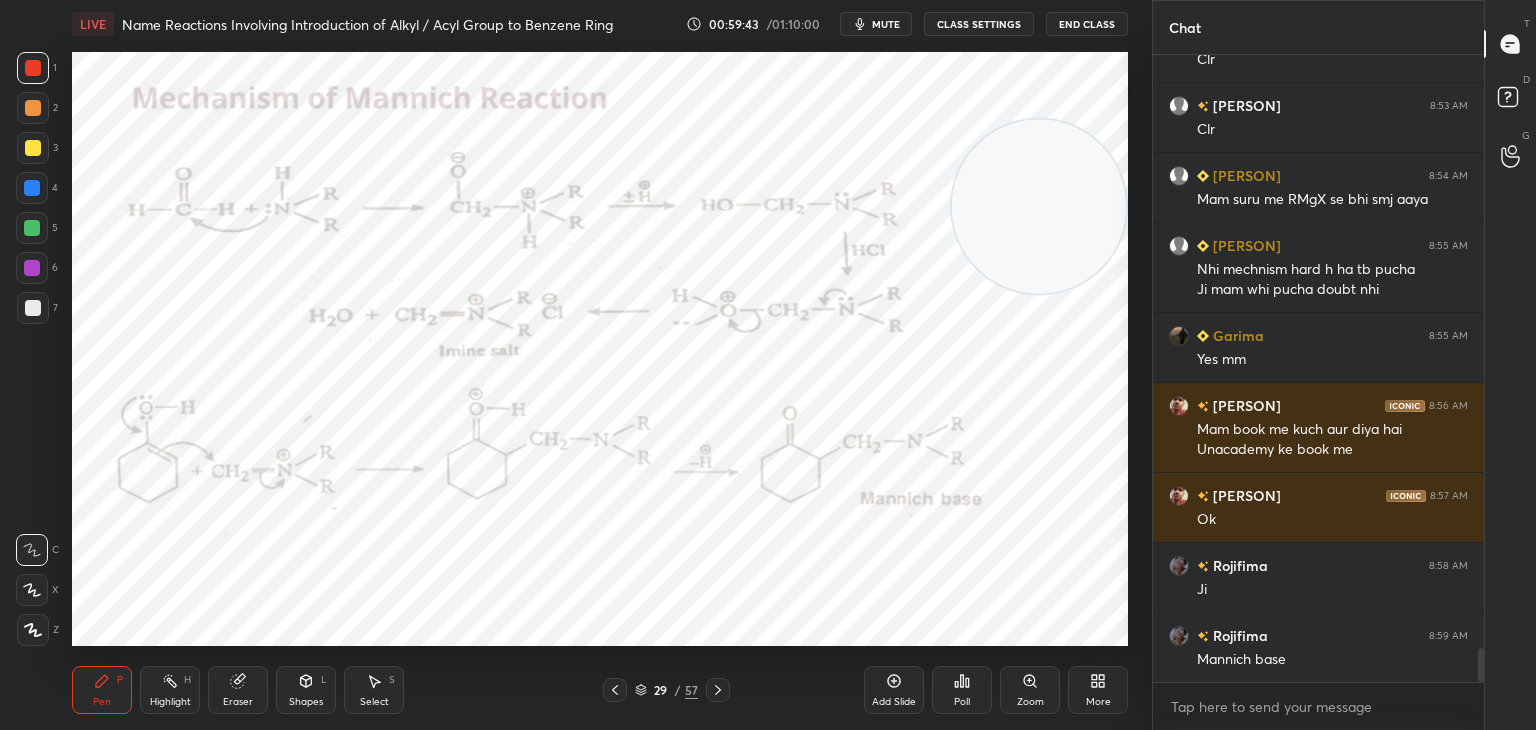 click 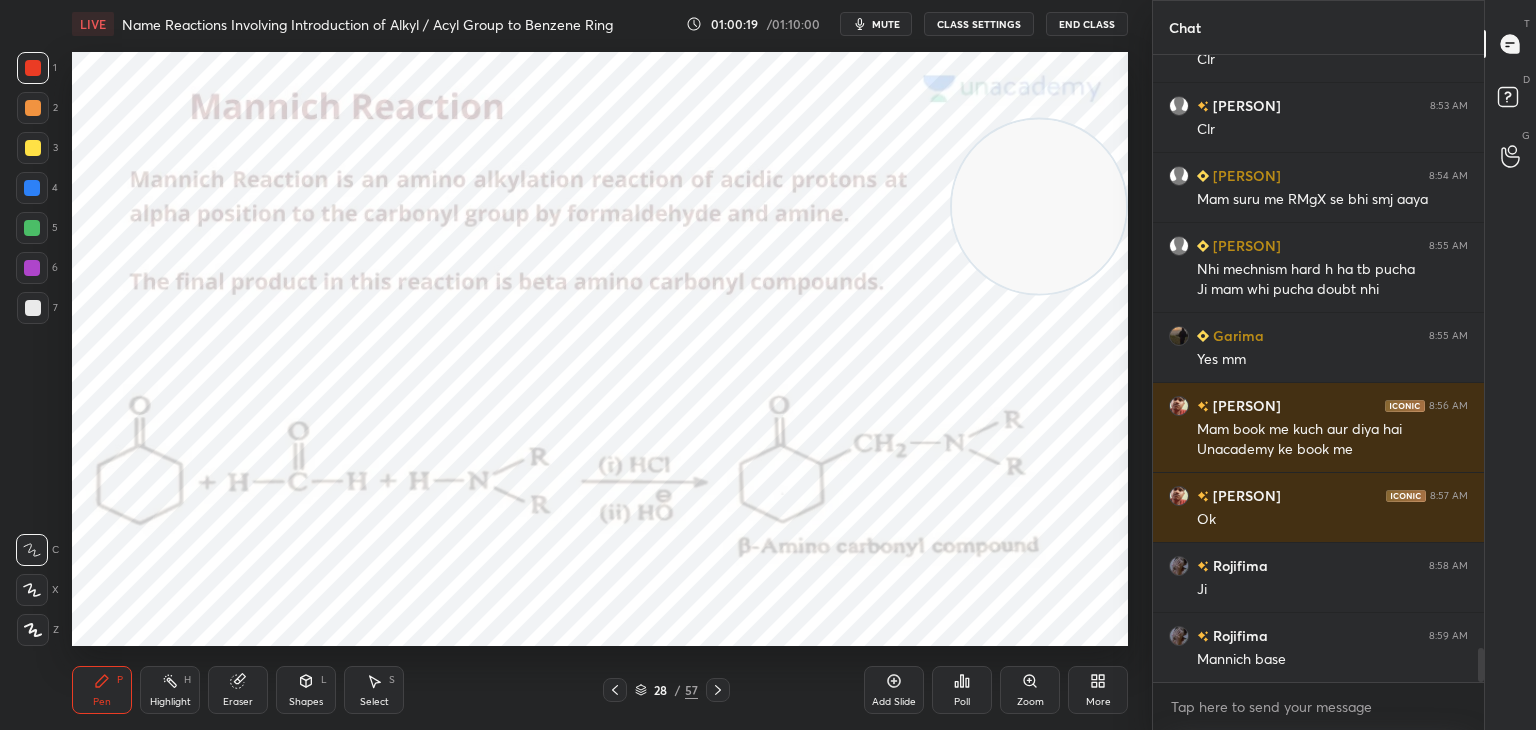 click 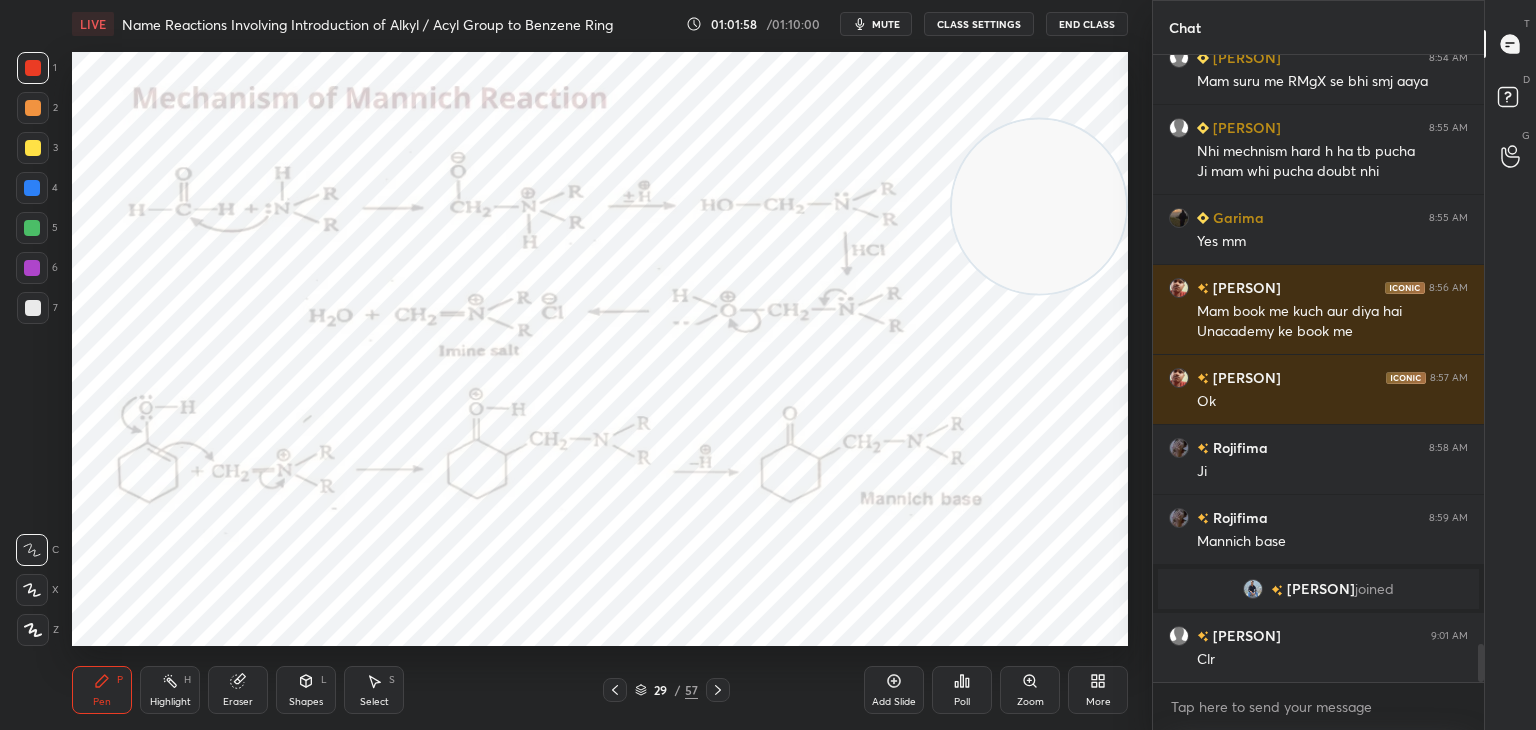 scroll, scrollTop: 9750, scrollLeft: 0, axis: vertical 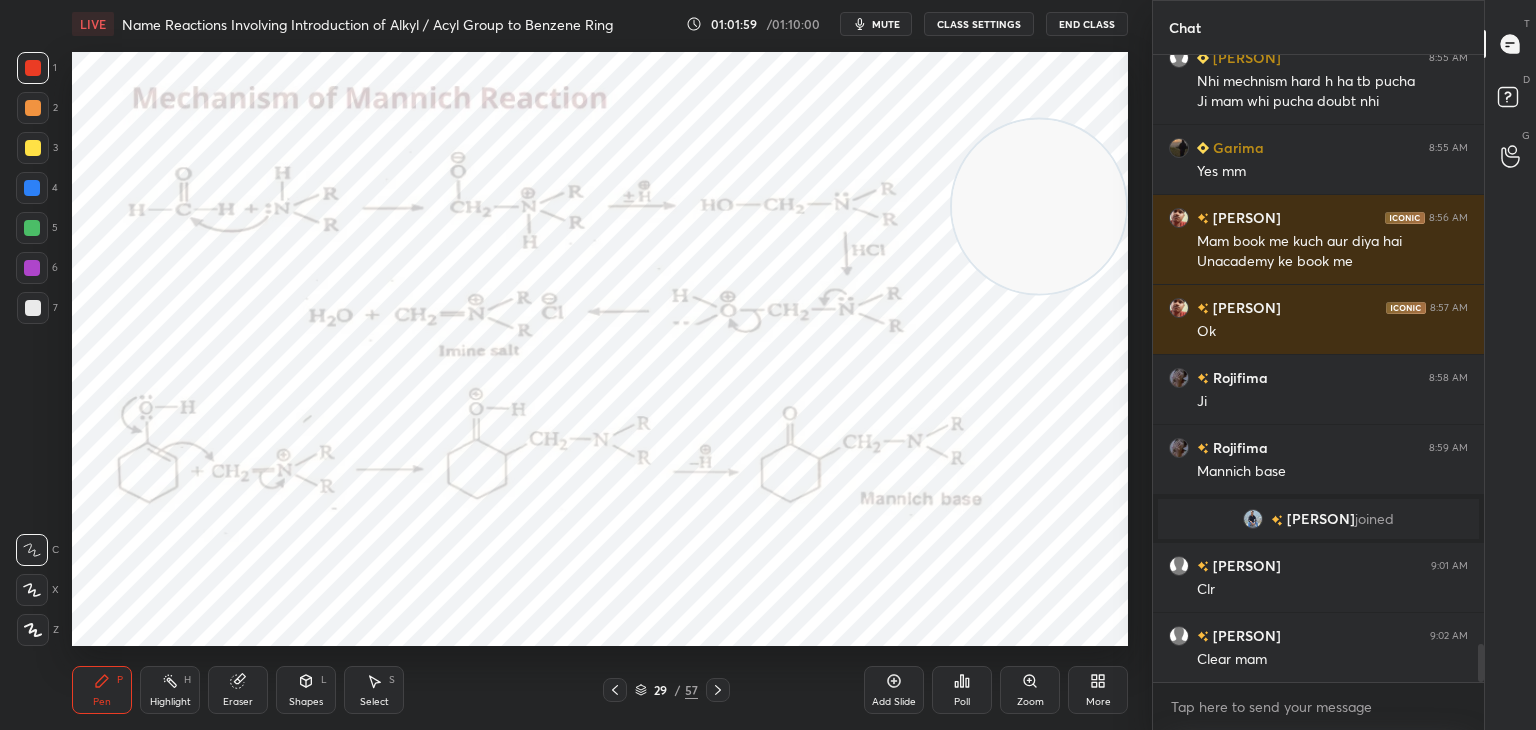 click 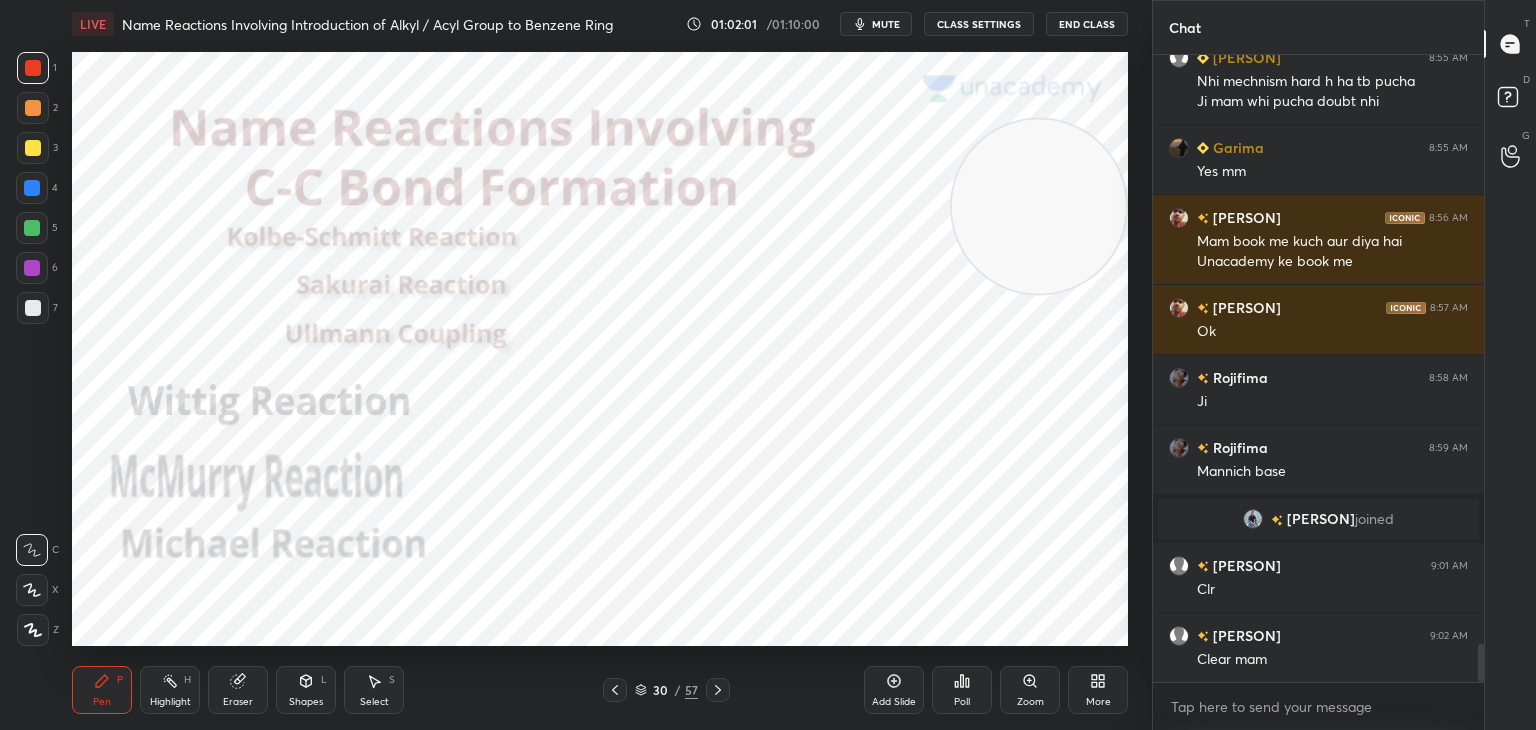 click 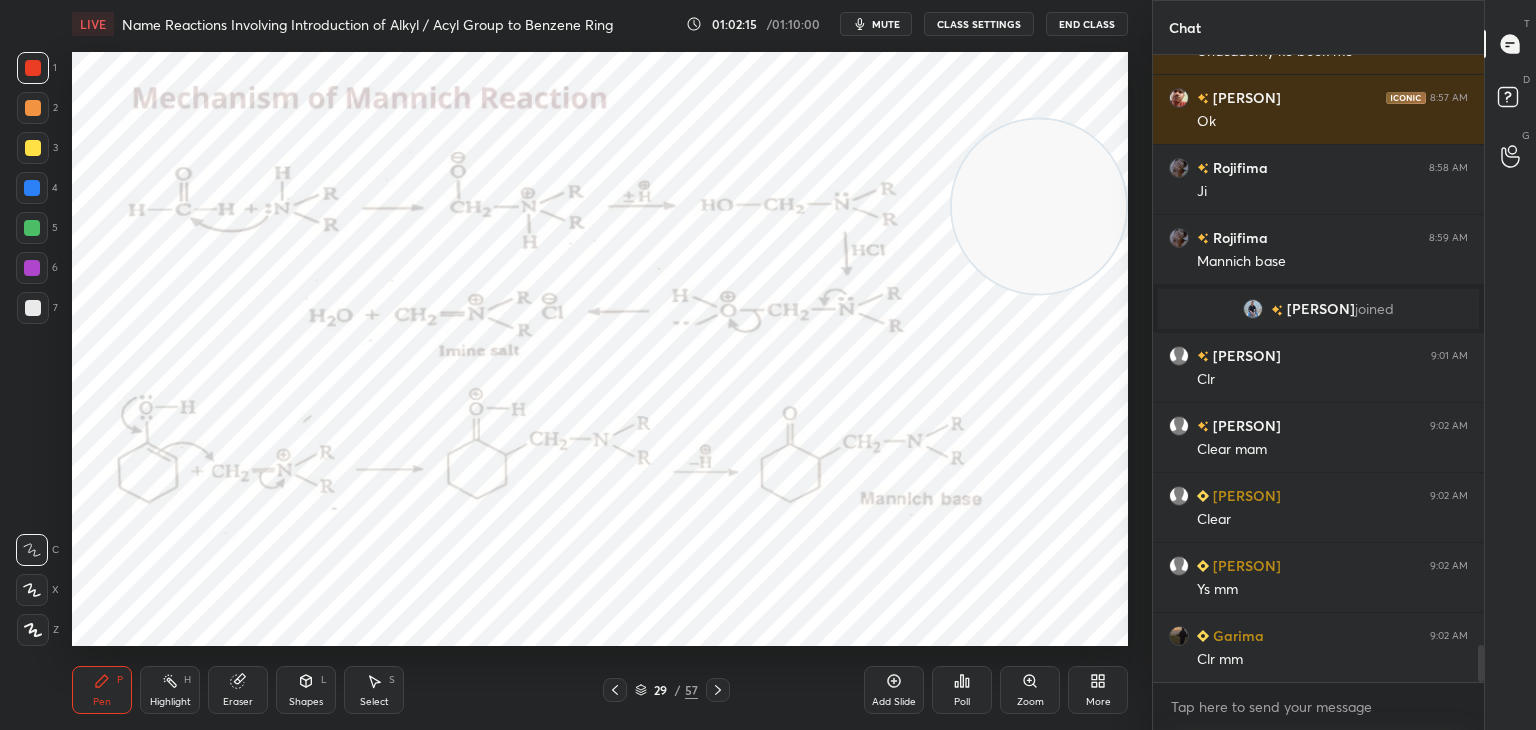 scroll, scrollTop: 10030, scrollLeft: 0, axis: vertical 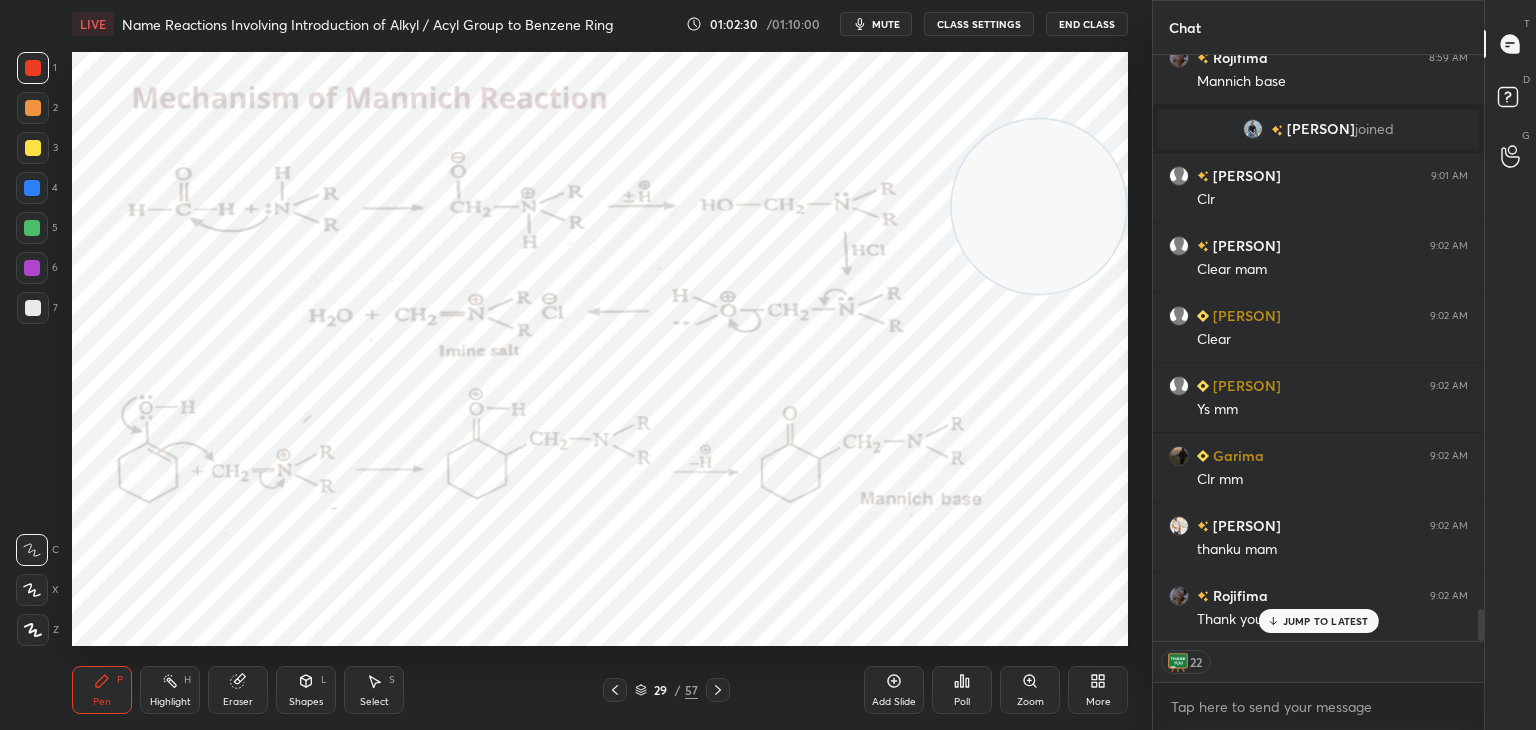 click on "End Class" at bounding box center [1087, 24] 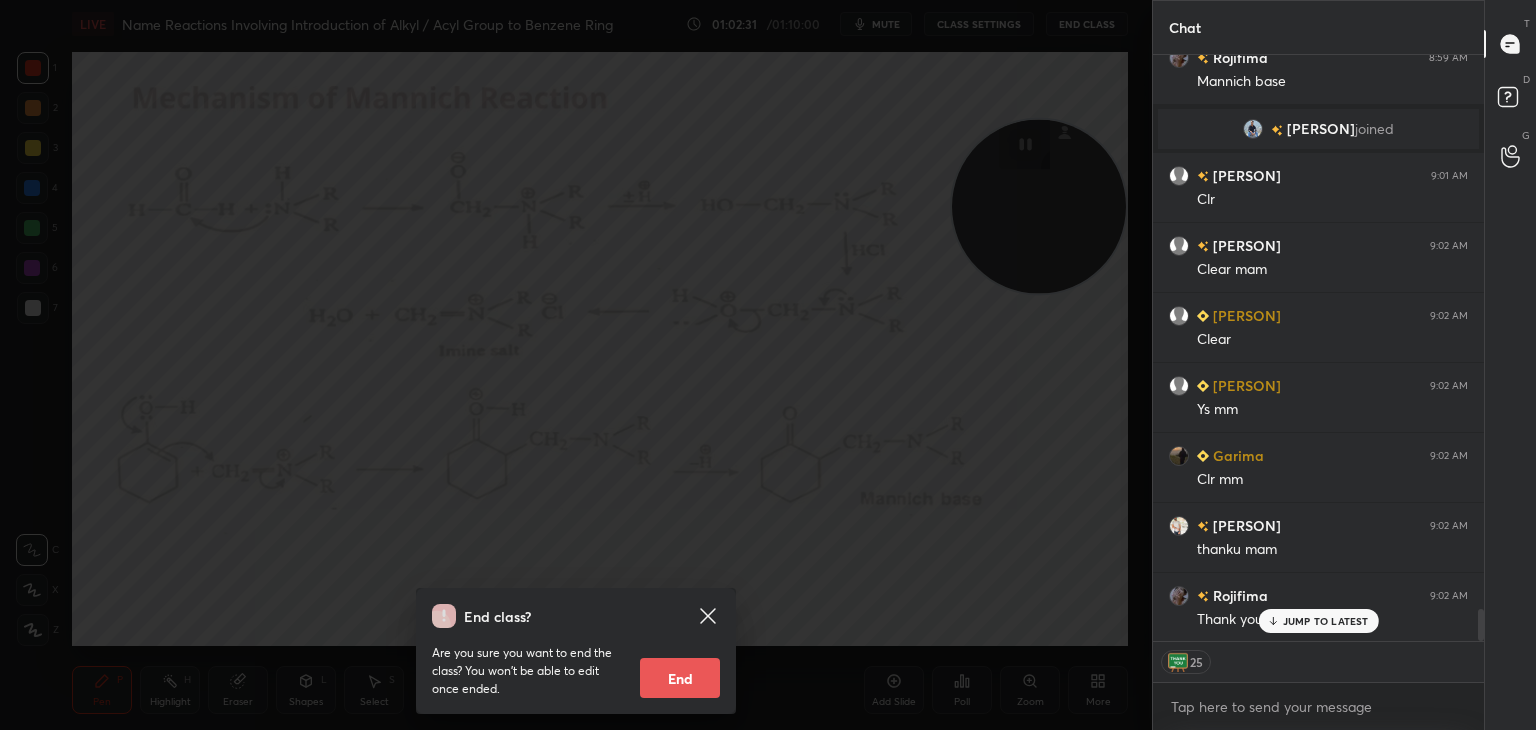 scroll, scrollTop: 10211, scrollLeft: 0, axis: vertical 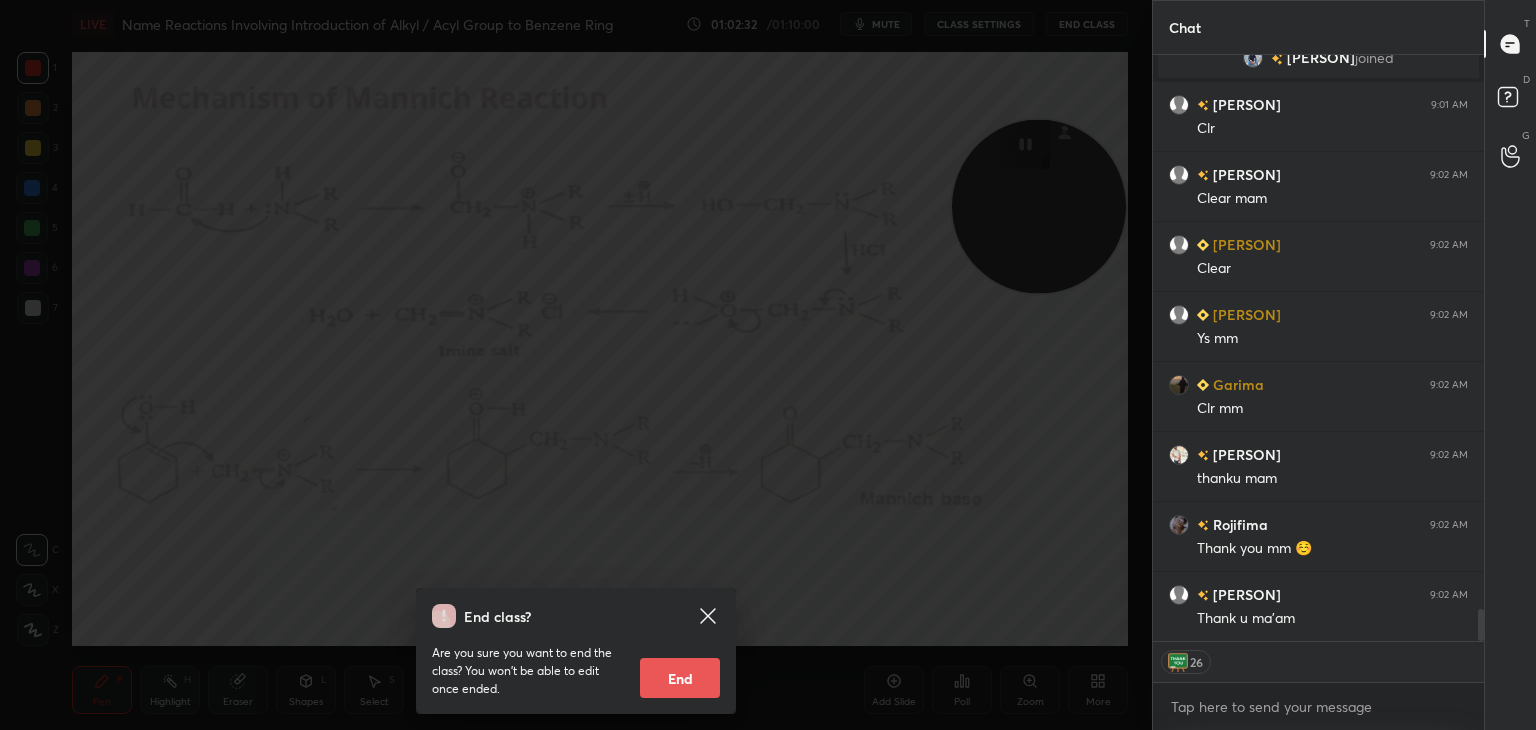 click on "End" at bounding box center [680, 678] 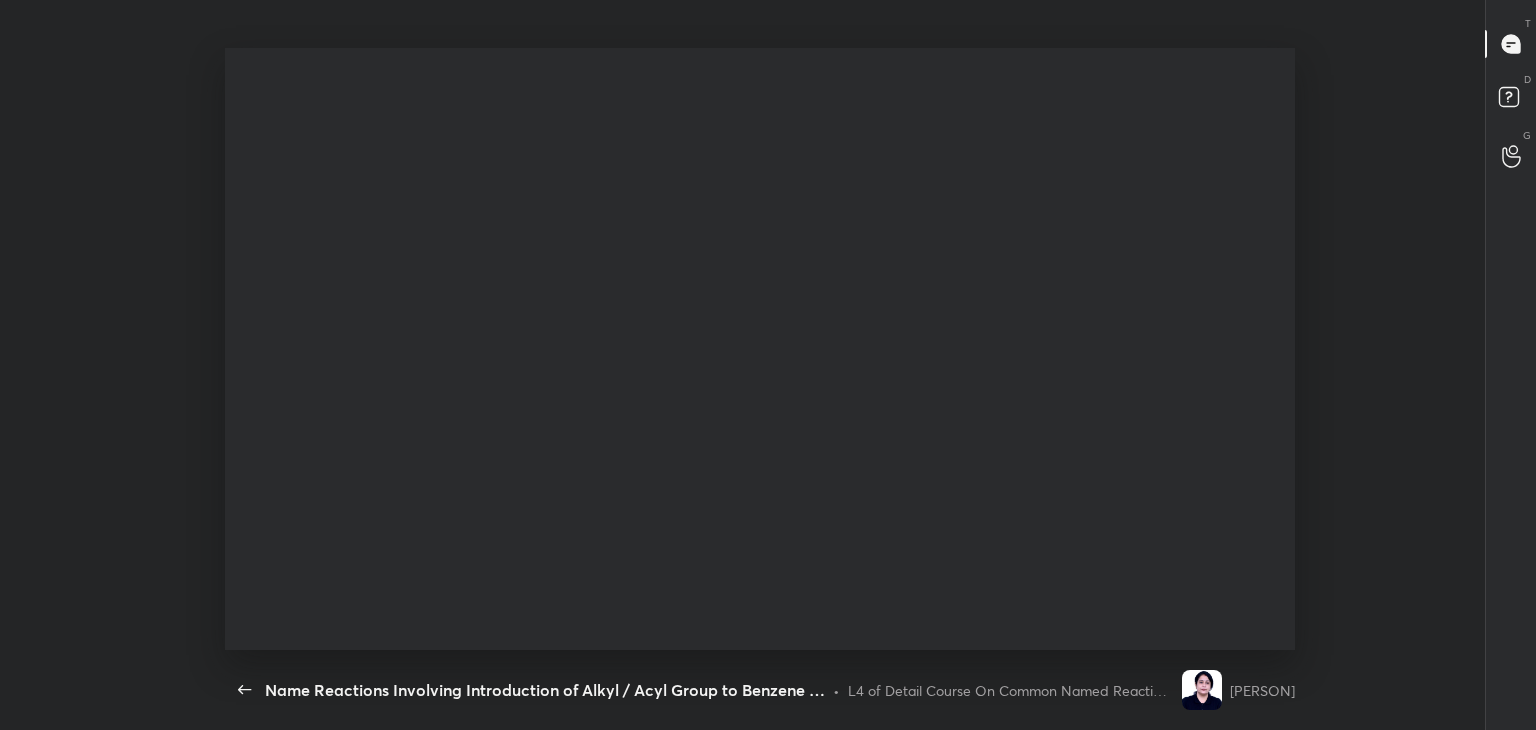 scroll, scrollTop: 99397, scrollLeft: 98862, axis: both 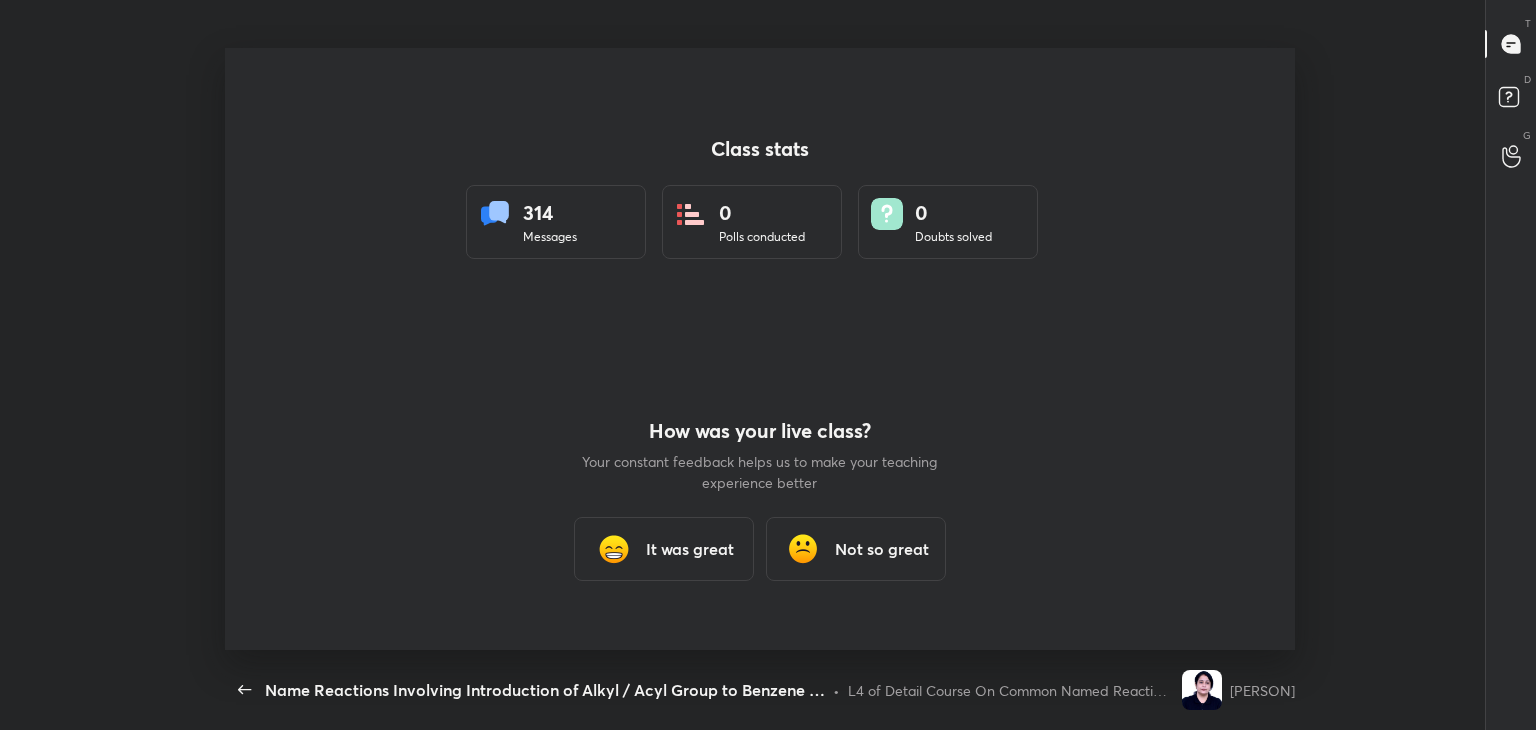 click on "It was great" at bounding box center [690, 549] 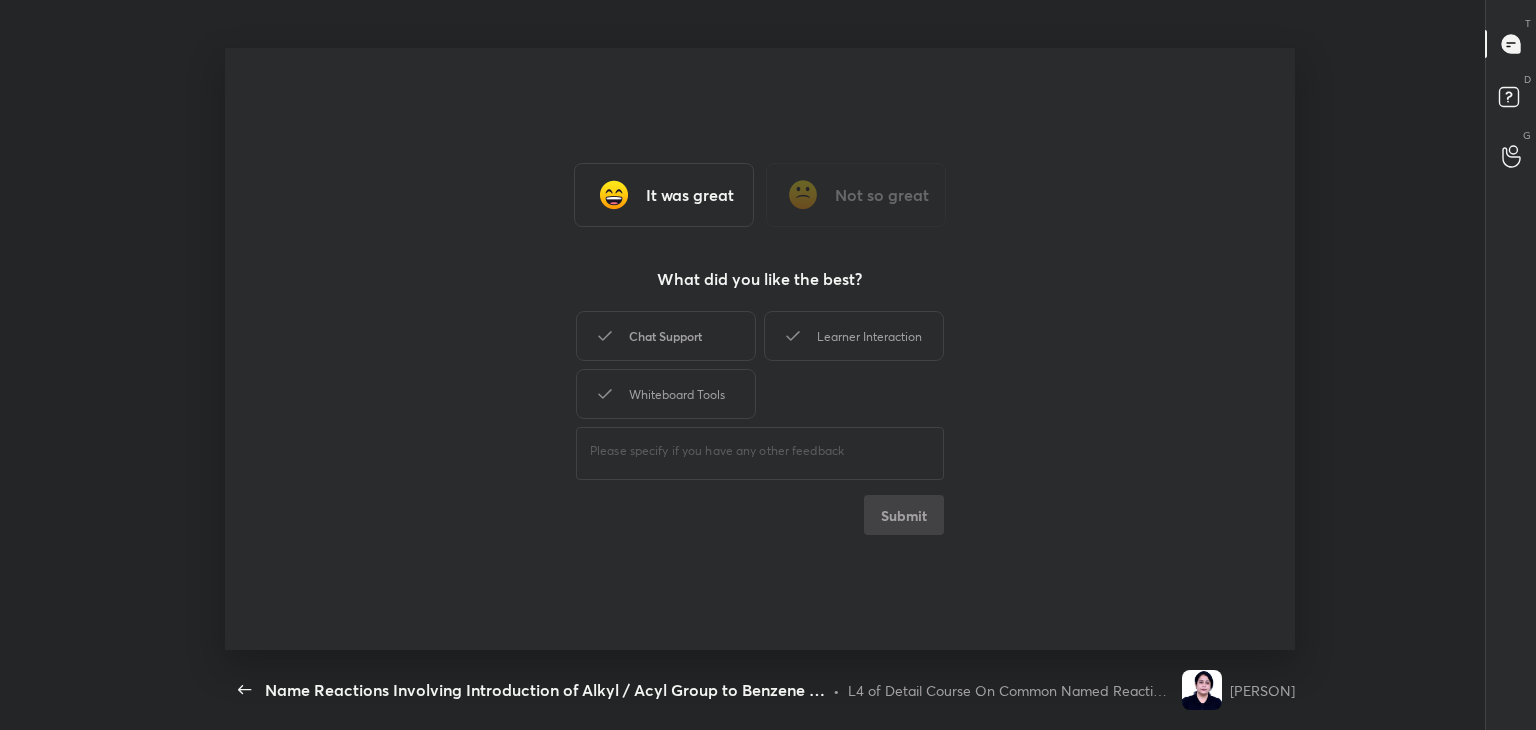 click on "Chat Support" at bounding box center (666, 336) 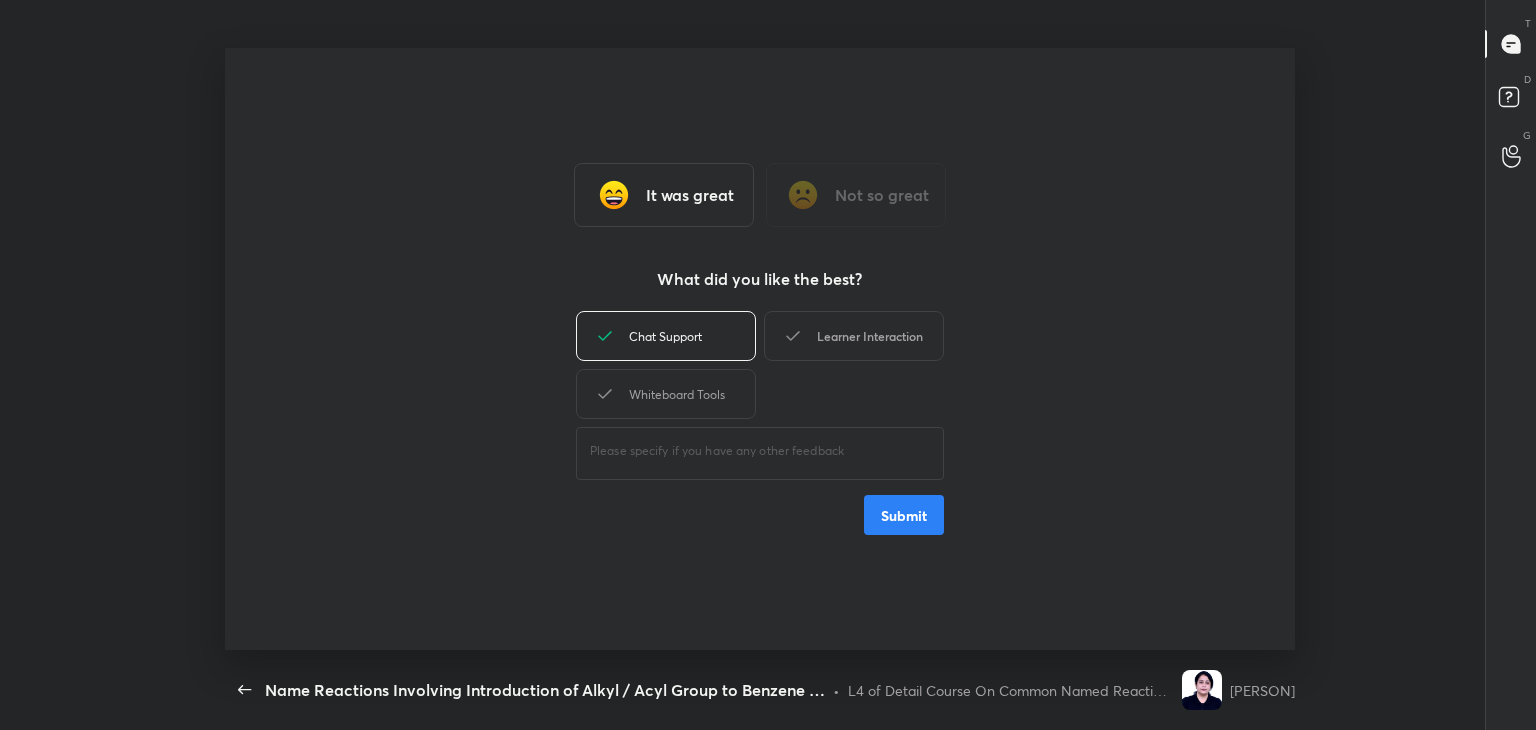 drag, startPoint x: 696, startPoint y: 413, endPoint x: 807, endPoint y: 343, distance: 131.2288 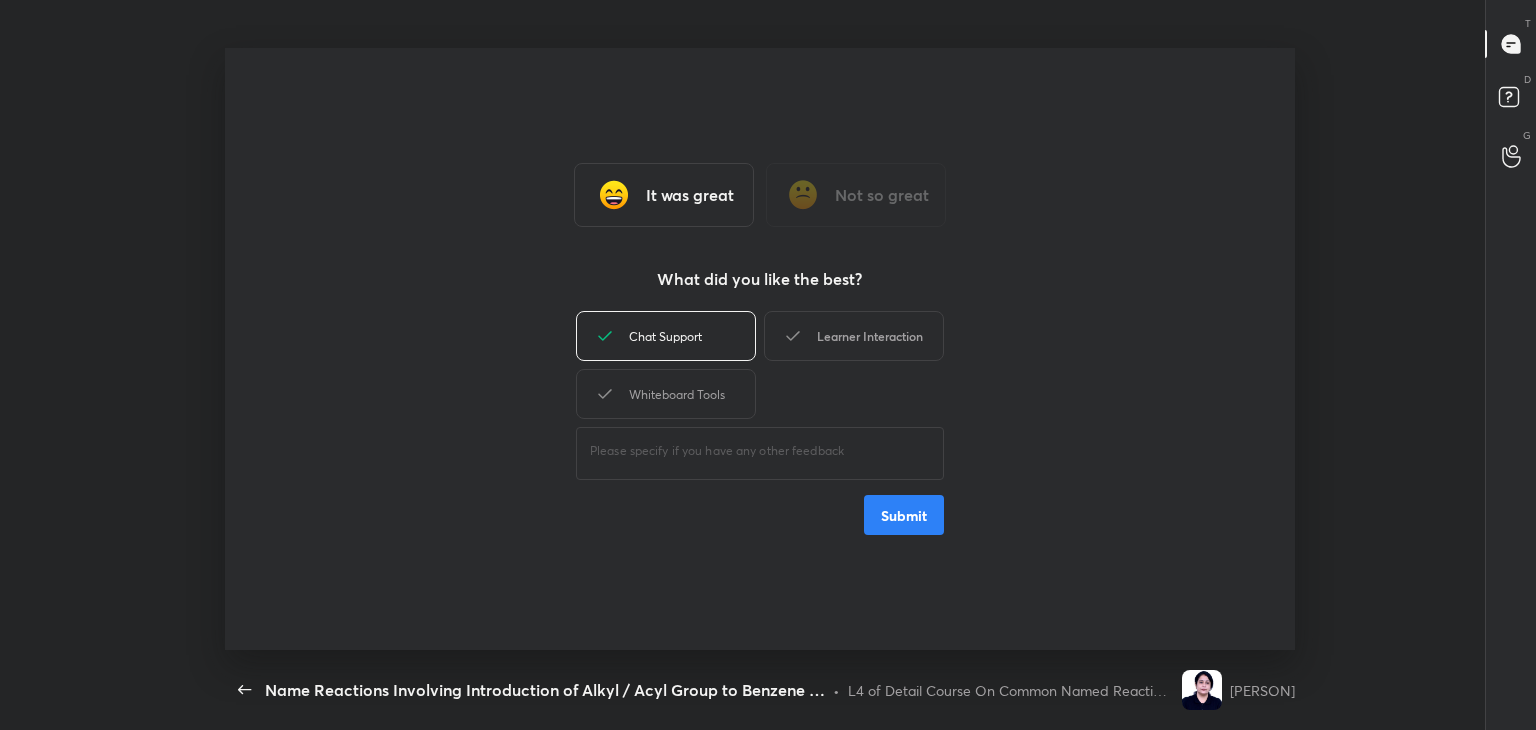 click on "Whiteboard Tools" at bounding box center (666, 394) 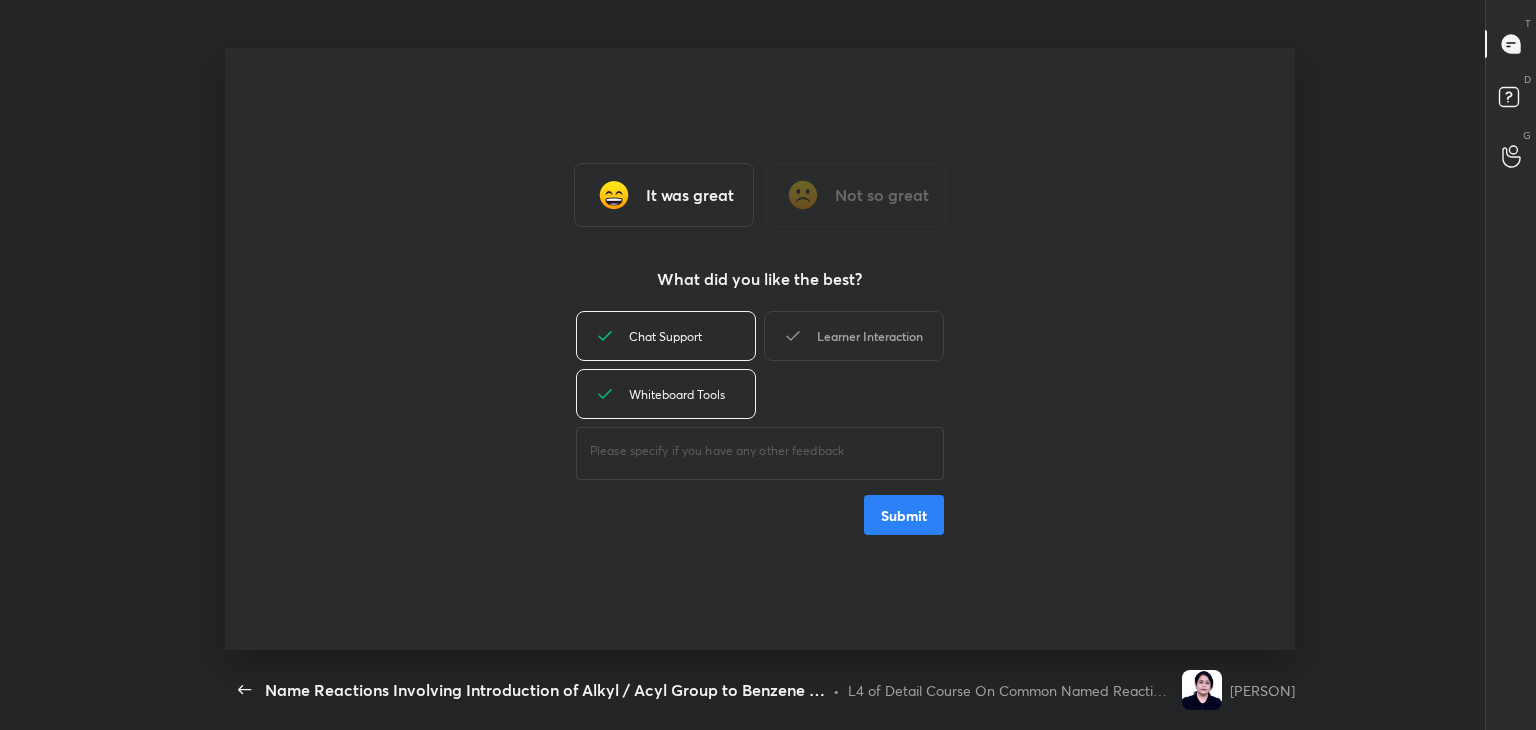 drag, startPoint x: 837, startPoint y: 332, endPoint x: 917, endPoint y: 489, distance: 176.20726 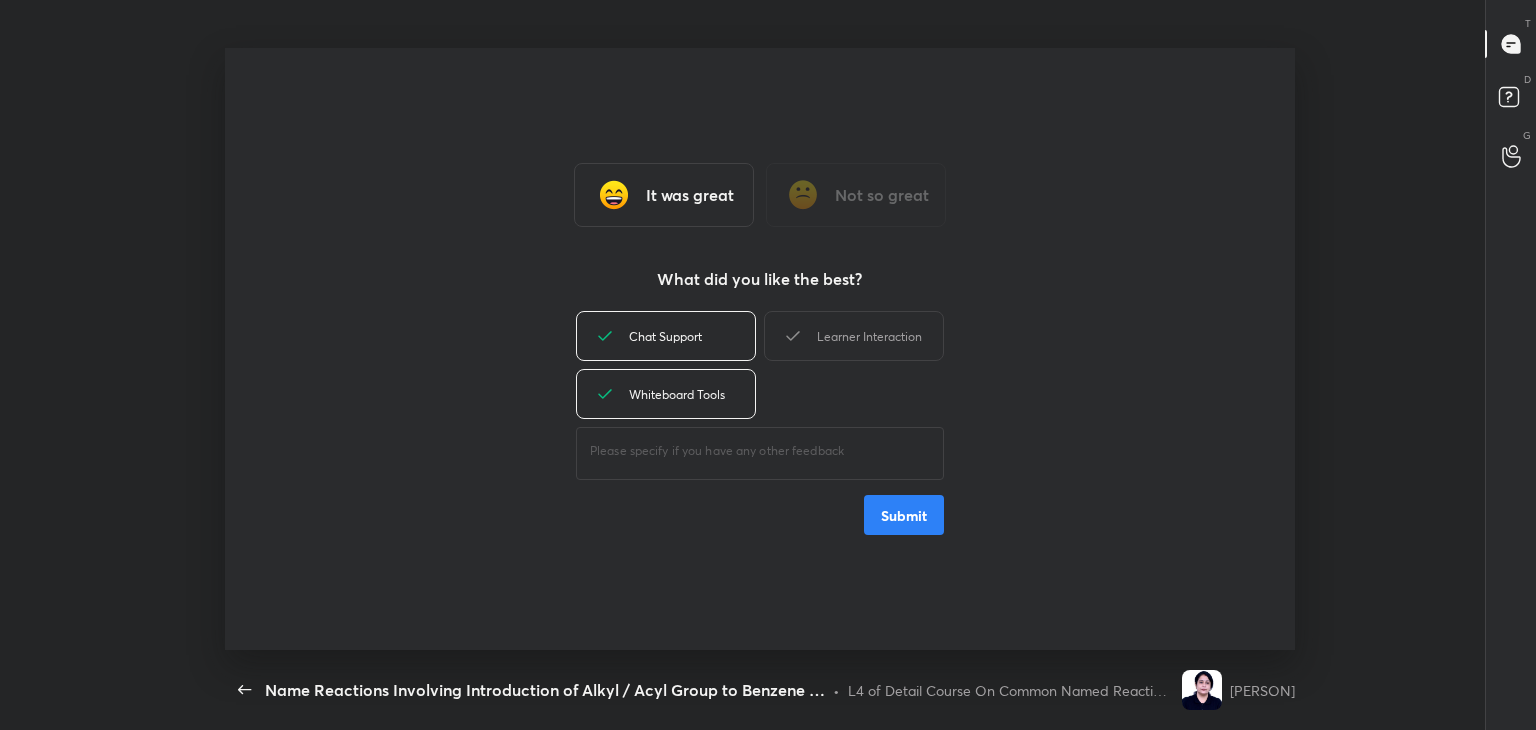 click on "Learner Interaction" at bounding box center (854, 336) 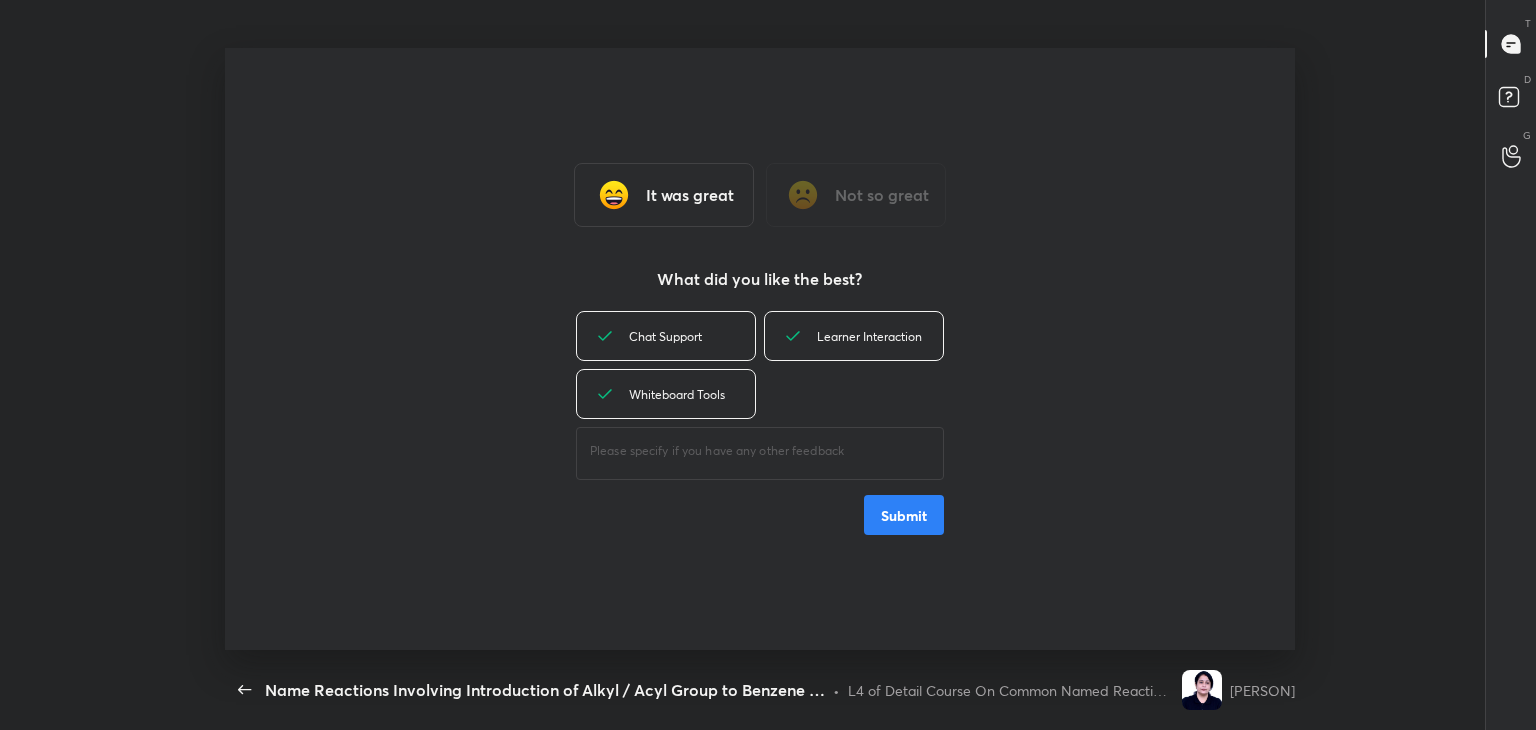 click on "Submit" at bounding box center (904, 515) 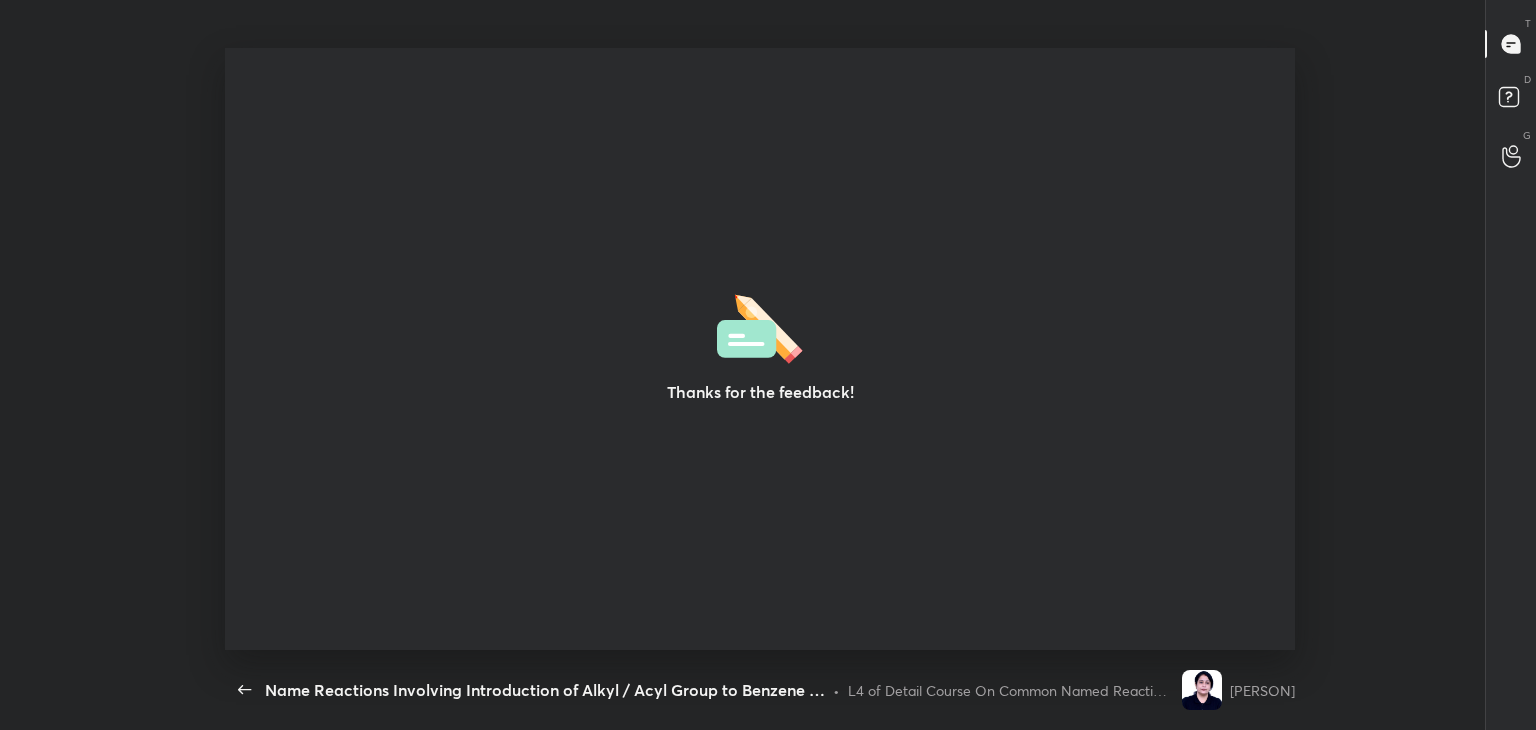 type on "x" 